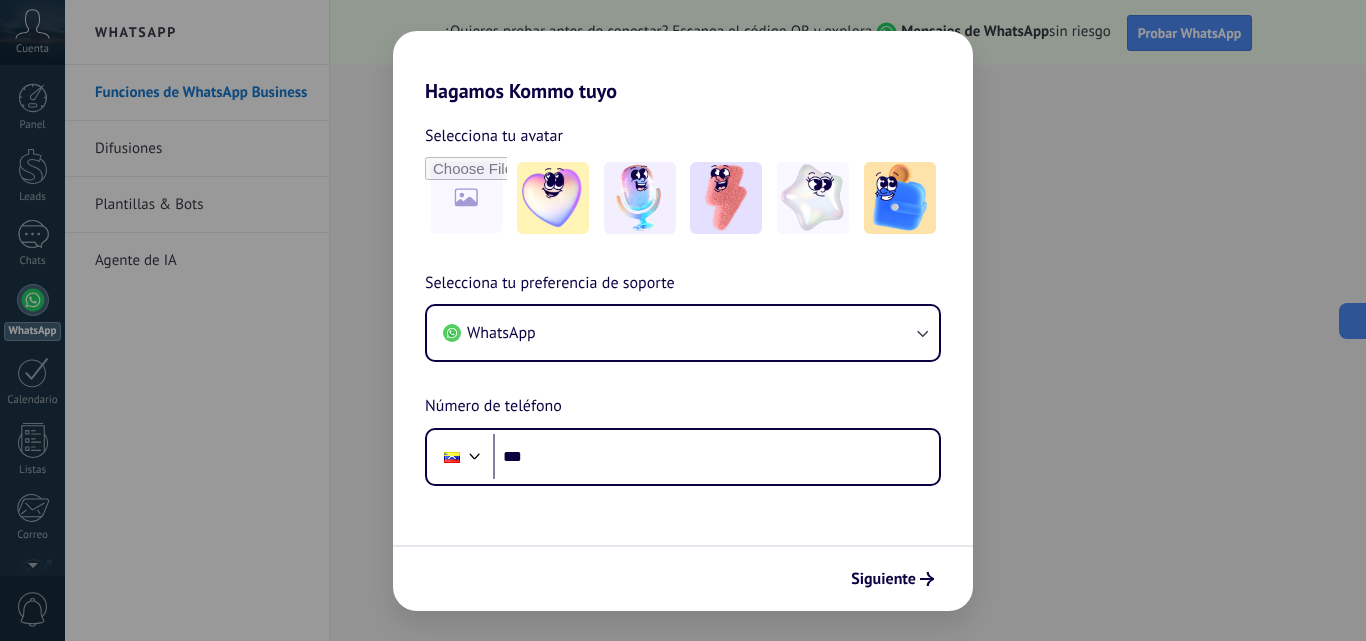 scroll, scrollTop: 0, scrollLeft: 0, axis: both 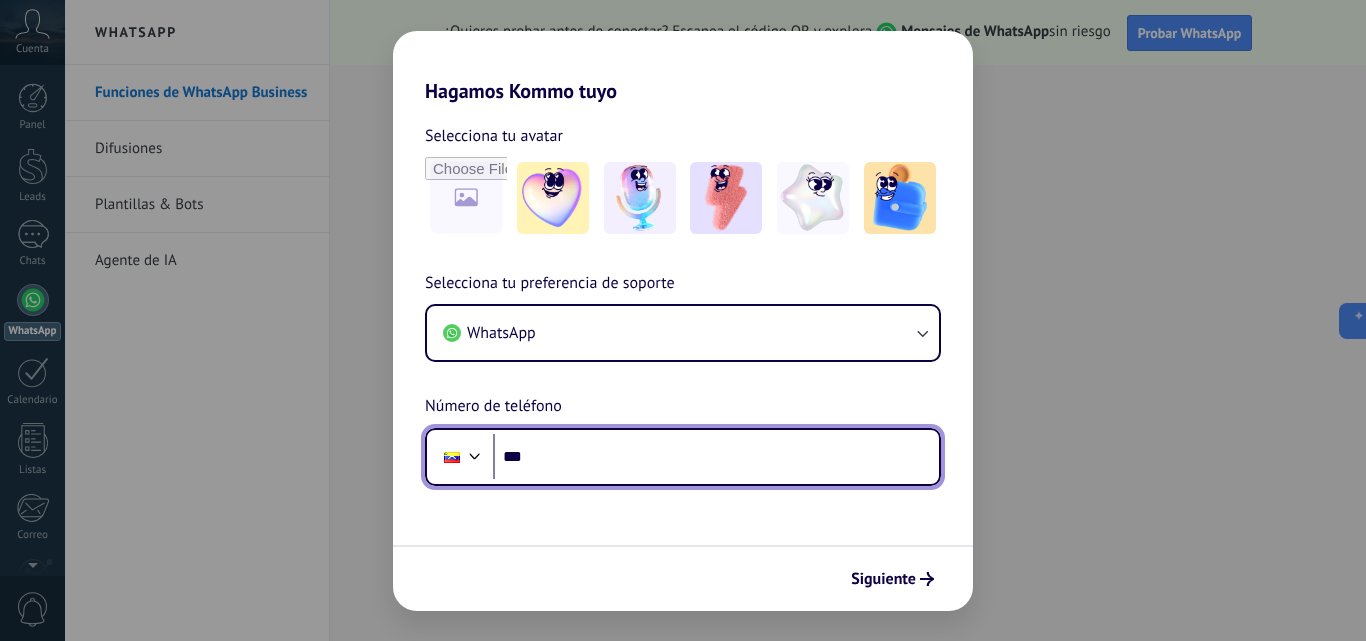 click on "***" at bounding box center (716, 457) 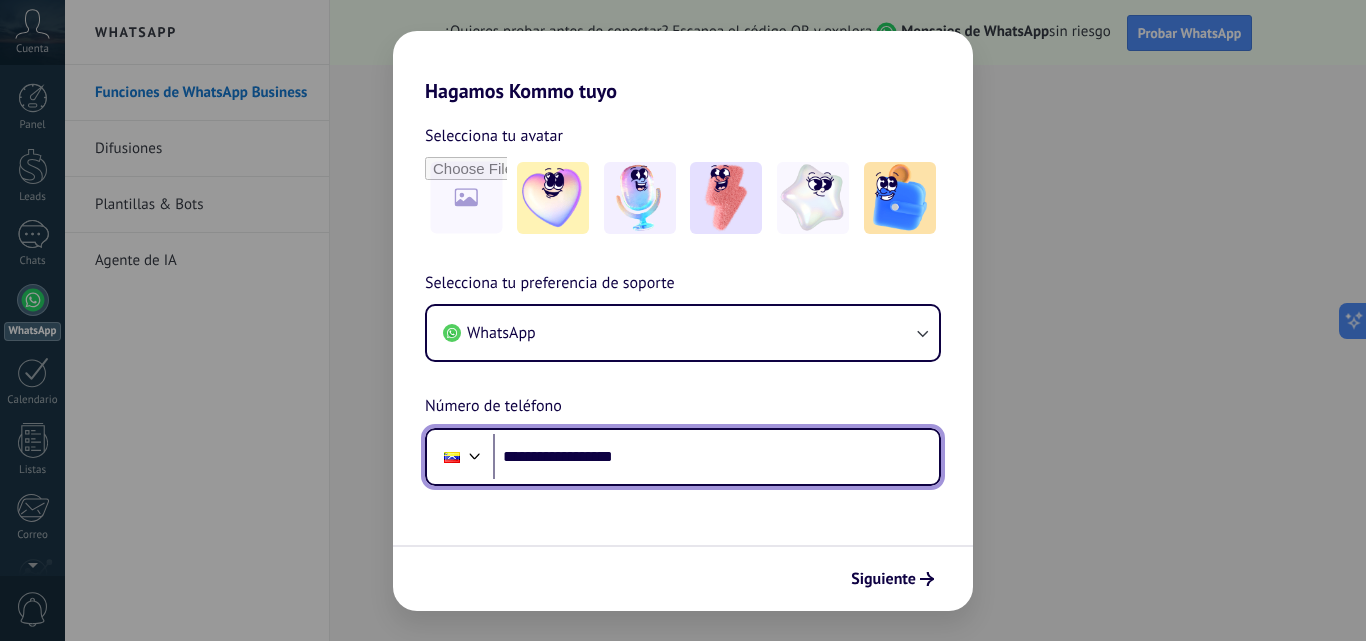 click on "**********" at bounding box center (716, 457) 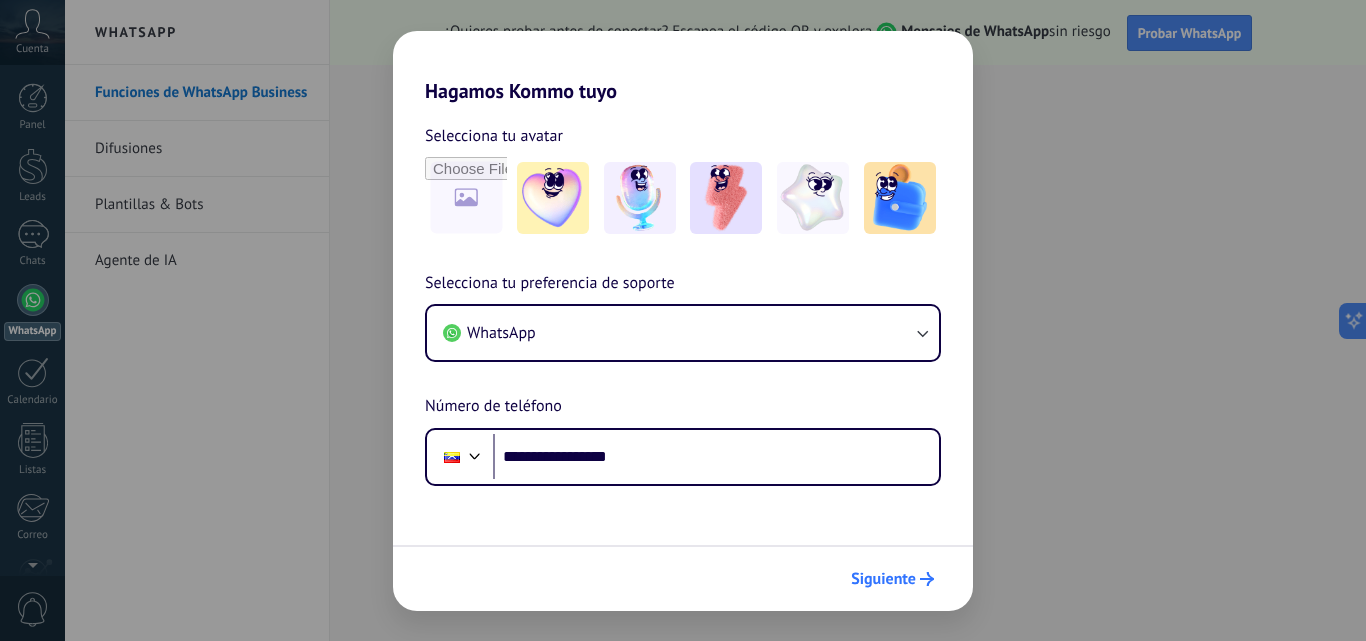 click on "Siguiente" at bounding box center [892, 579] 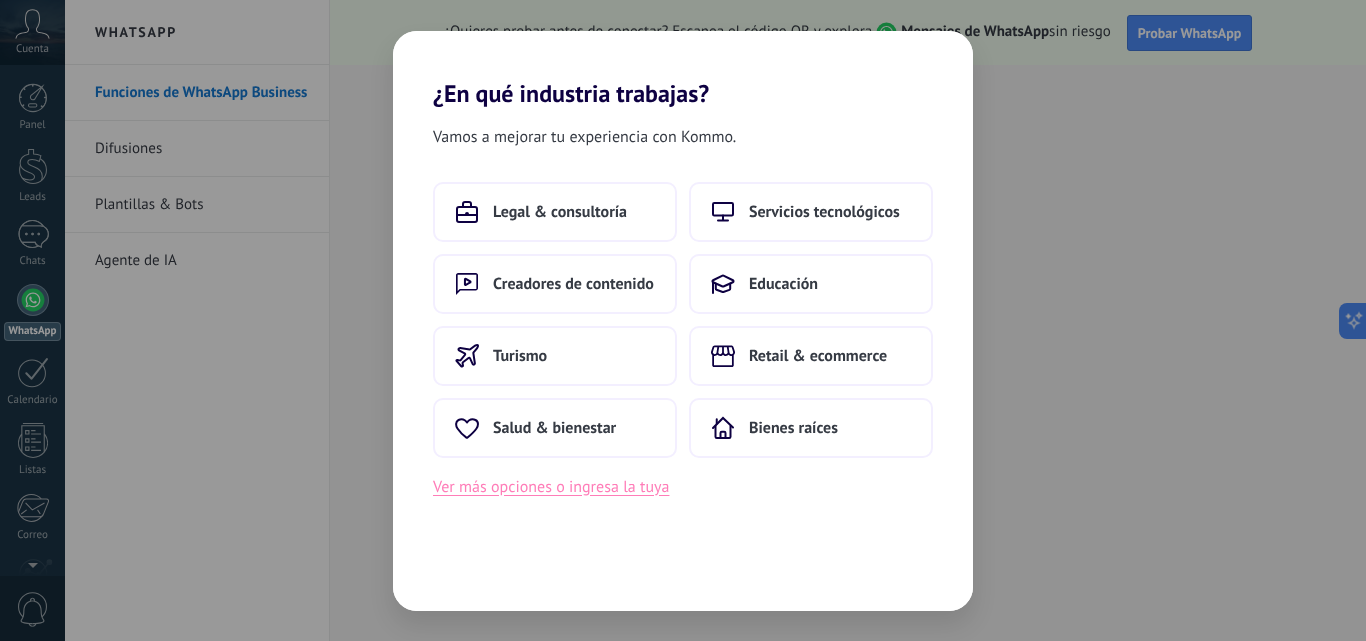 click on "Ver más opciones o ingresa la tuya" at bounding box center (551, 487) 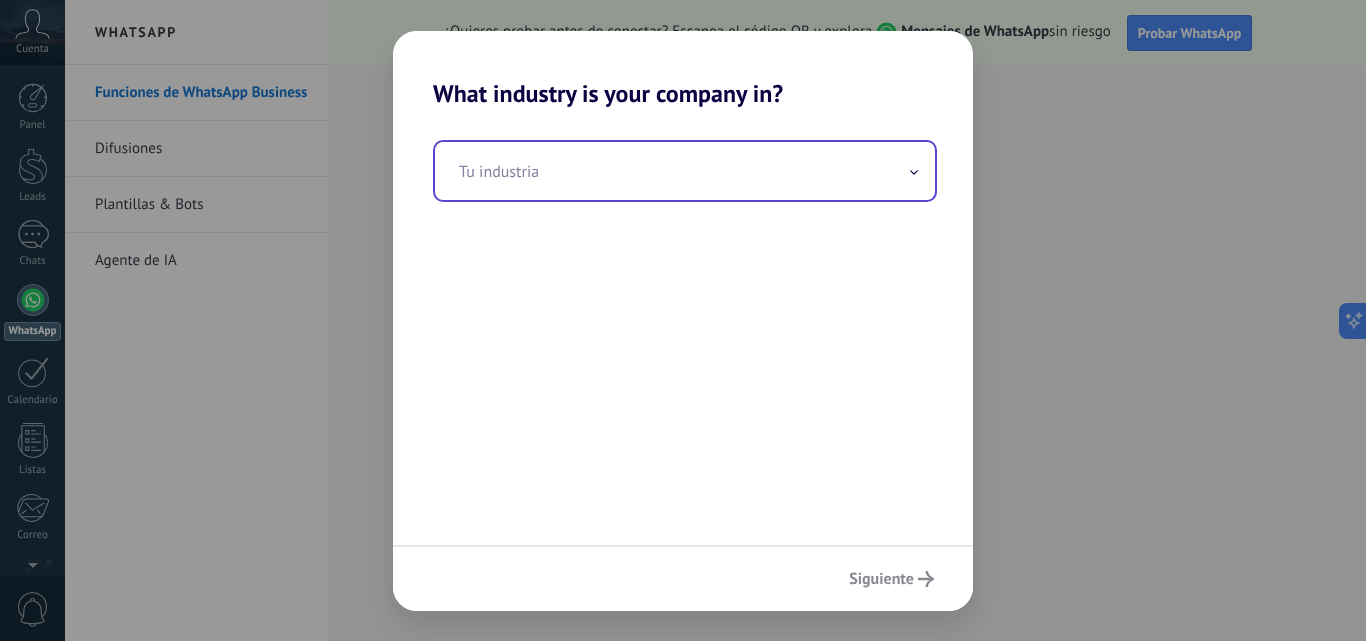 click at bounding box center (685, 171) 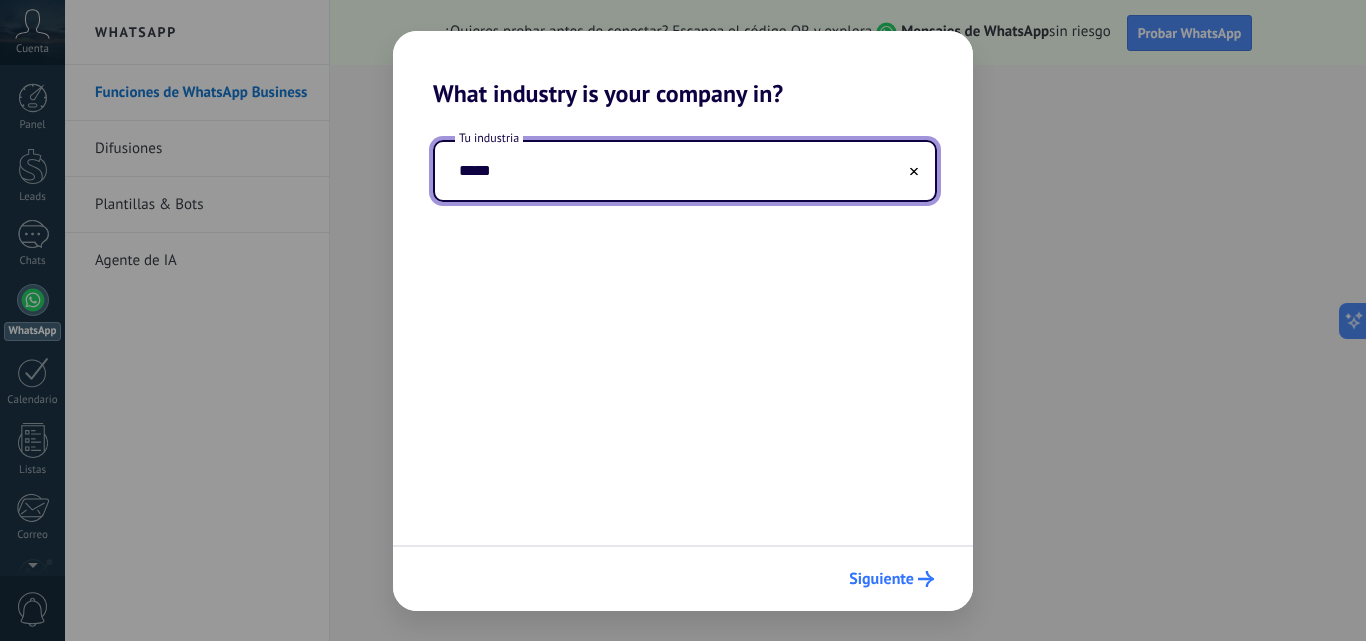 type on "*****" 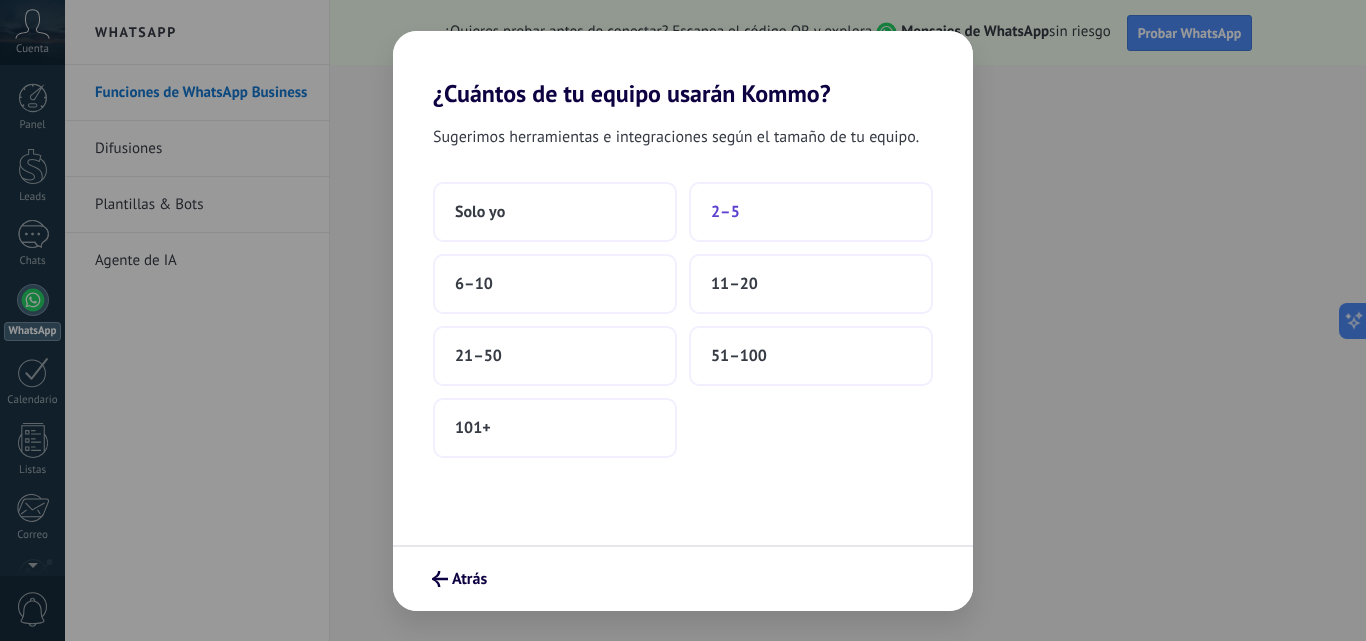 click on "2–5" at bounding box center [811, 212] 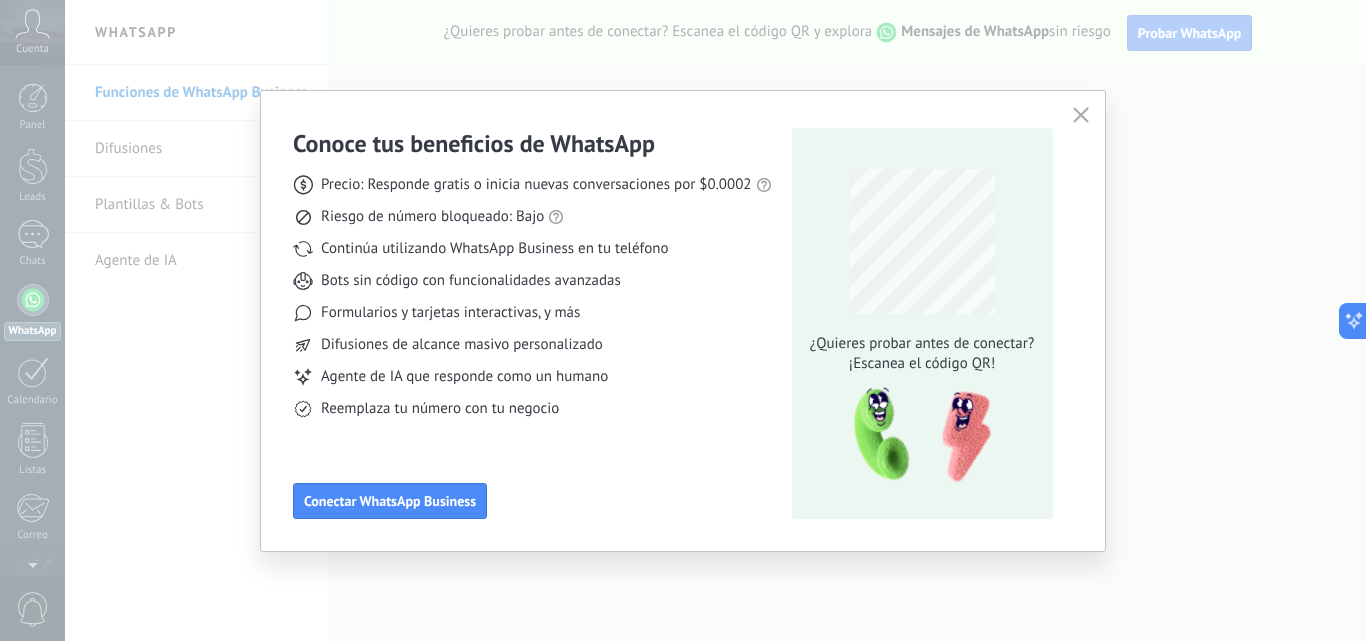 click 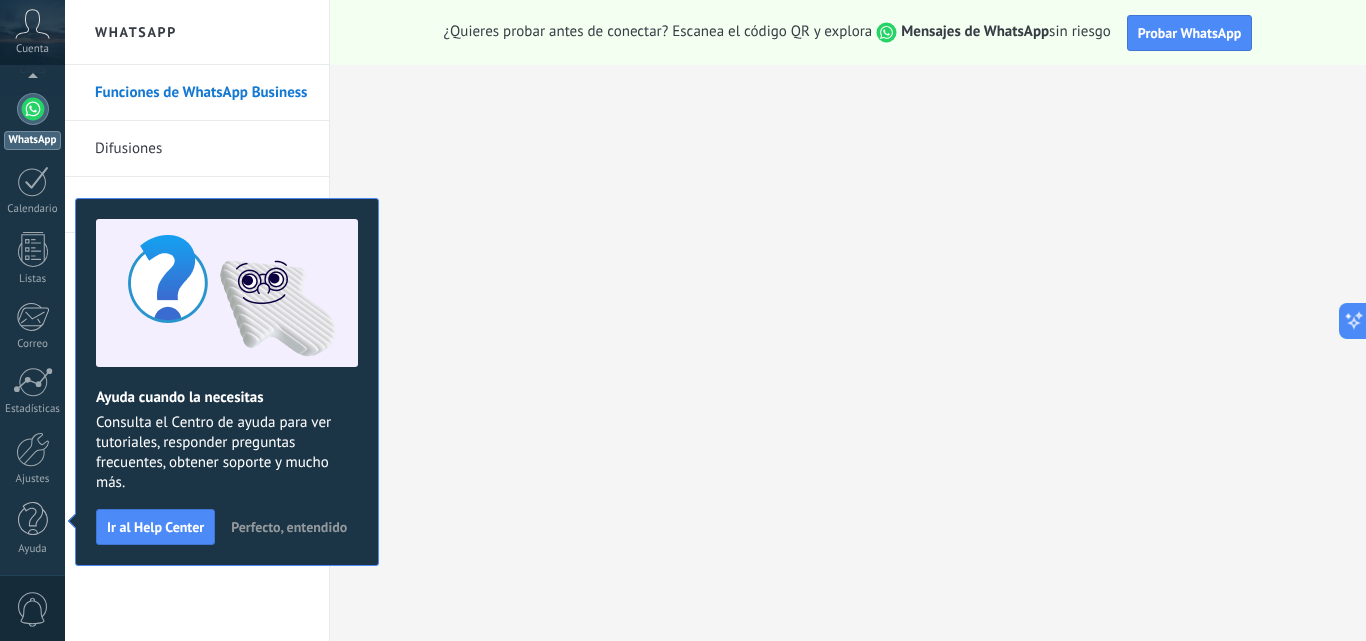 scroll, scrollTop: 0, scrollLeft: 0, axis: both 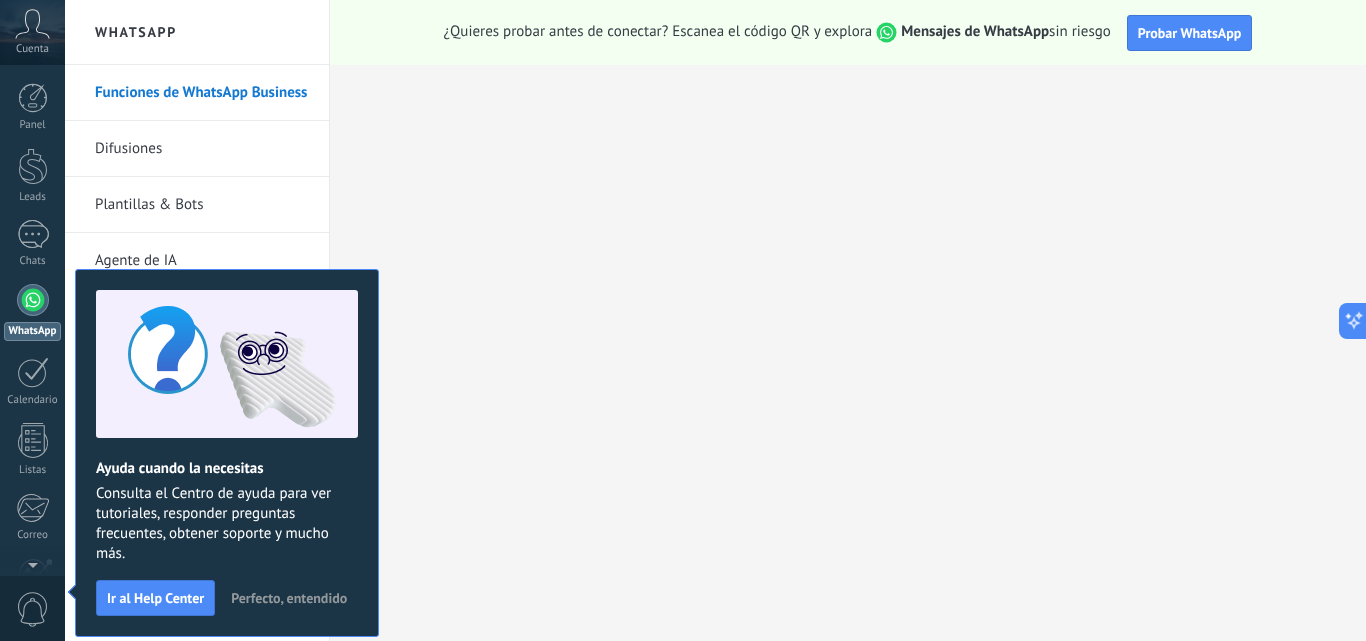 click on "Perfecto, entendido" at bounding box center (289, 598) 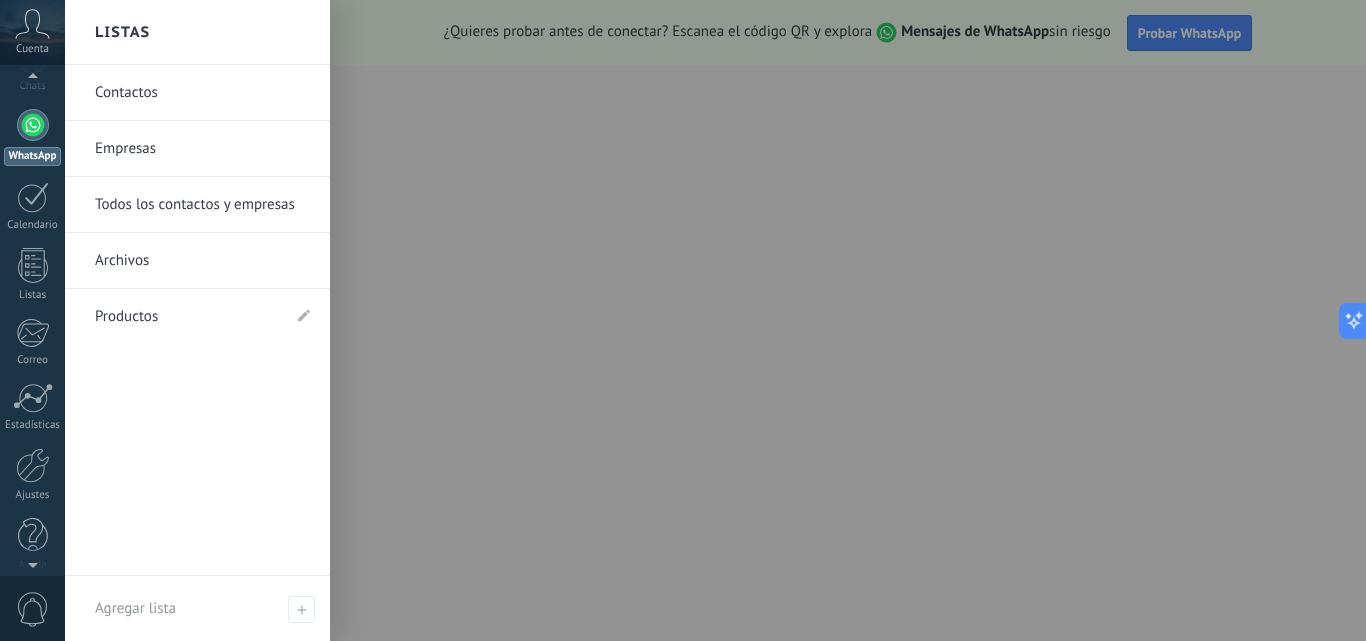 scroll, scrollTop: 191, scrollLeft: 0, axis: vertical 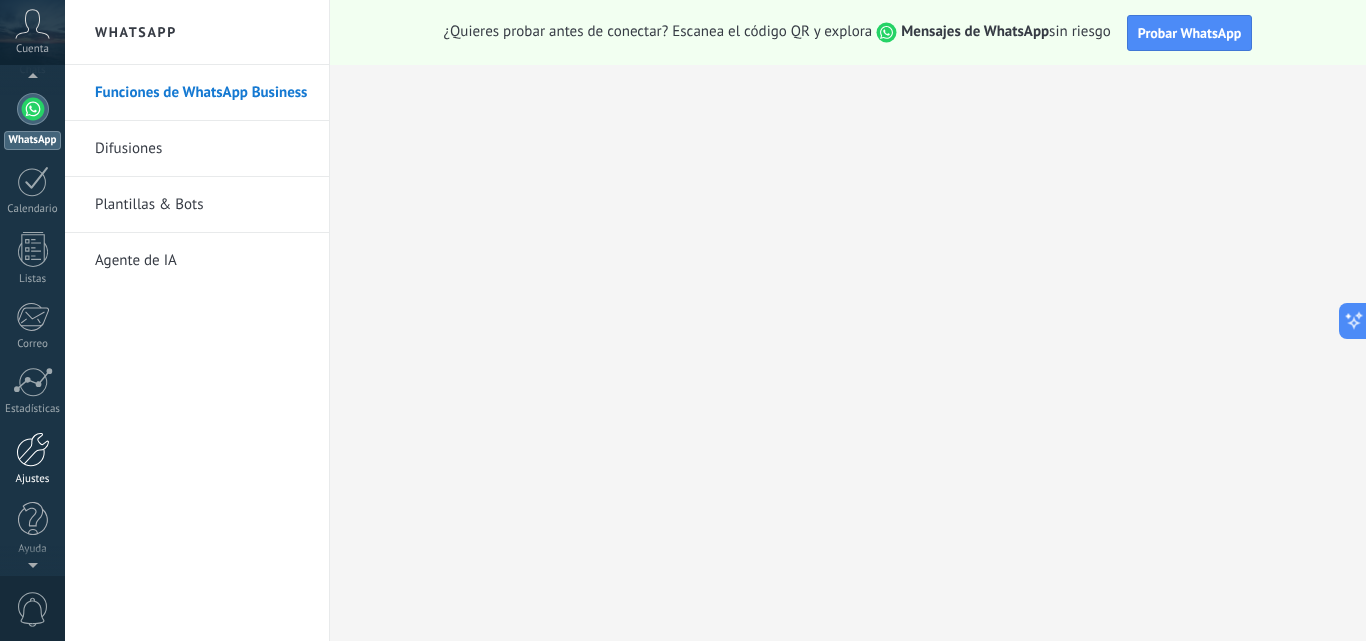click at bounding box center [33, 449] 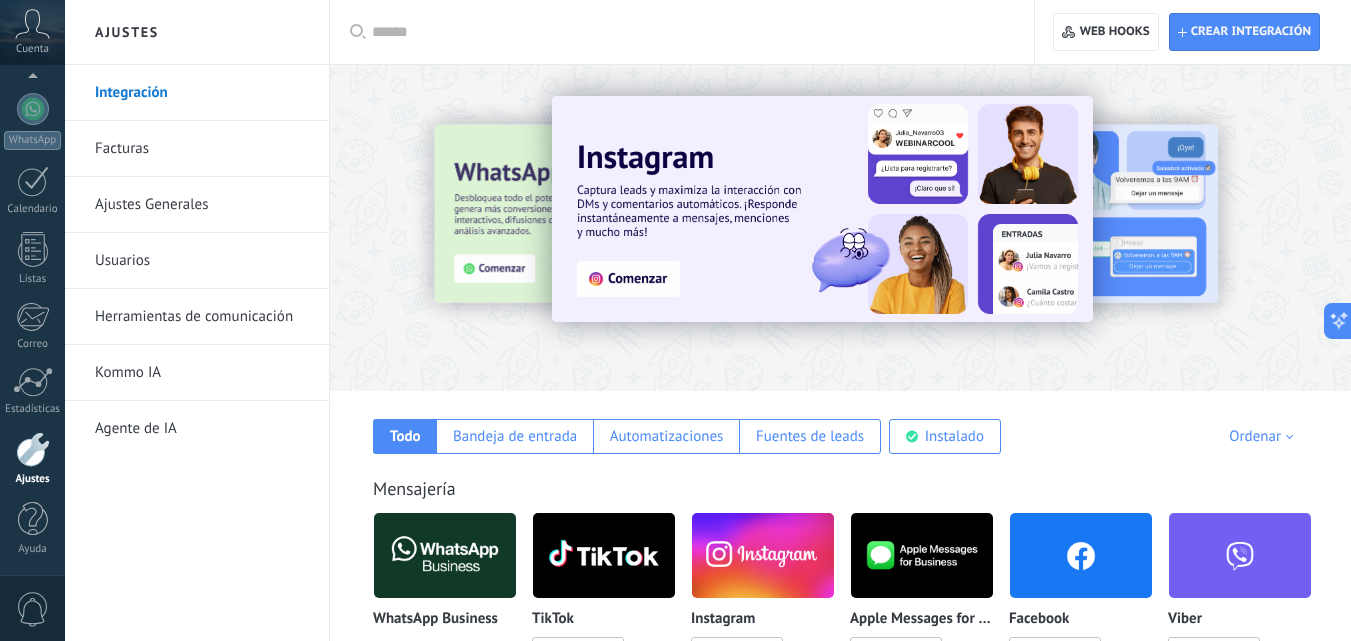 click on "Herramientas de comunicación" at bounding box center [202, 317] 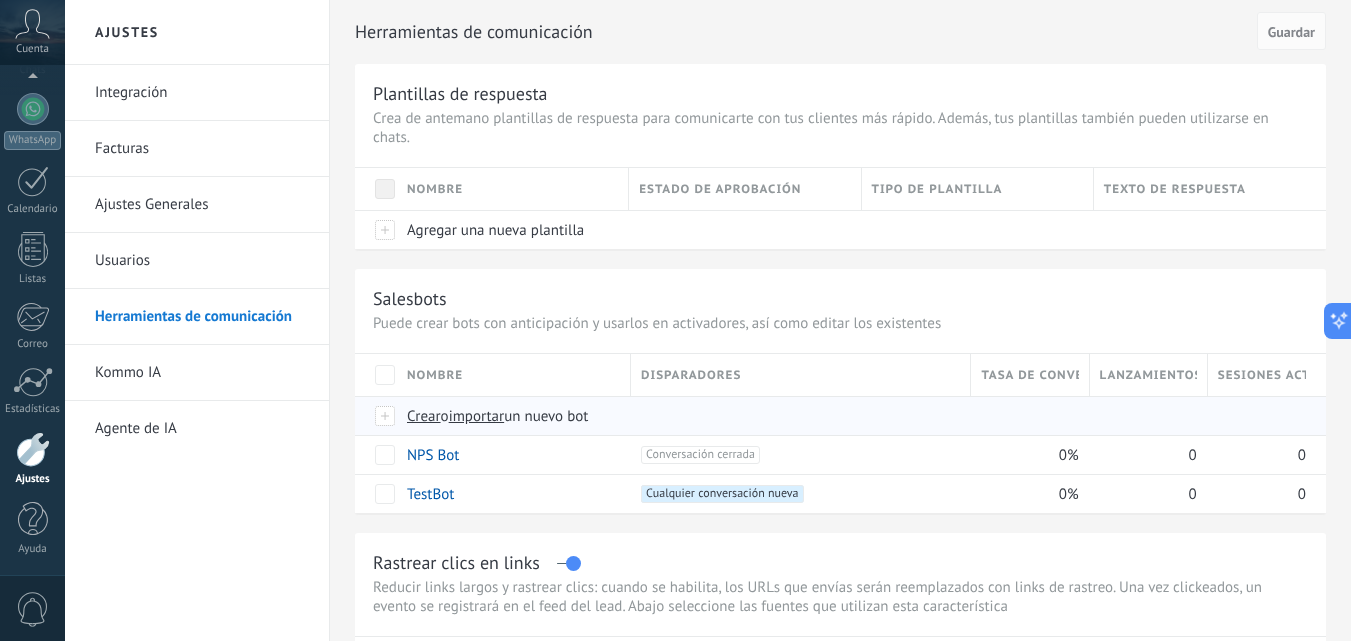click on "importar" at bounding box center [477, 416] 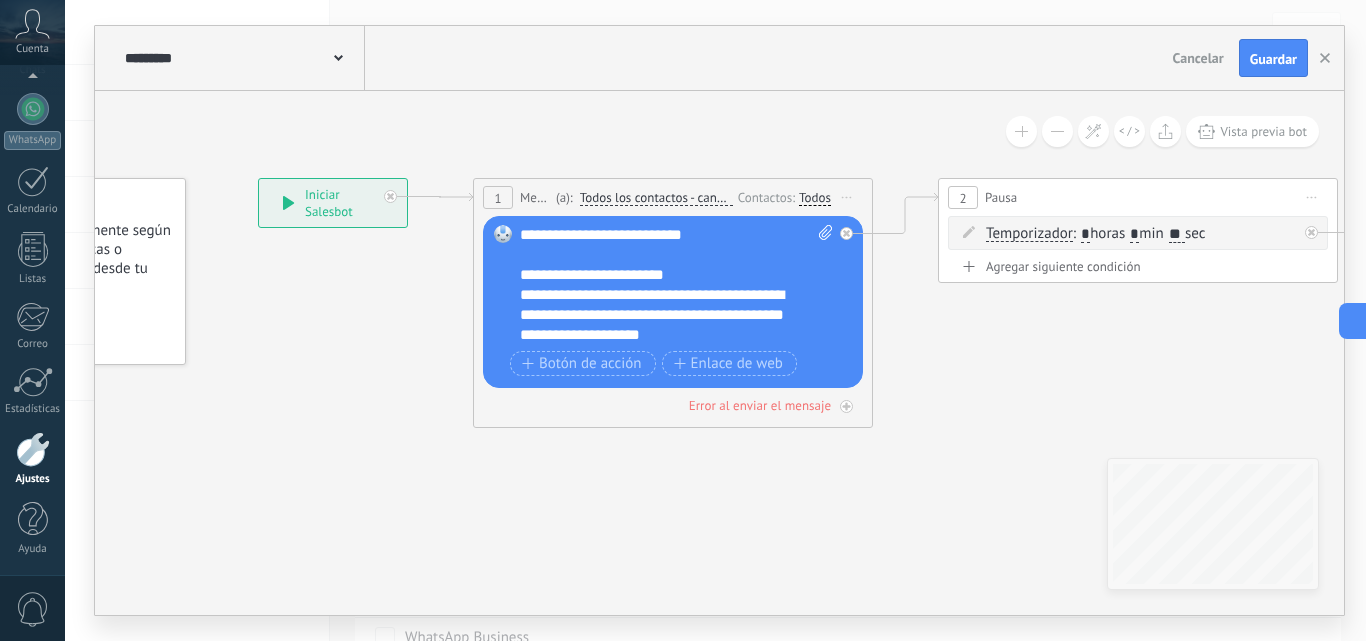 drag, startPoint x: 603, startPoint y: 492, endPoint x: 454, endPoint y: 414, distance: 168.18144 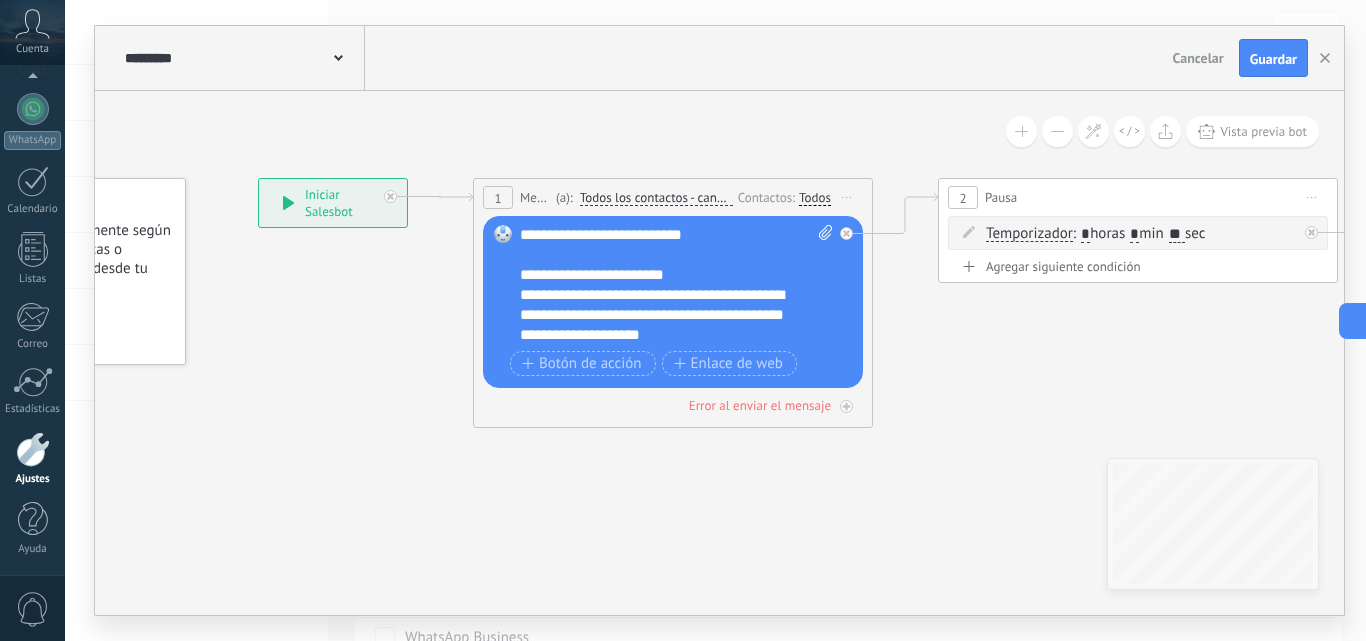 click 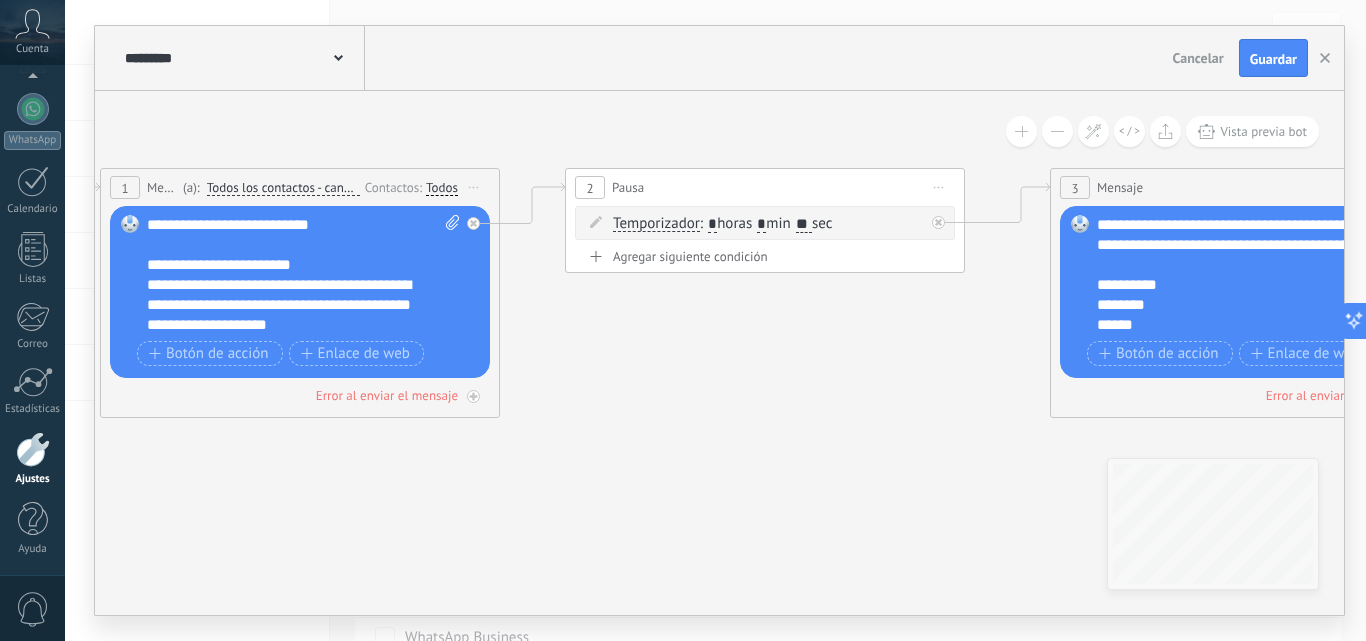 drag, startPoint x: 1056, startPoint y: 392, endPoint x: 774, endPoint y: 411, distance: 282.63934 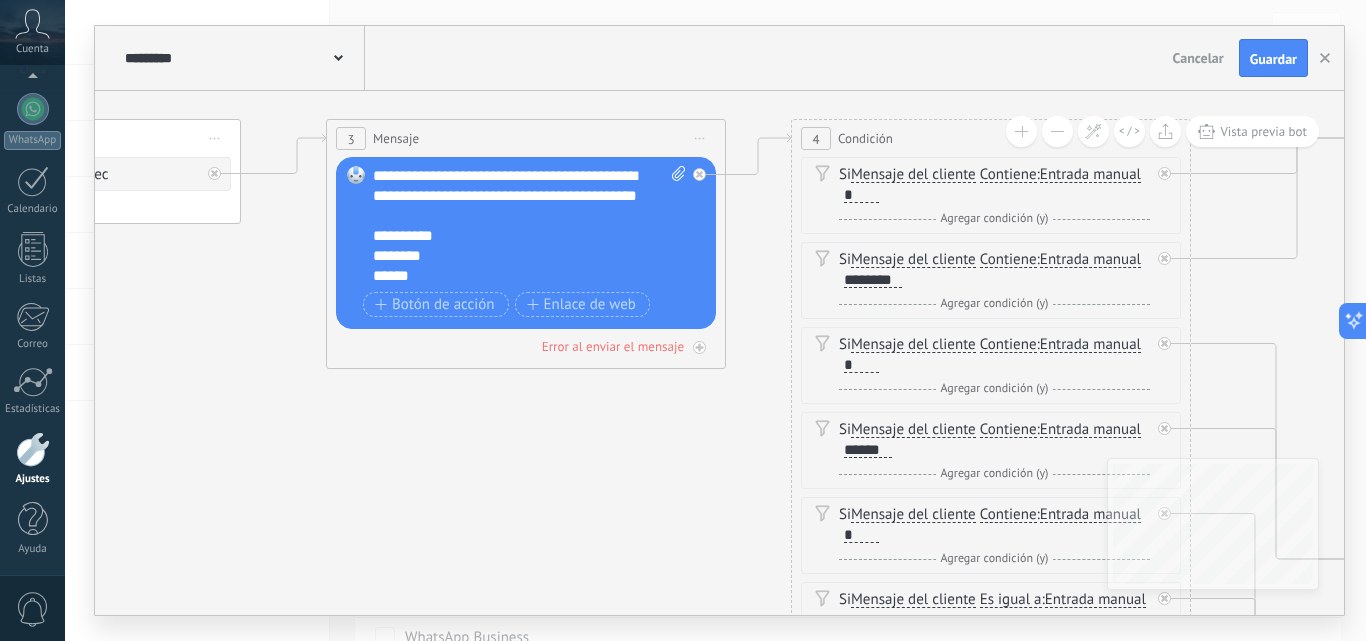 drag, startPoint x: 663, startPoint y: 437, endPoint x: 439, endPoint y: 389, distance: 229.08514 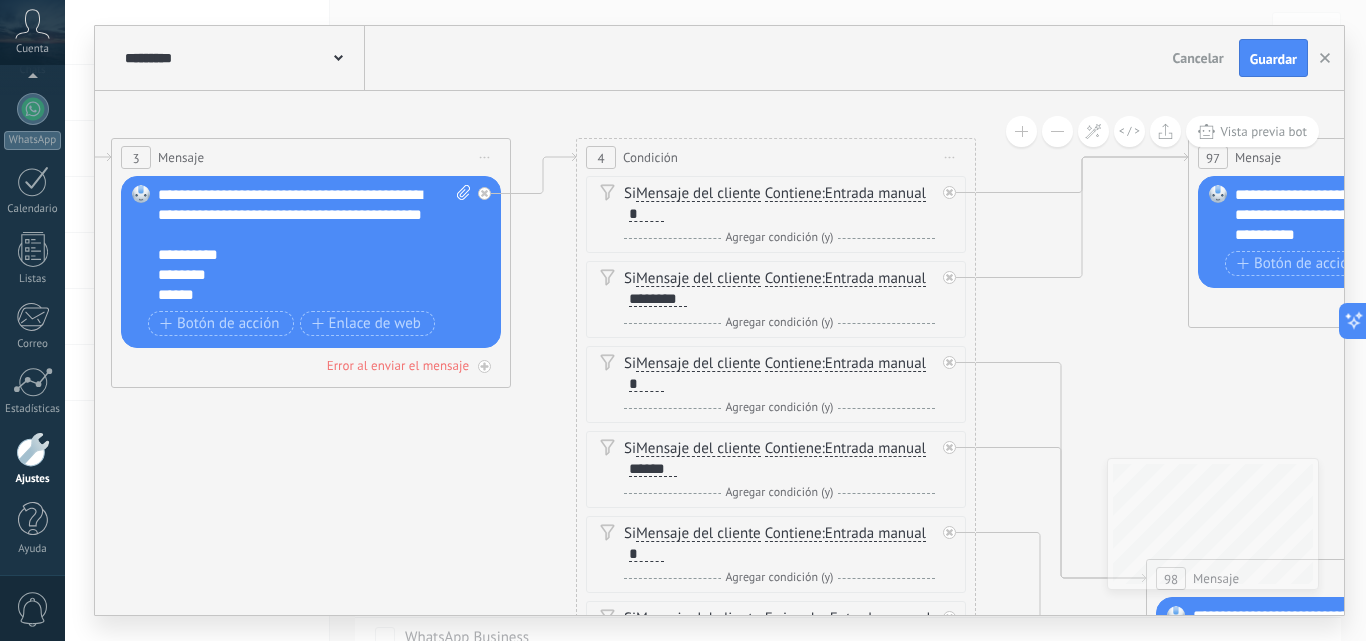 drag, startPoint x: 1291, startPoint y: 319, endPoint x: 1140, endPoint y: 338, distance: 152.19067 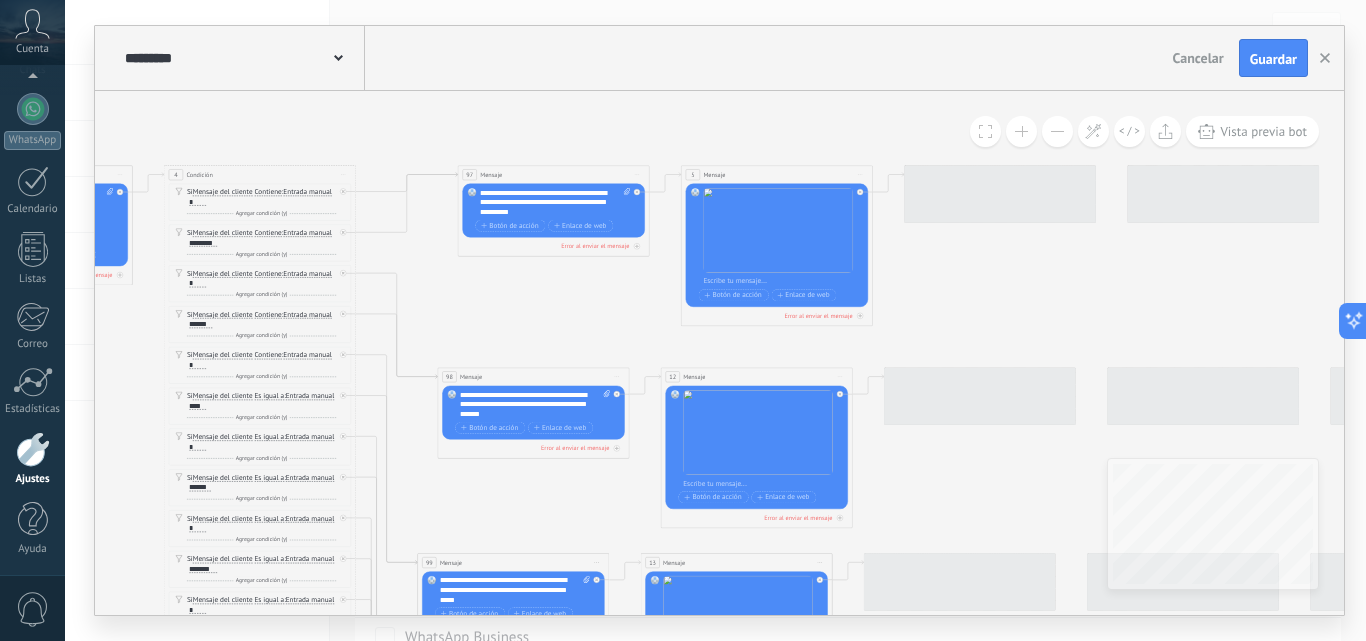 drag, startPoint x: 1148, startPoint y: 413, endPoint x: 485, endPoint y: 294, distance: 673.59485 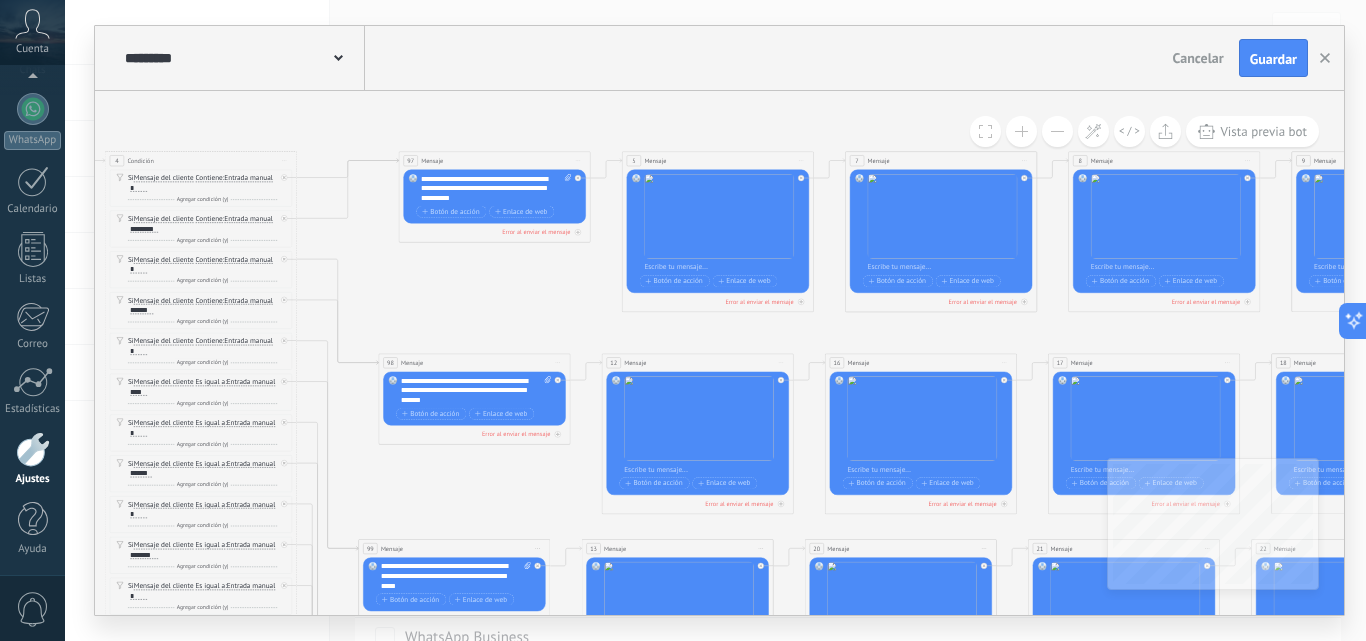 drag, startPoint x: 537, startPoint y: 309, endPoint x: 461, endPoint y: 308, distance: 76.00658 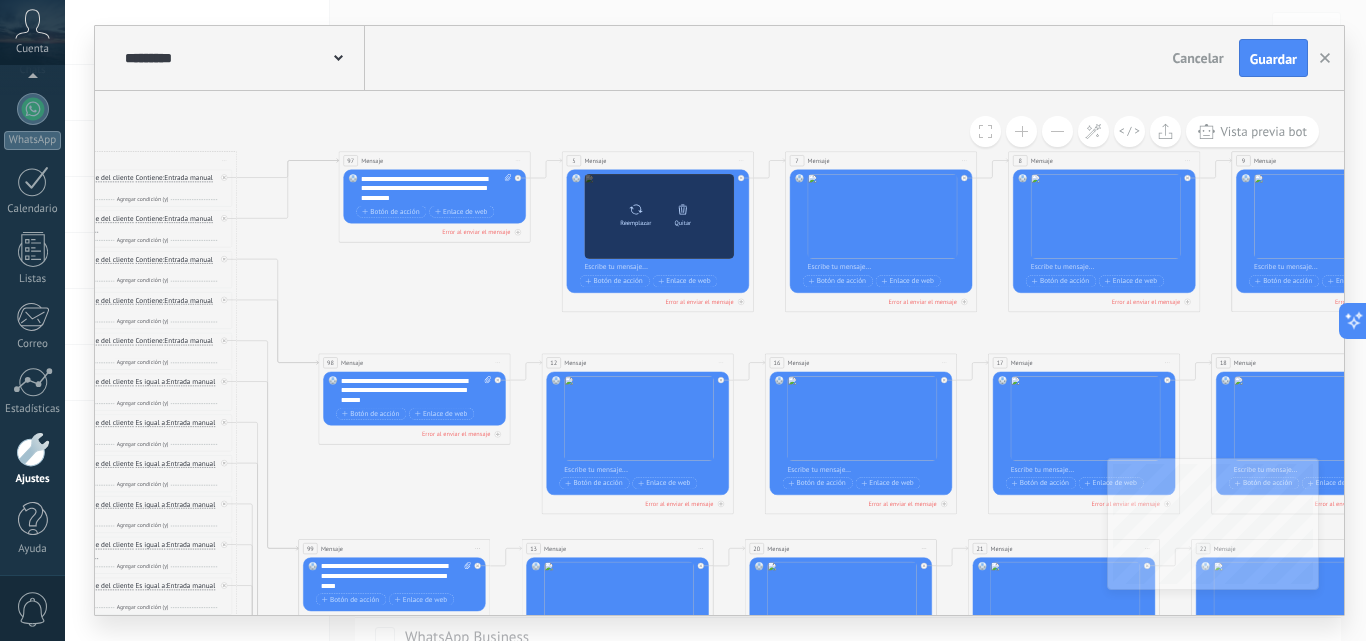 click on "Reemplazar
Quitar
Convertir a mensaje de voz" at bounding box center [659, 216] 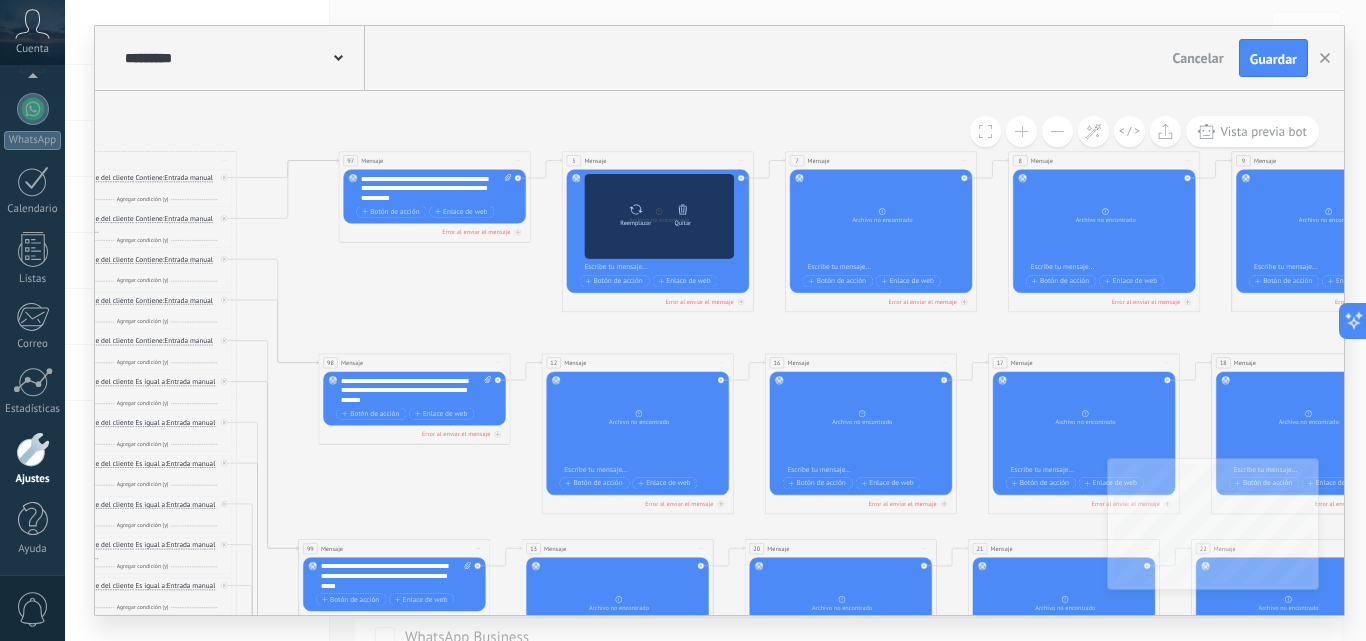 click 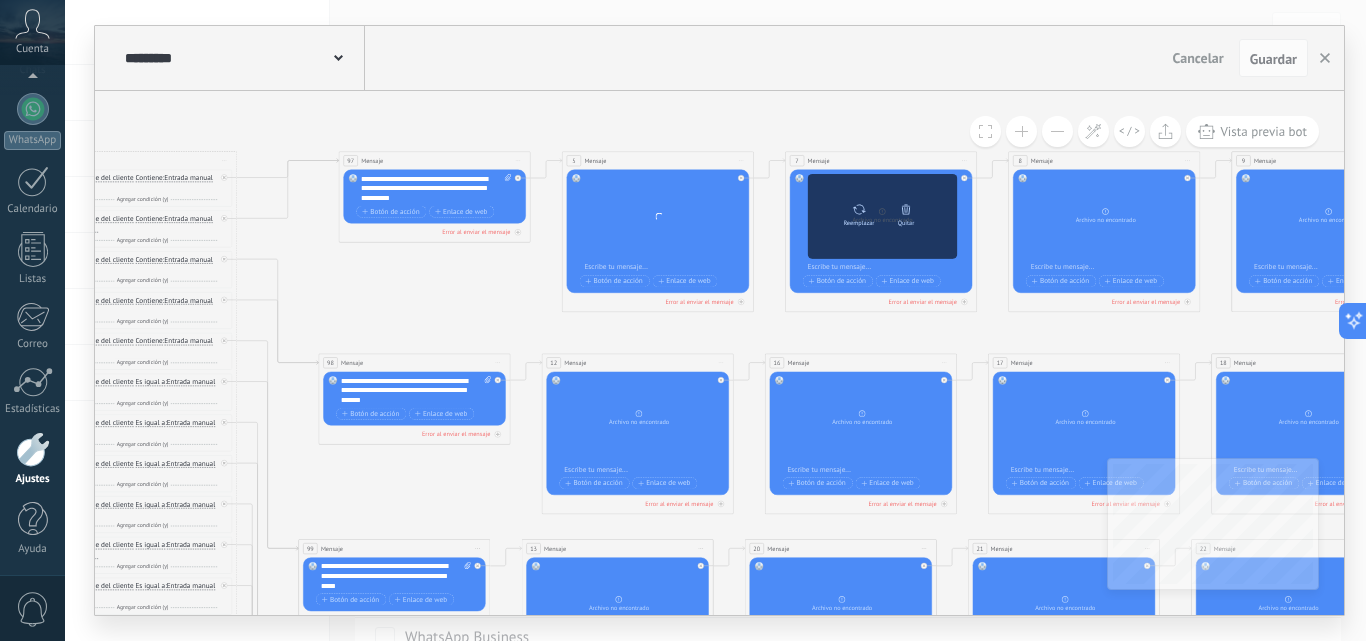 click 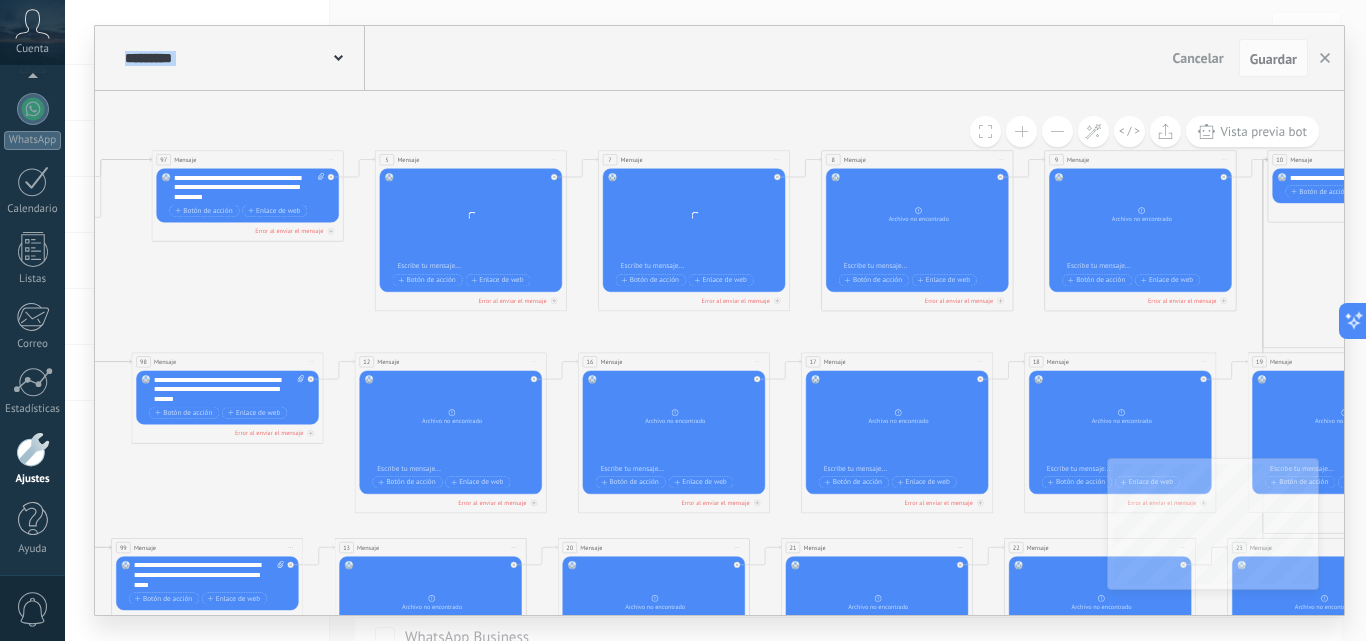drag, startPoint x: 910, startPoint y: 337, endPoint x: 597, endPoint y: 336, distance: 313.0016 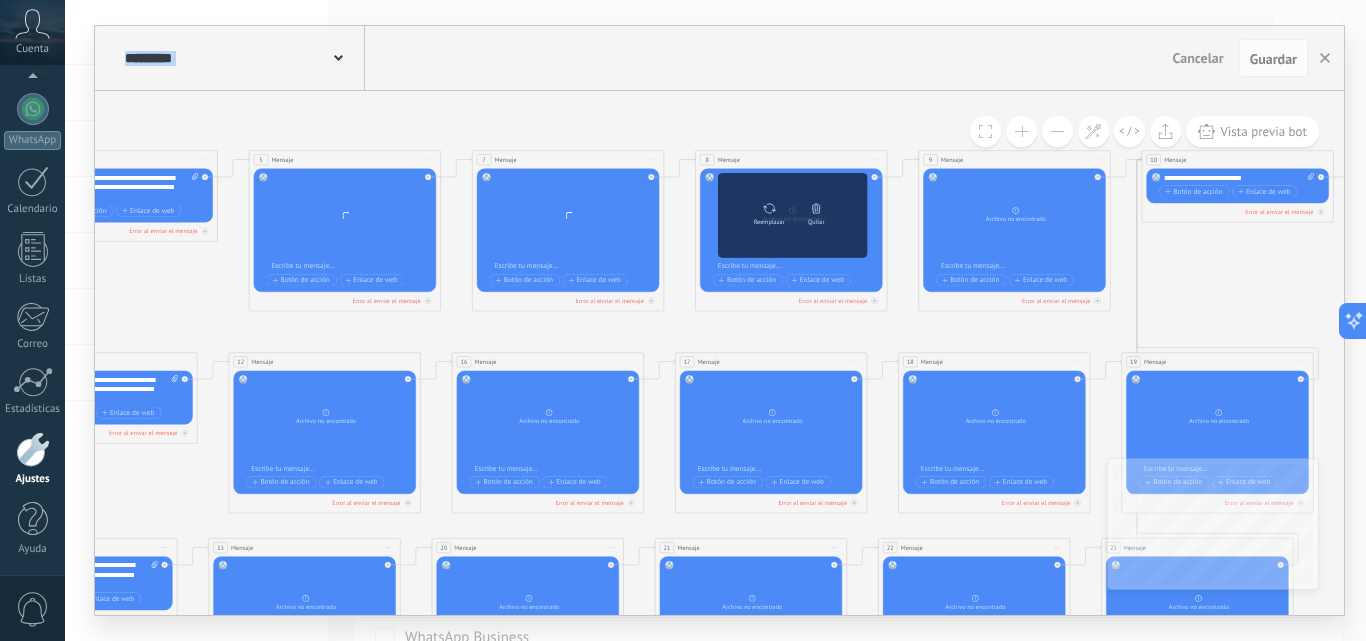 click 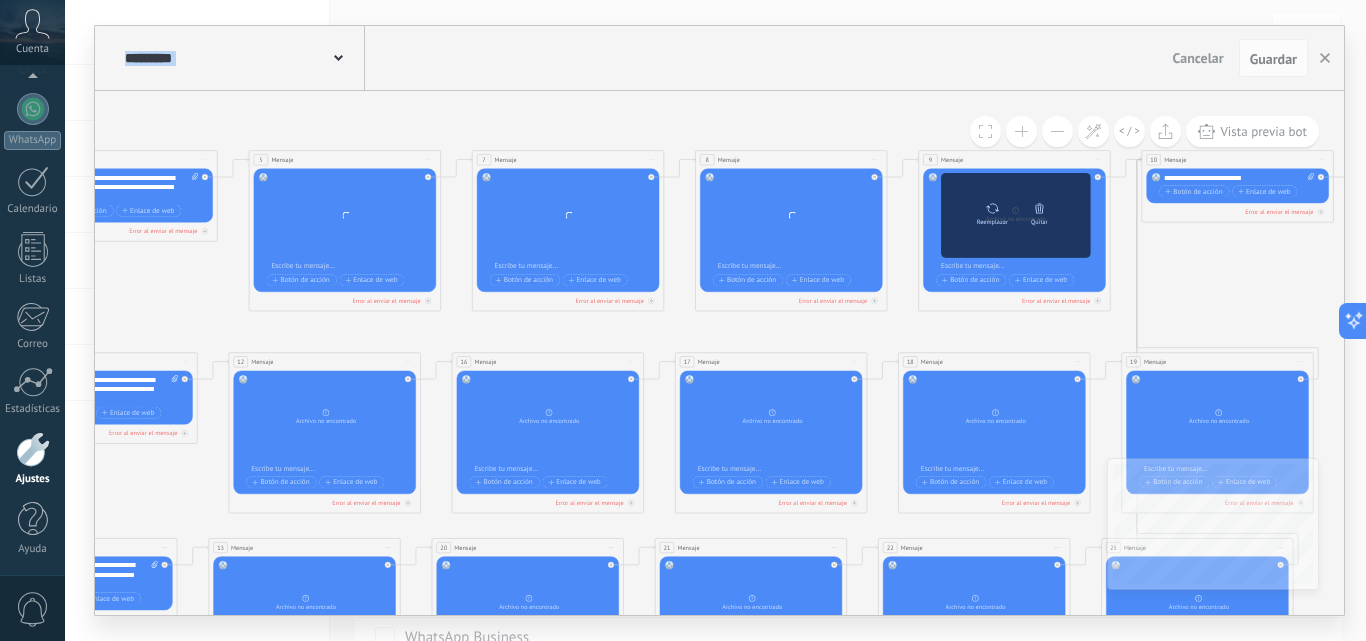 click 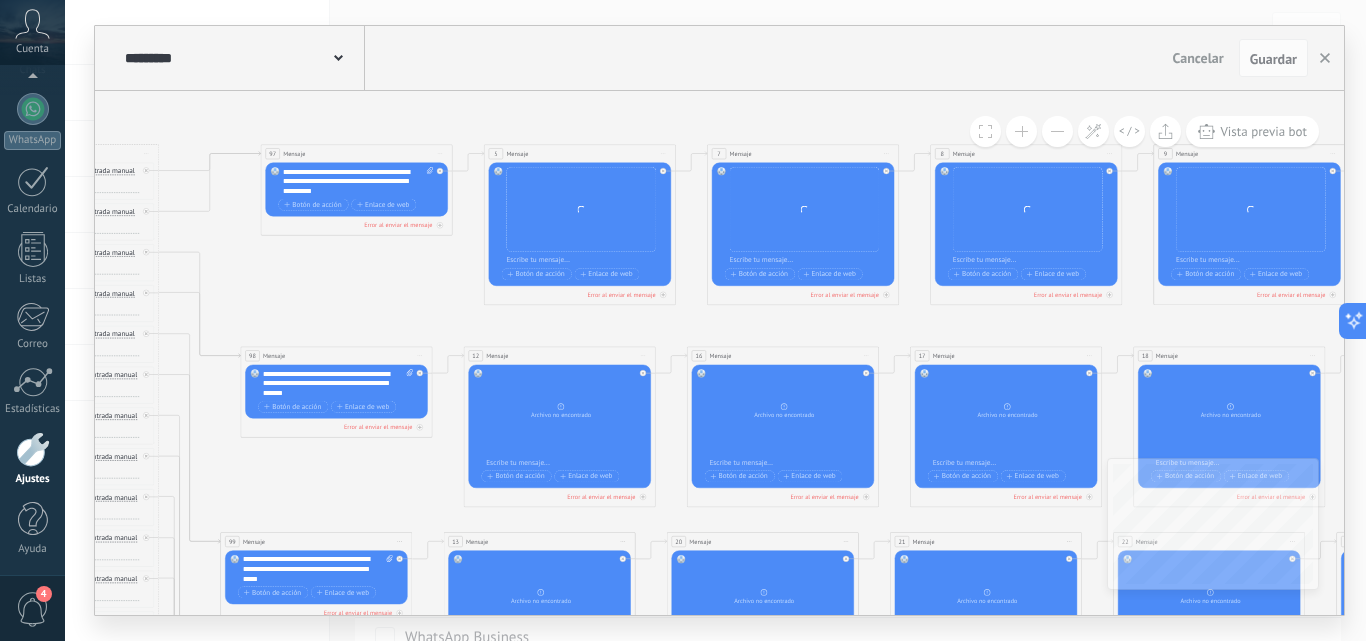 drag, startPoint x: 293, startPoint y: 332, endPoint x: 528, endPoint y: 326, distance: 235.07658 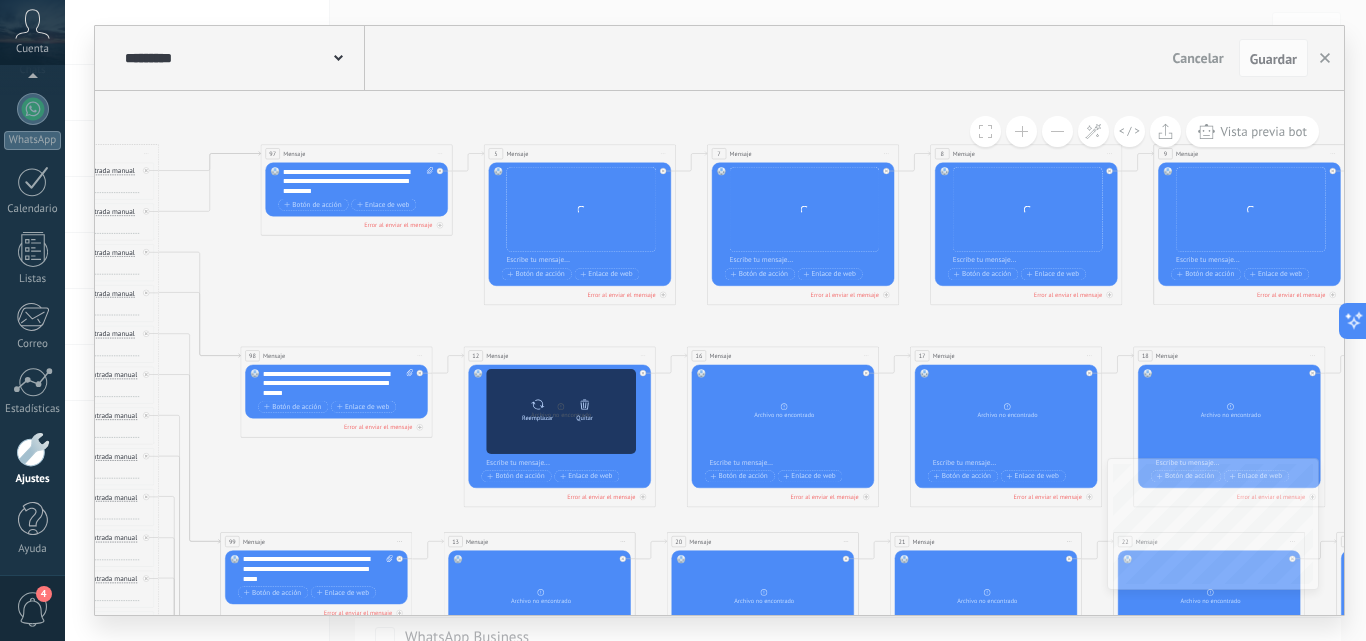 click 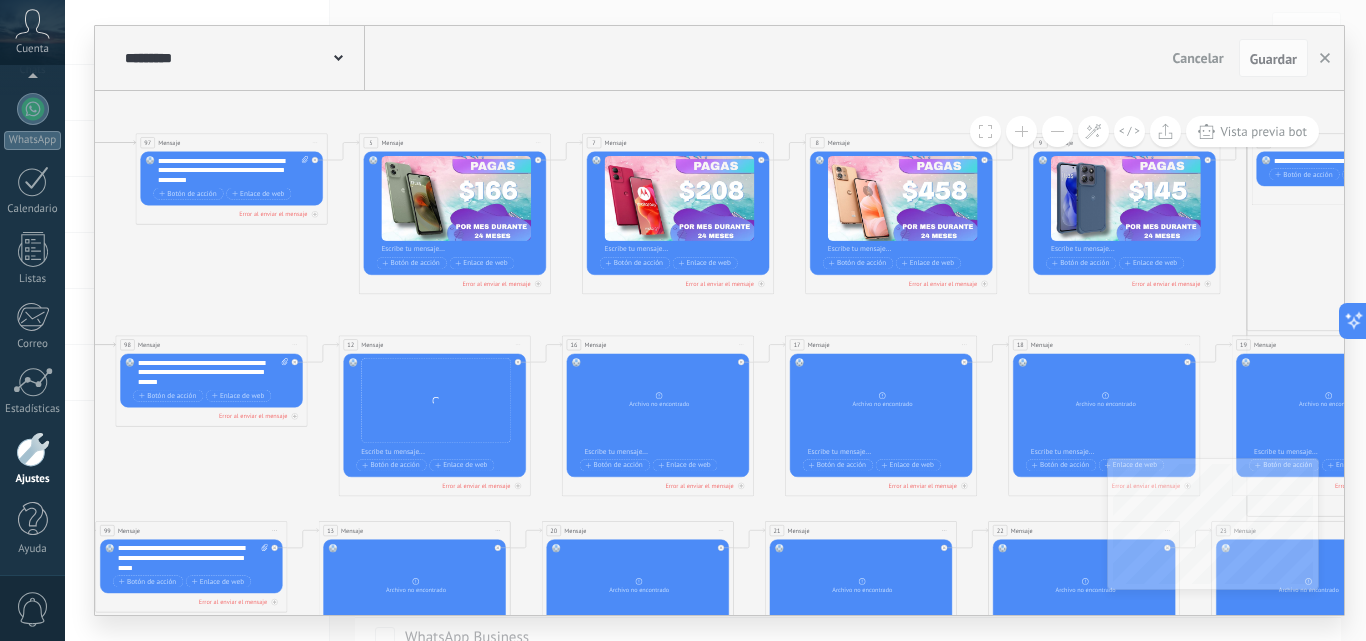 drag, startPoint x: 665, startPoint y: 325, endPoint x: 481, endPoint y: 299, distance: 185.82788 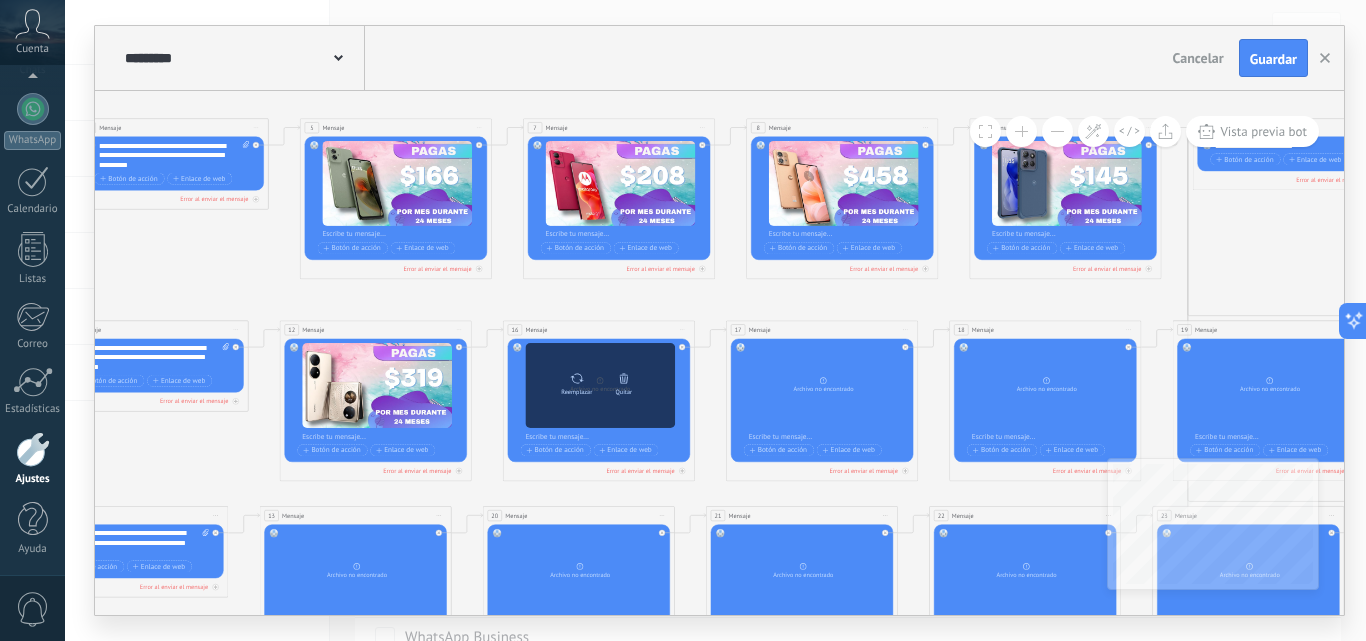 click 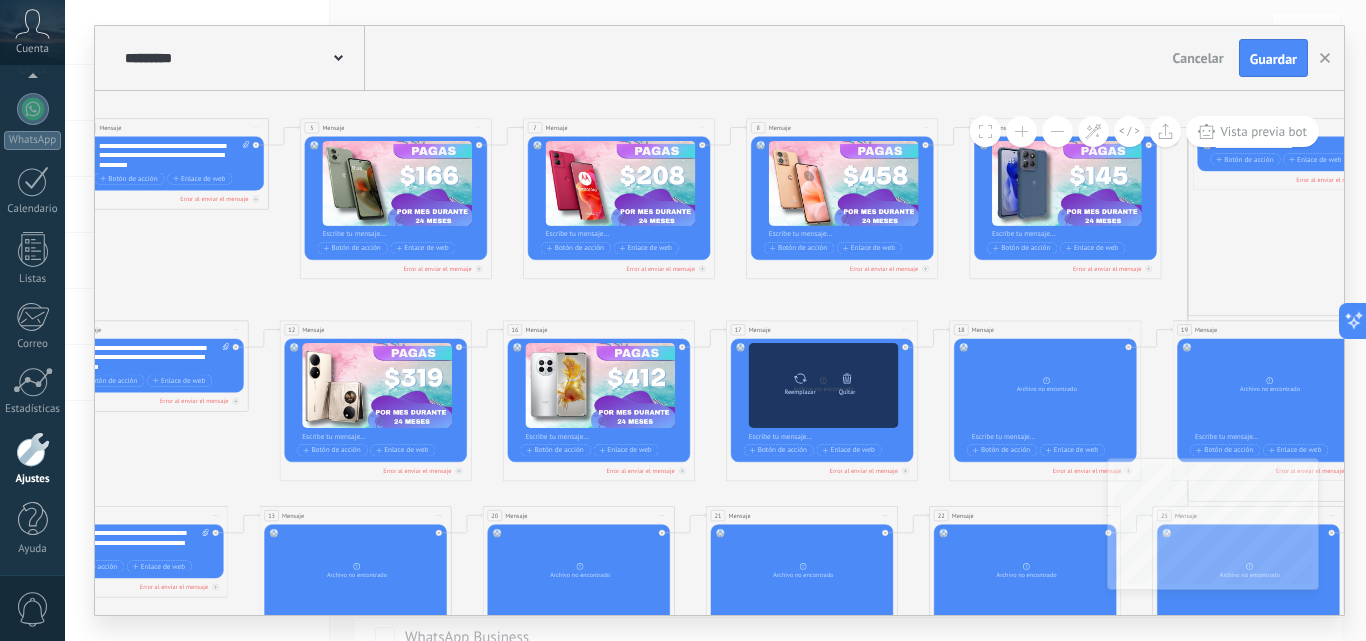 click 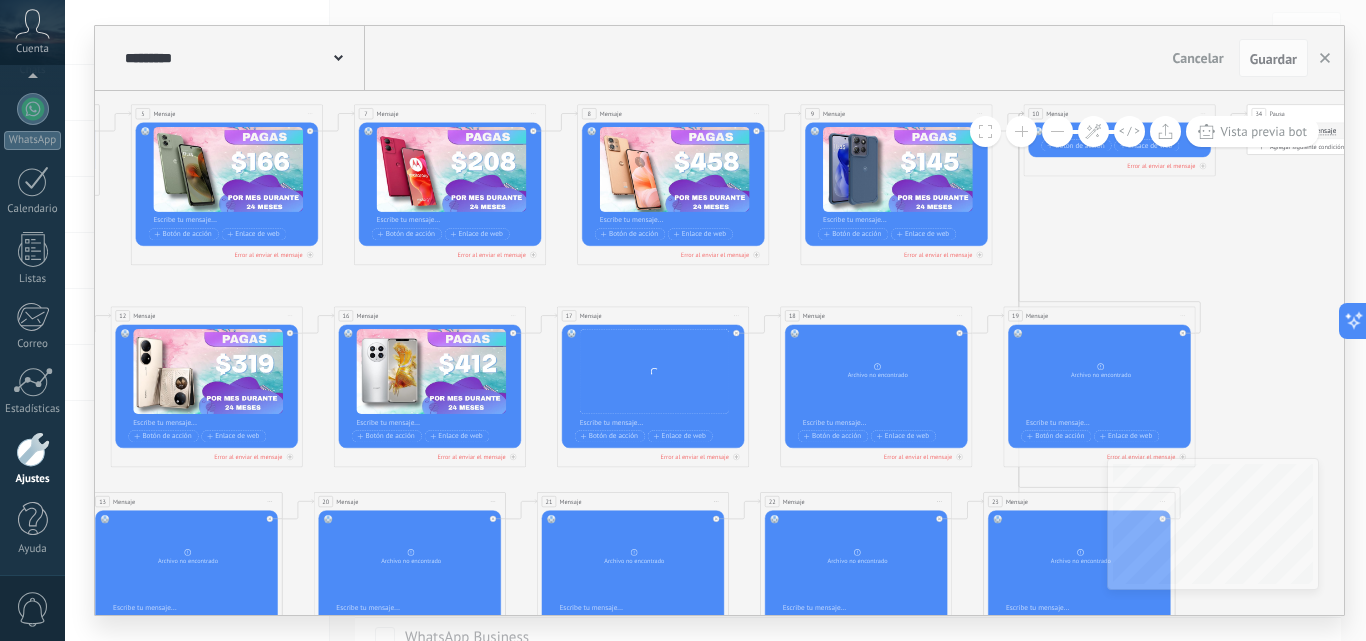 drag, startPoint x: 882, startPoint y: 303, endPoint x: 667, endPoint y: 291, distance: 215.33463 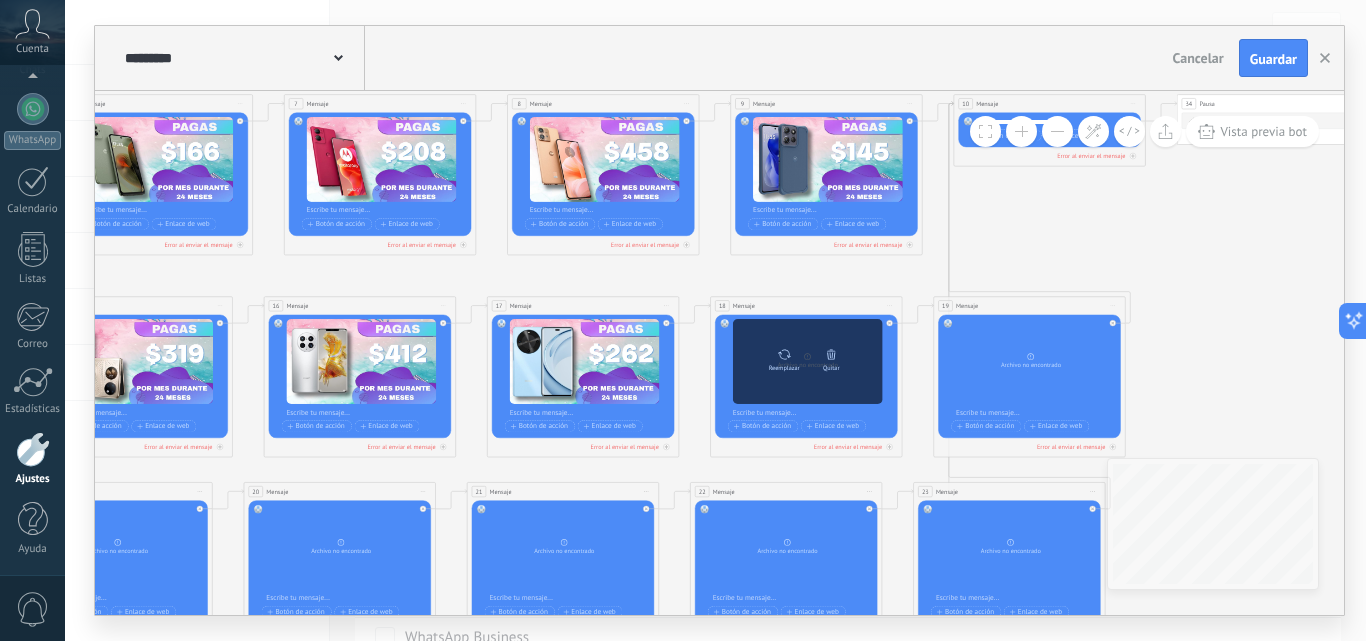 click 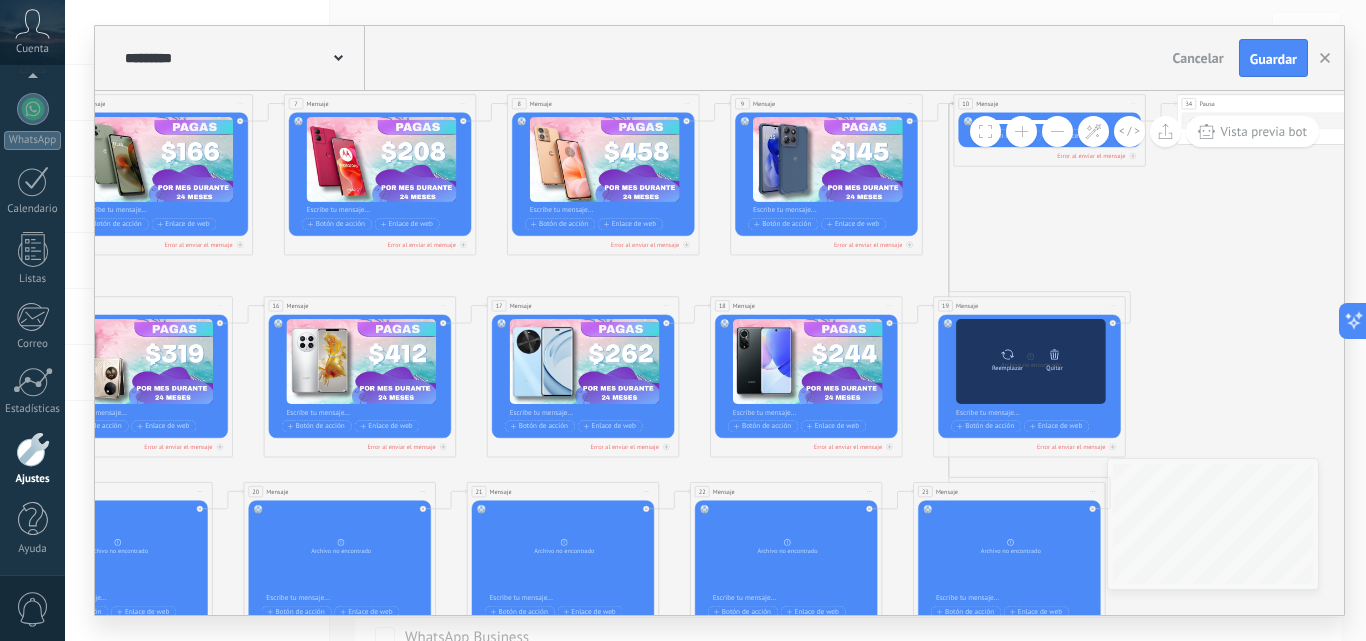 click 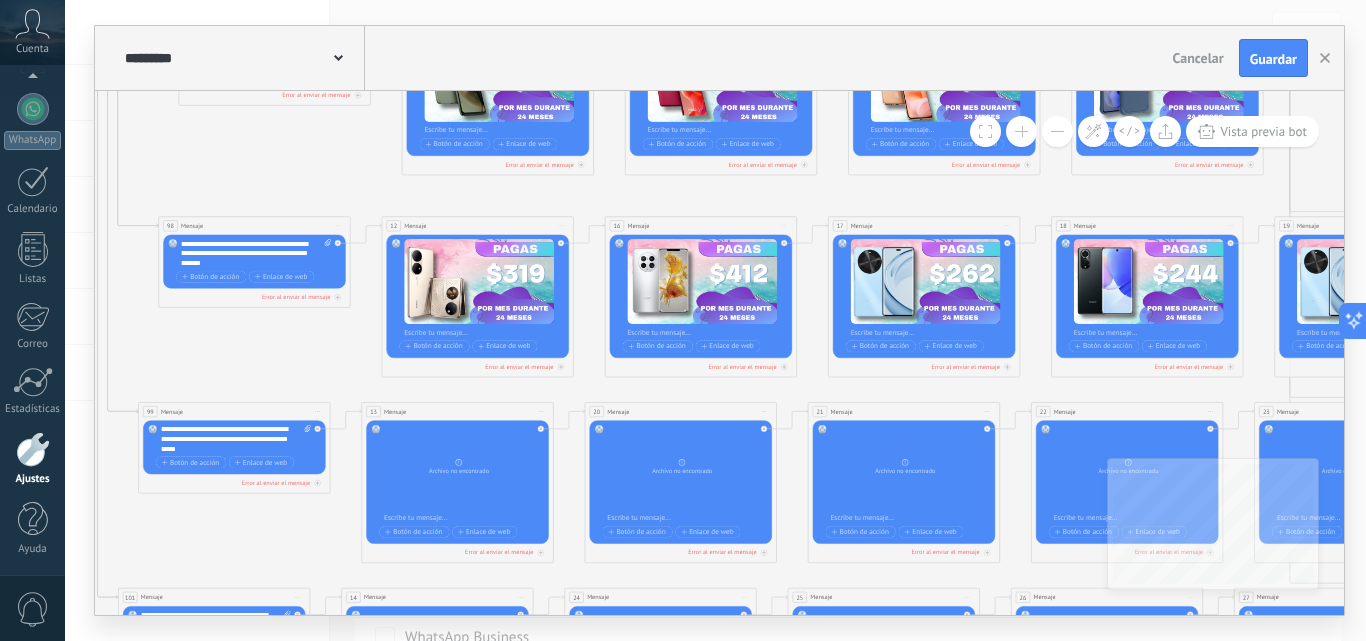 drag, startPoint x: 452, startPoint y: 275, endPoint x: 611, endPoint y: 328, distance: 167.60072 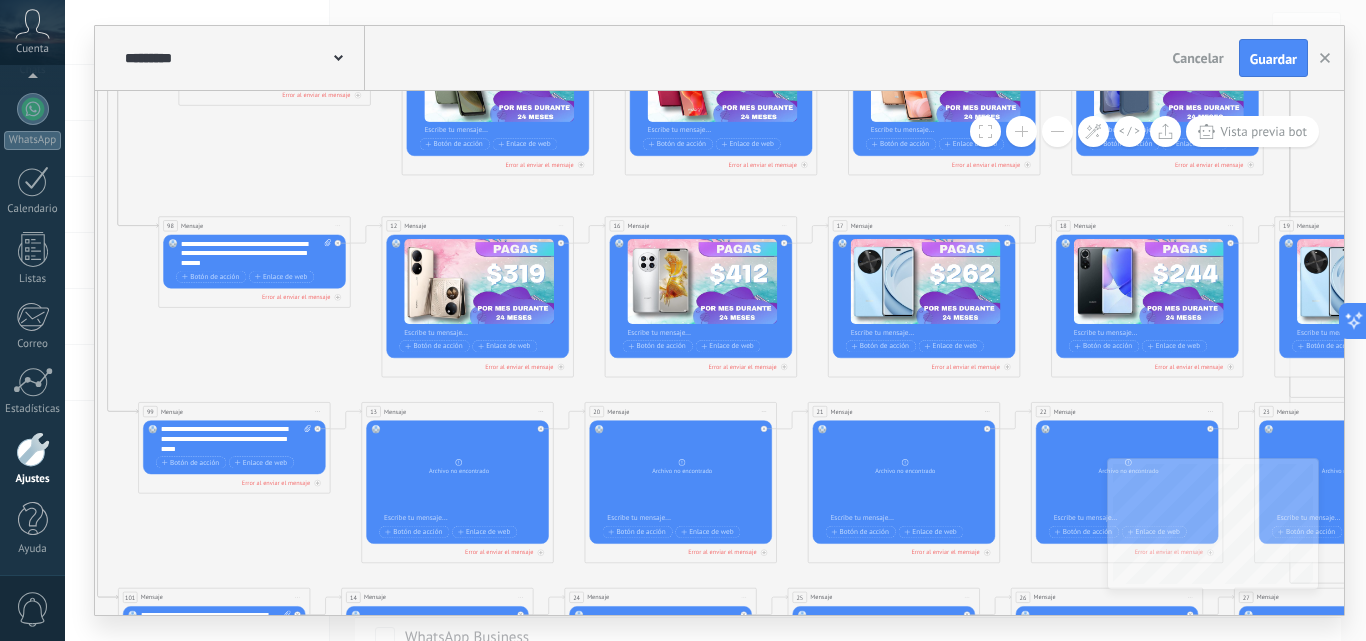 click on "6 Mensaje" 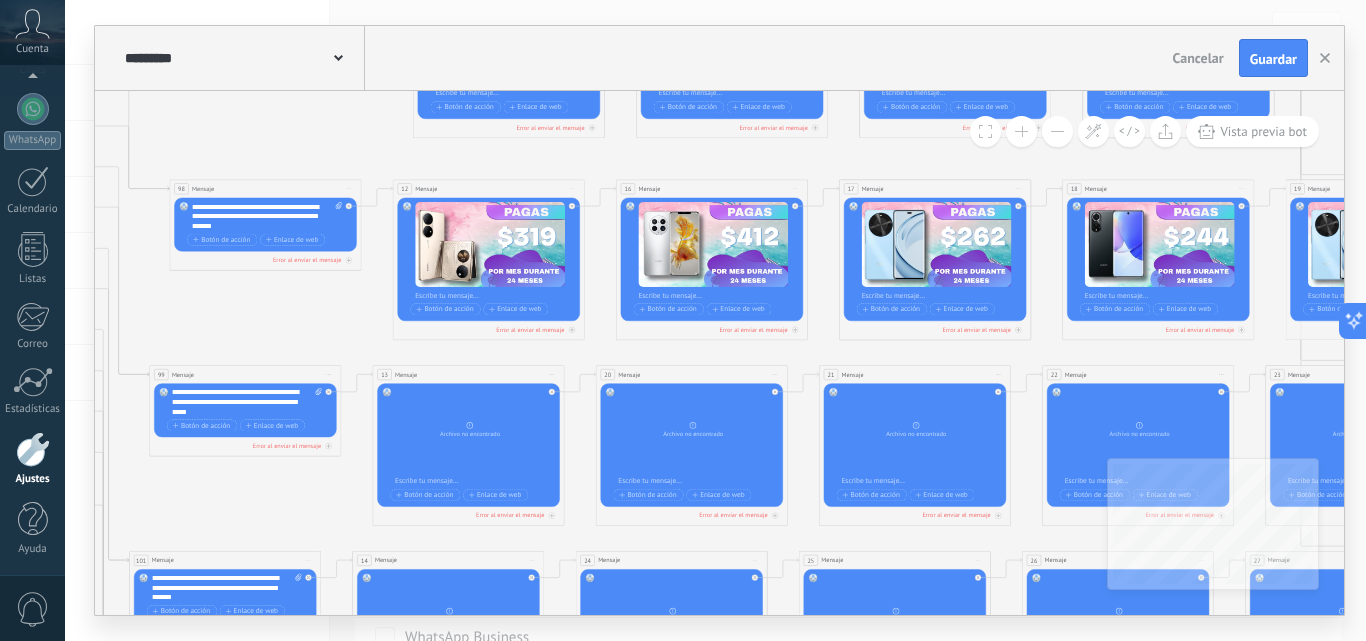 drag, startPoint x: 345, startPoint y: 356, endPoint x: 331, endPoint y: 334, distance: 26.076809 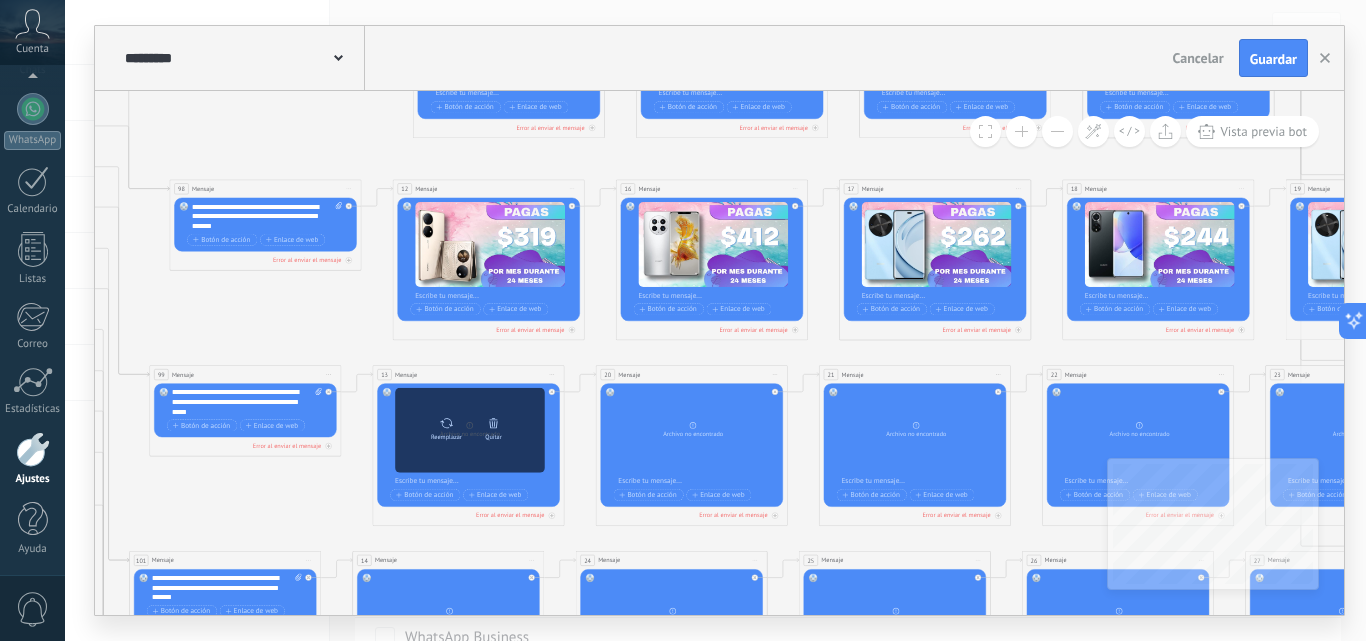 click 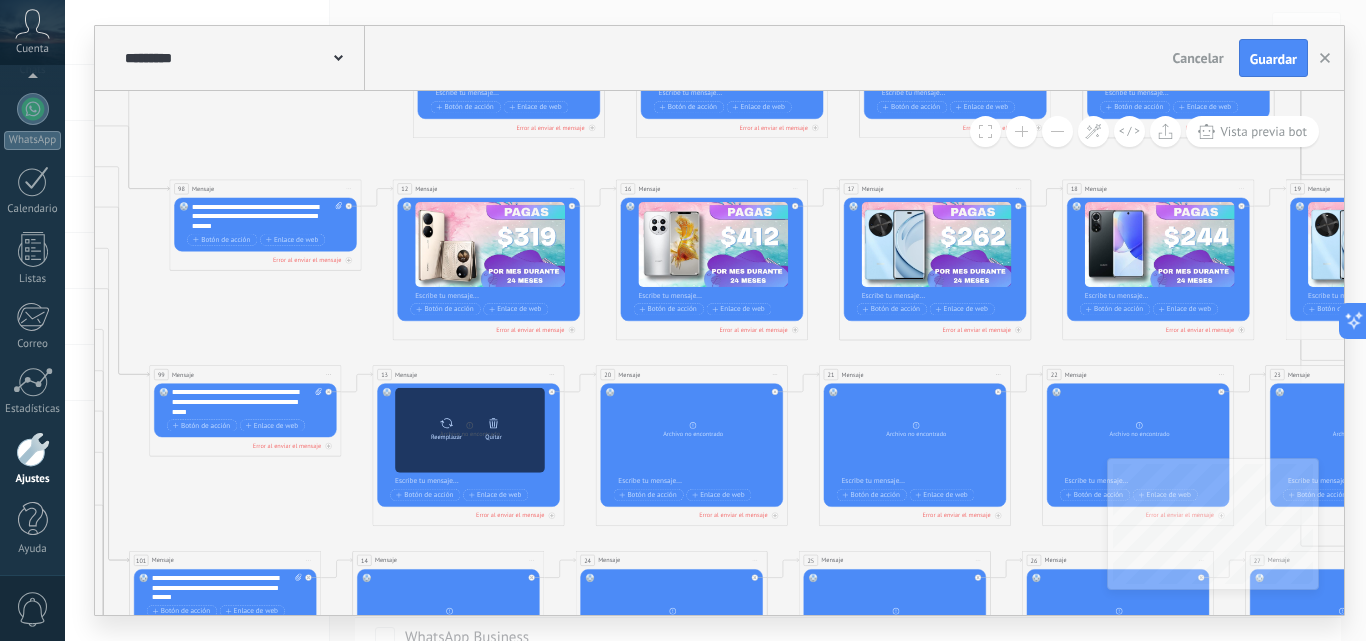 click on "Subir" at bounding box center [0, 0] 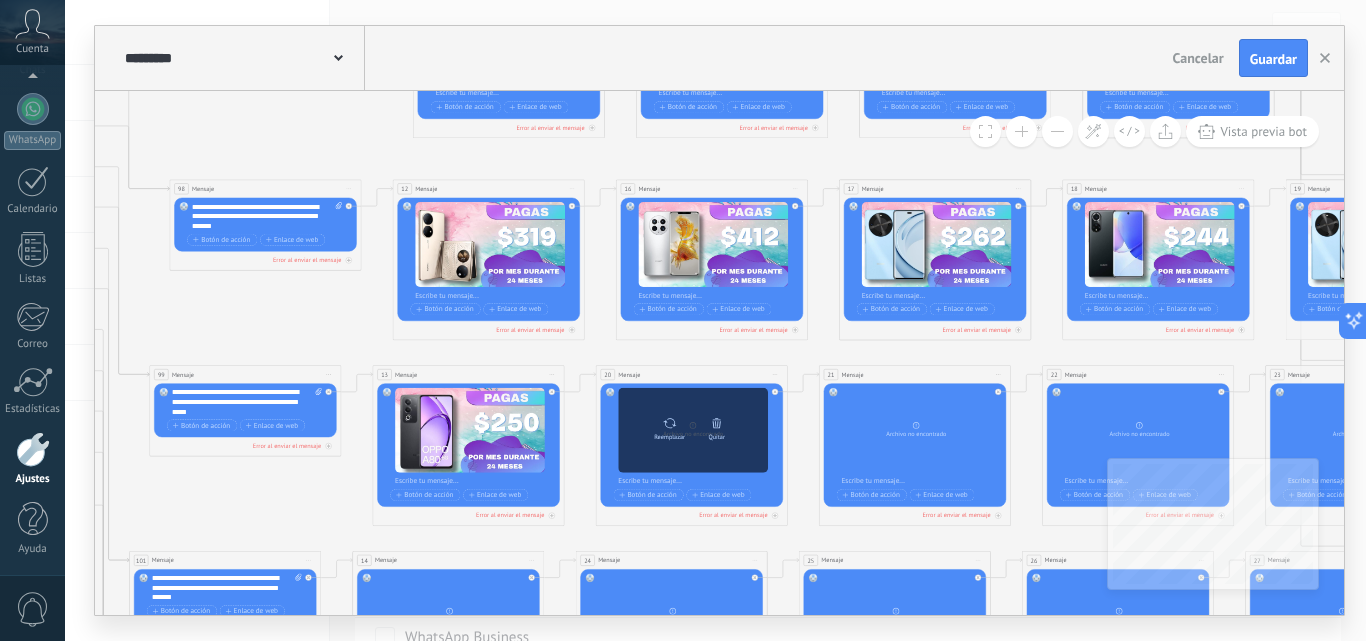 click 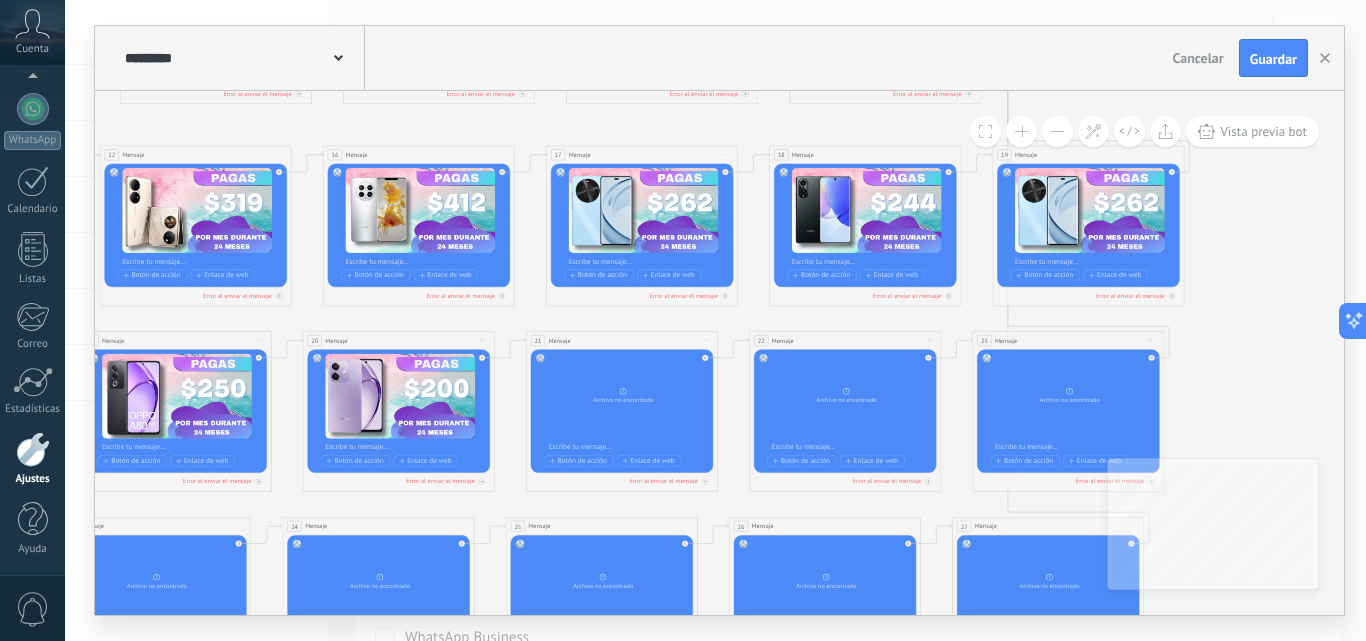 drag, startPoint x: 718, startPoint y: 354, endPoint x: 425, endPoint y: 320, distance: 294.9661 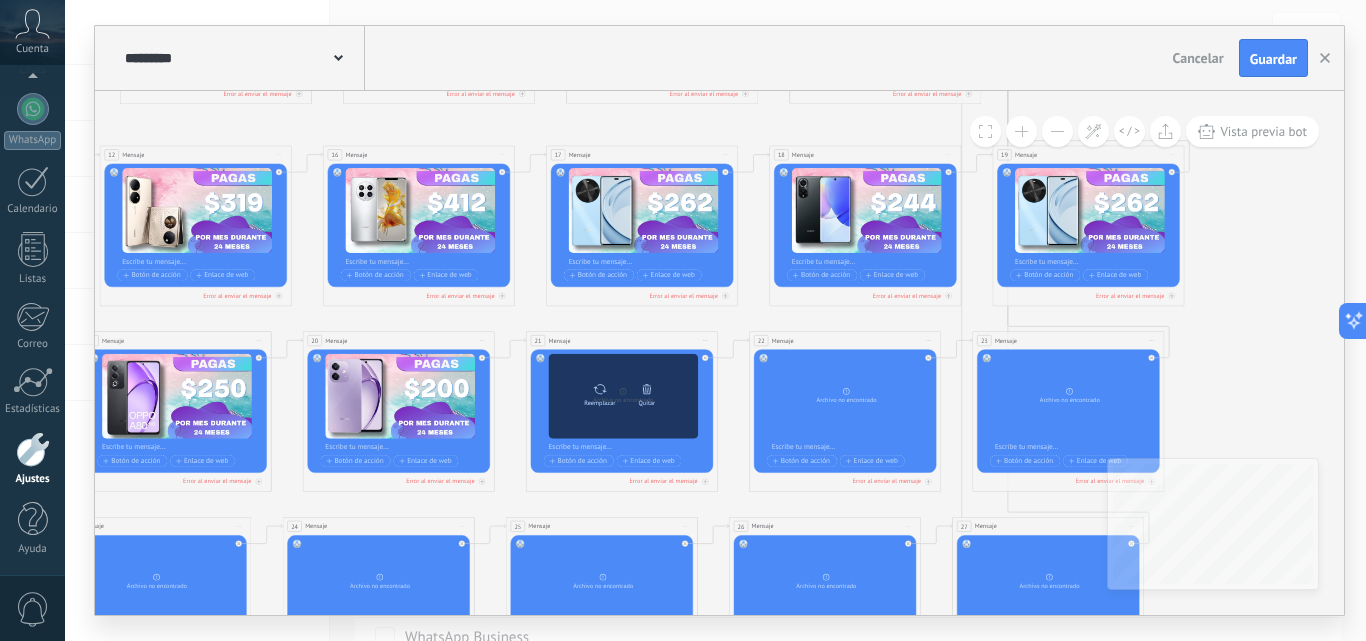 click 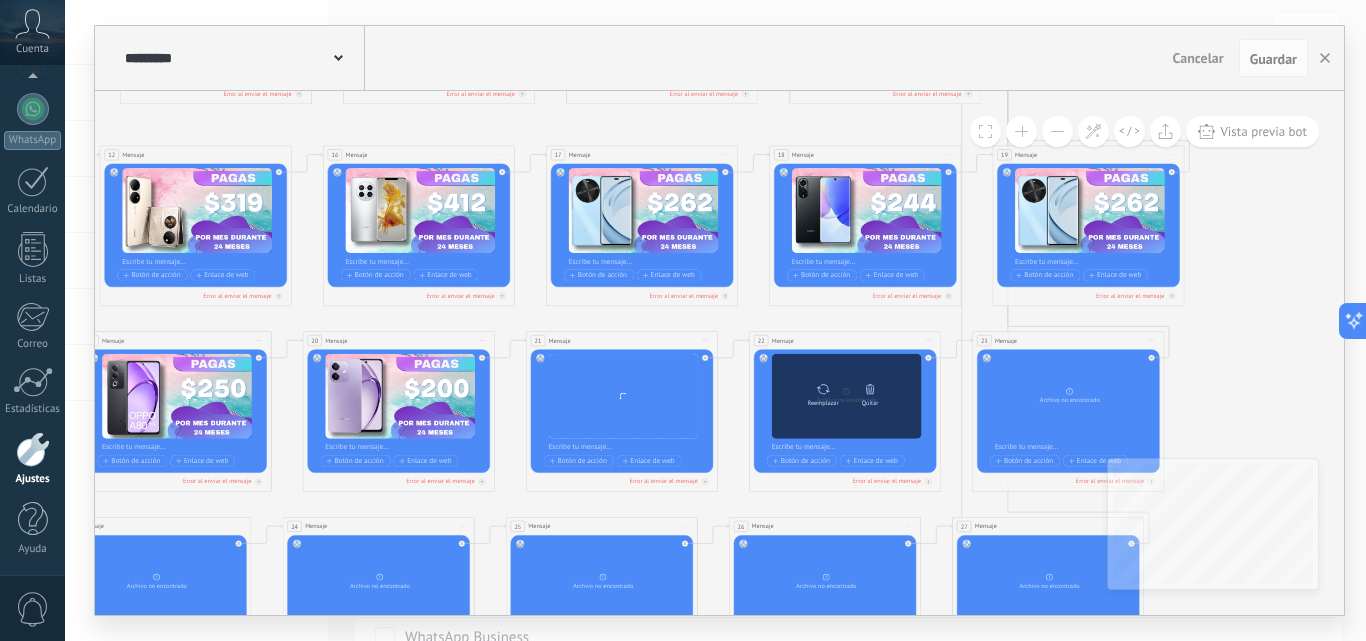click 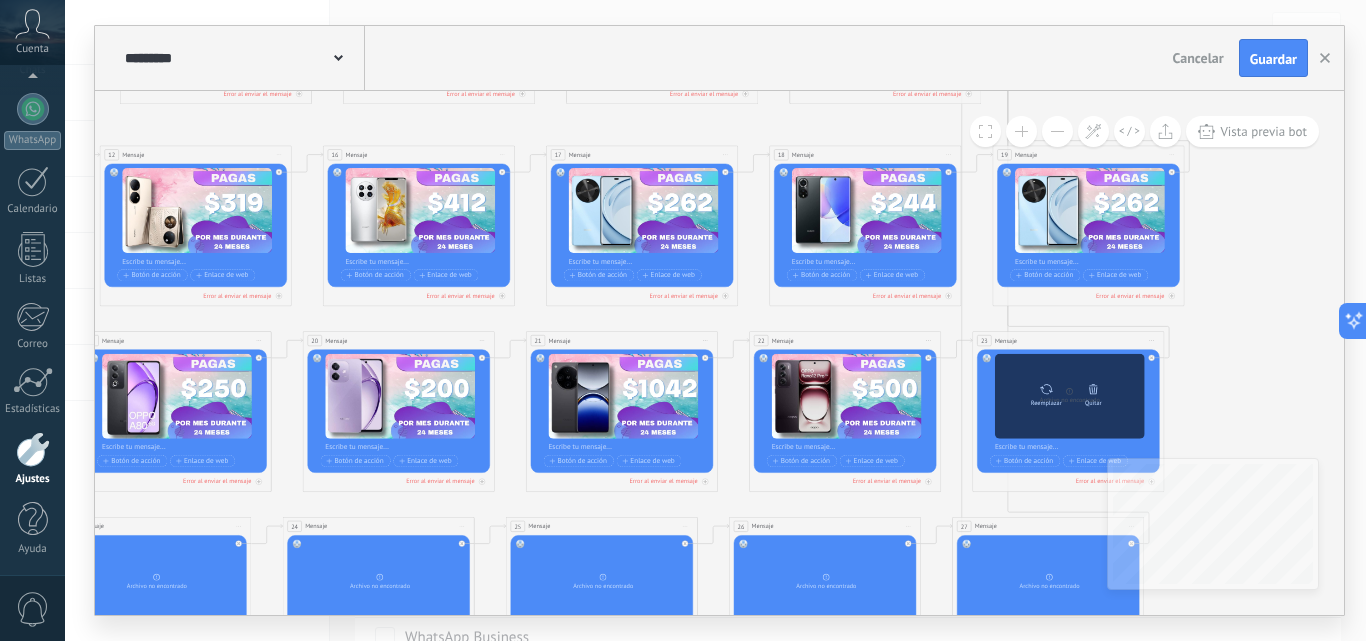 click 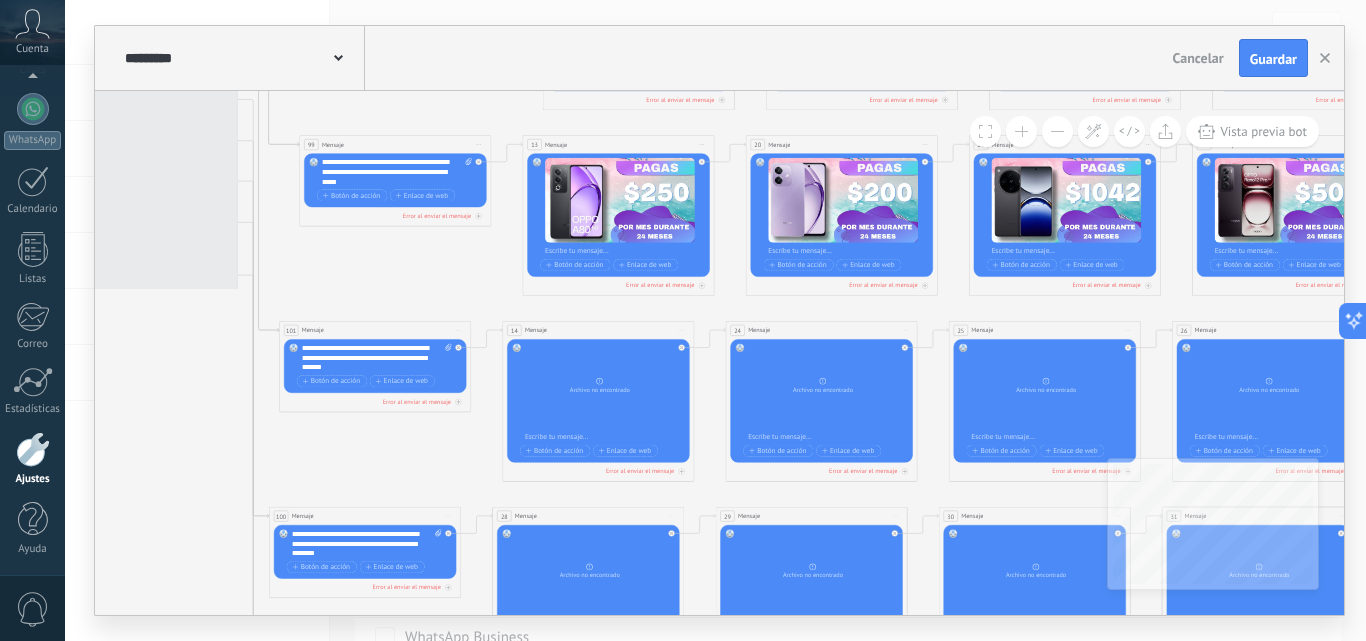 click on "**********" at bounding box center [719, 353] 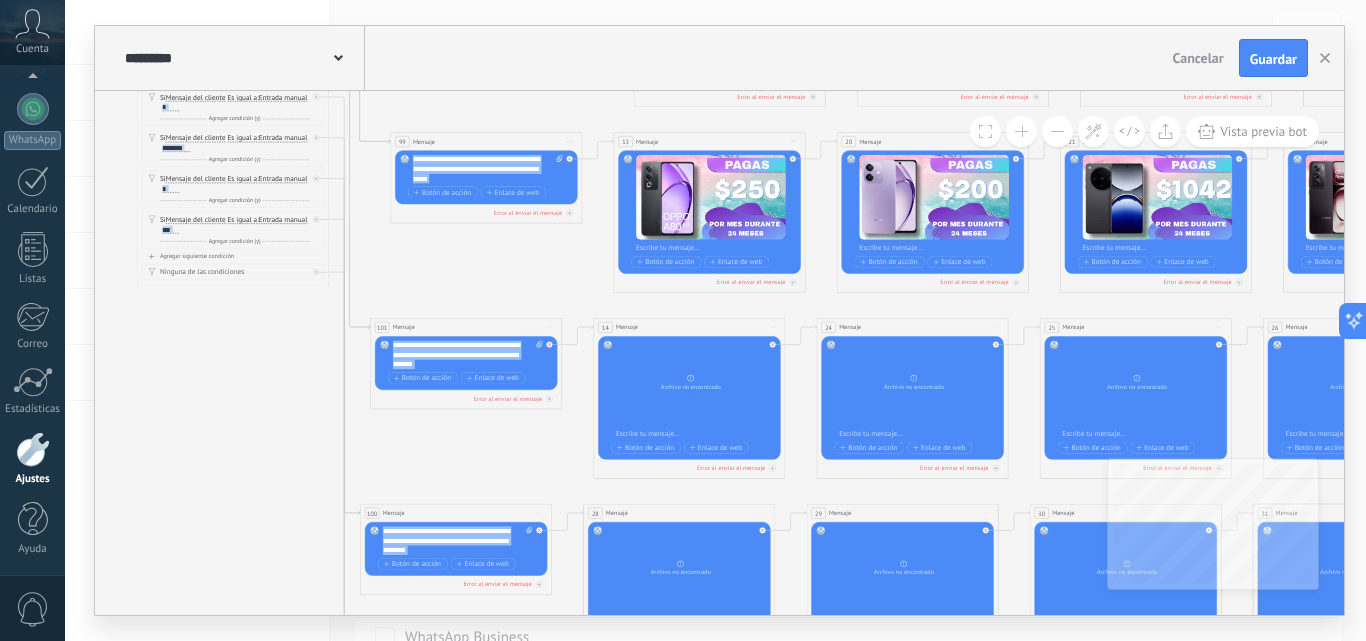 click 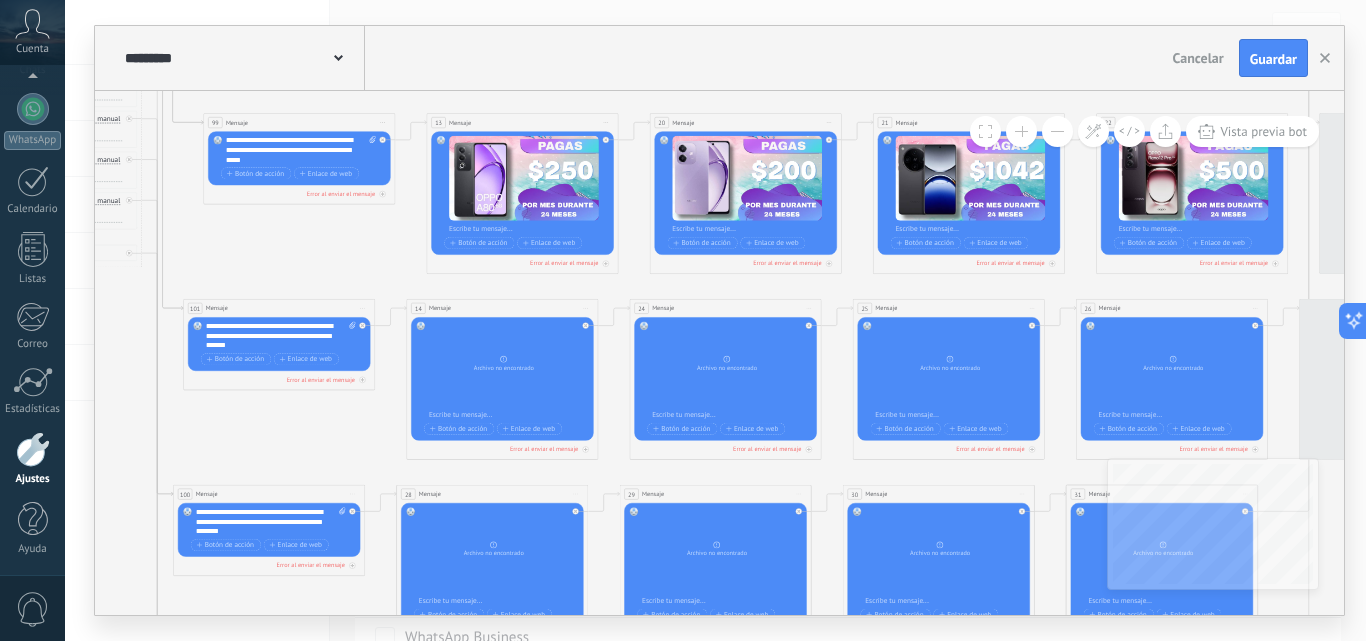 drag, startPoint x: 434, startPoint y: 452, endPoint x: 278, endPoint y: 425, distance: 158.31929 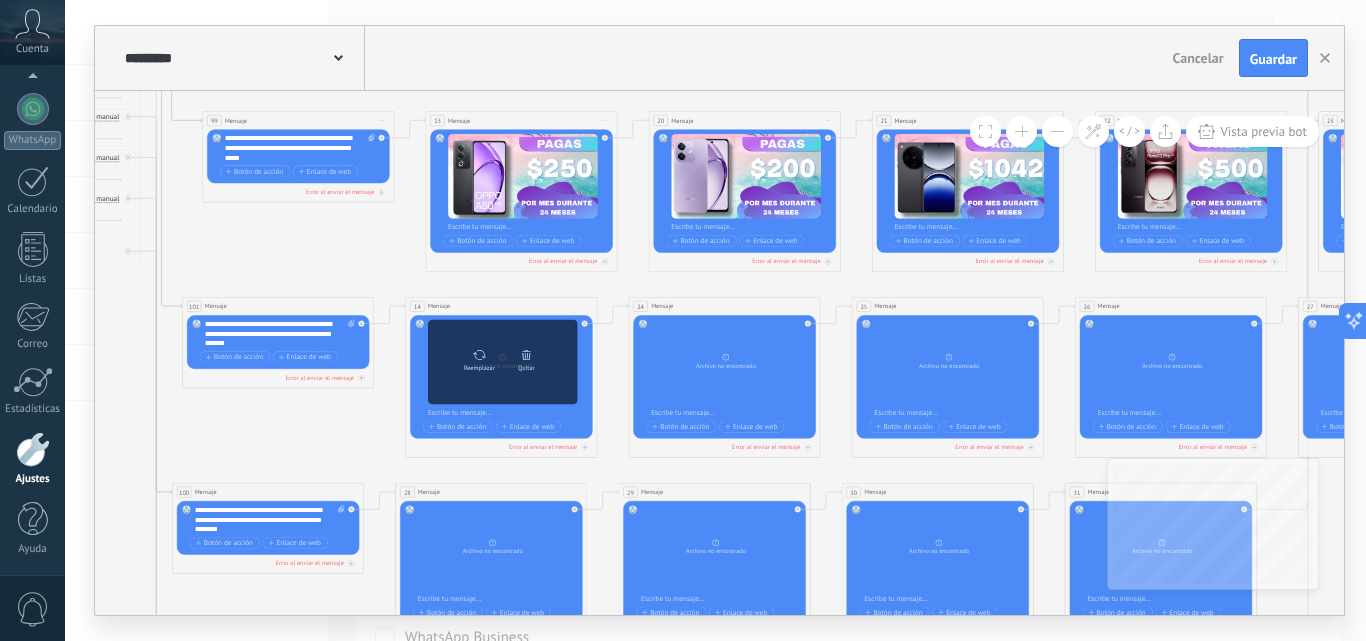 click 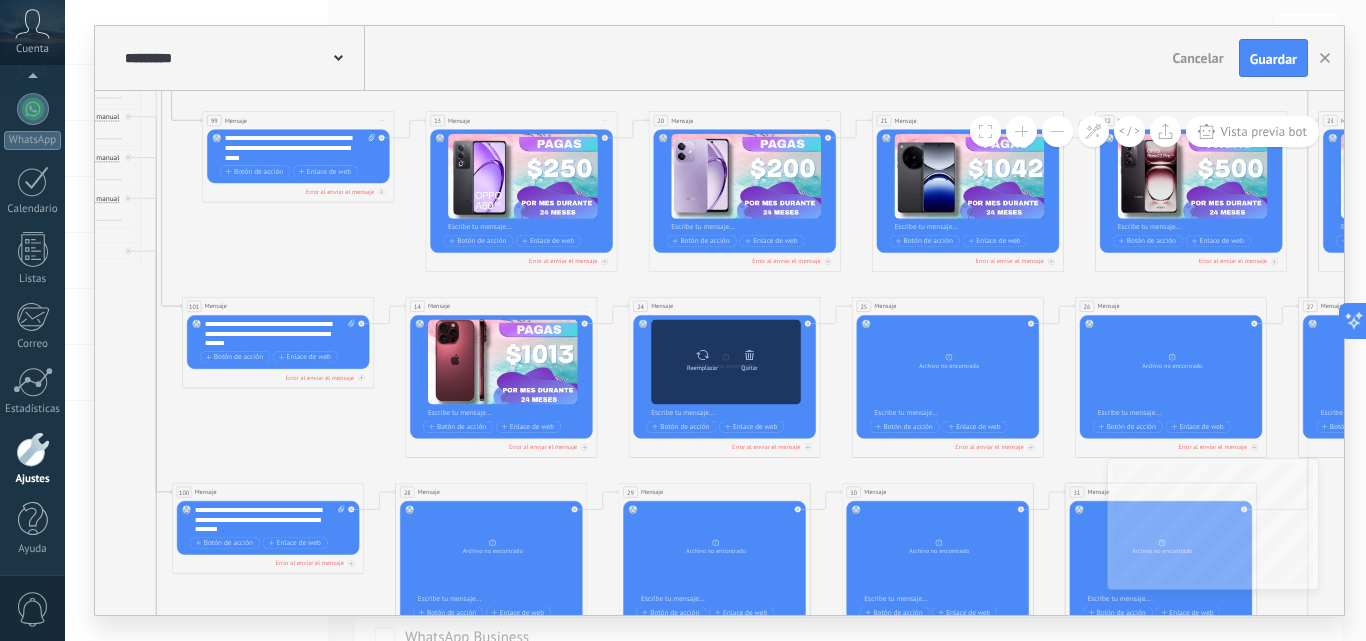 click 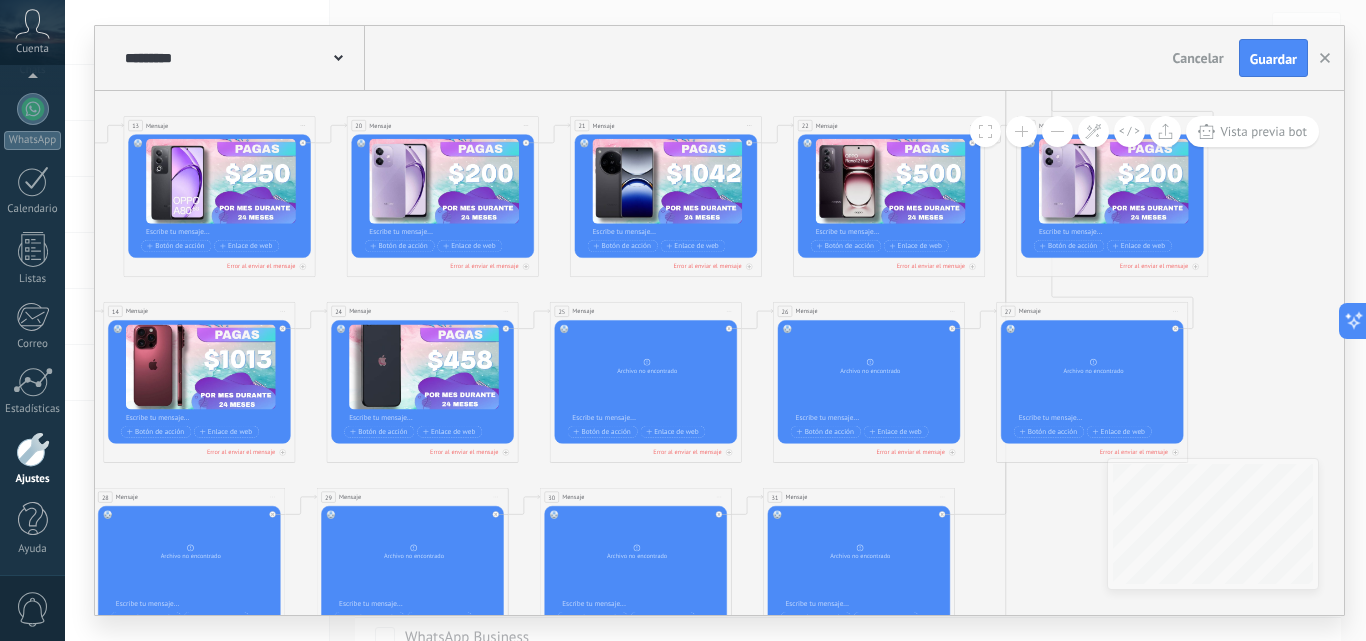 drag, startPoint x: 803, startPoint y: 283, endPoint x: 464, endPoint y: 286, distance: 339.01328 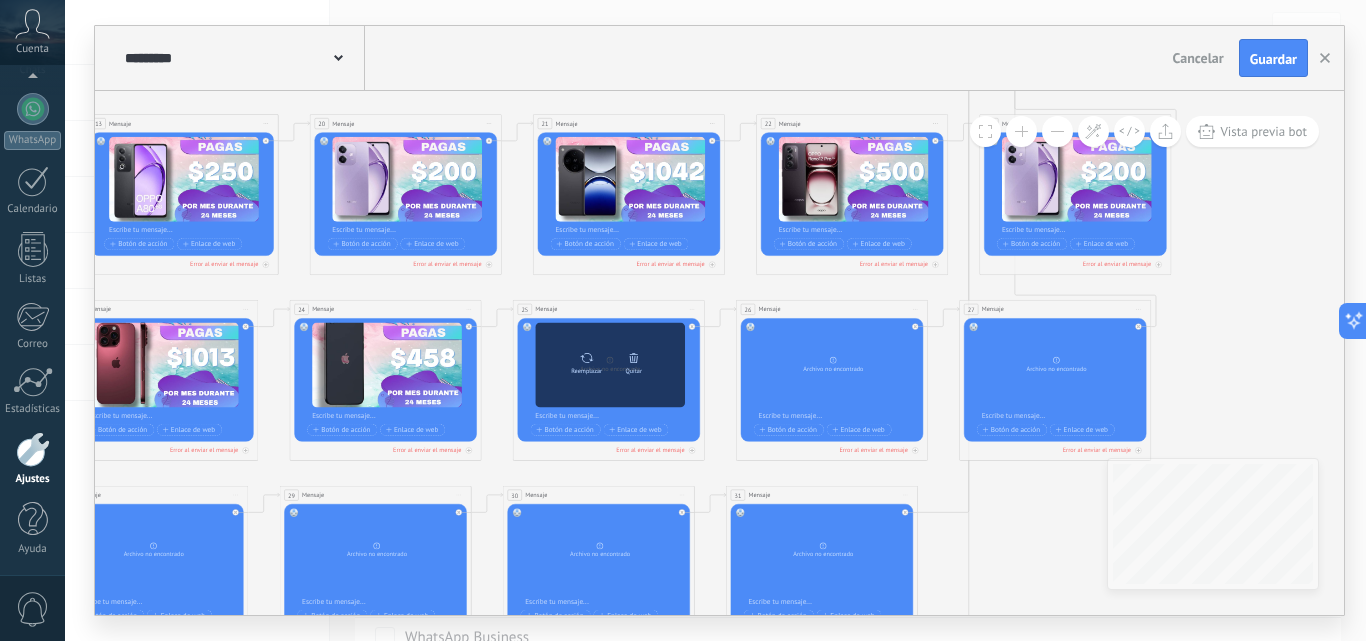 click on "Reemplazar" at bounding box center (586, 370) 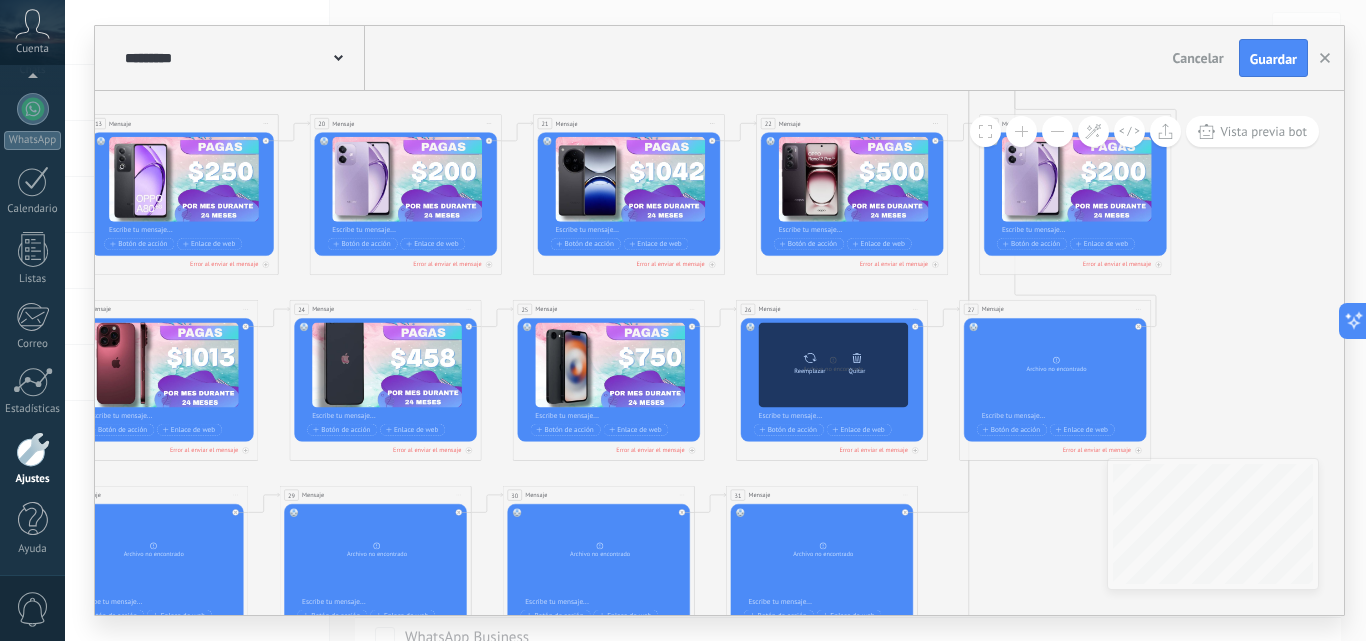 click 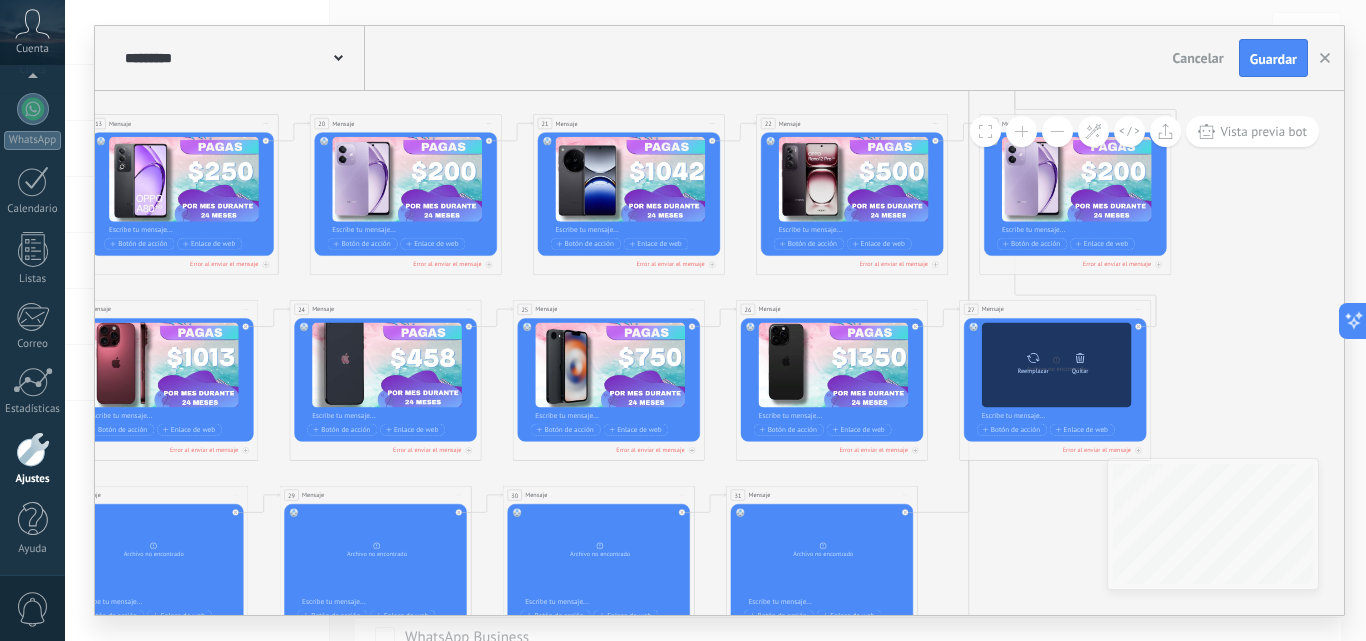 click 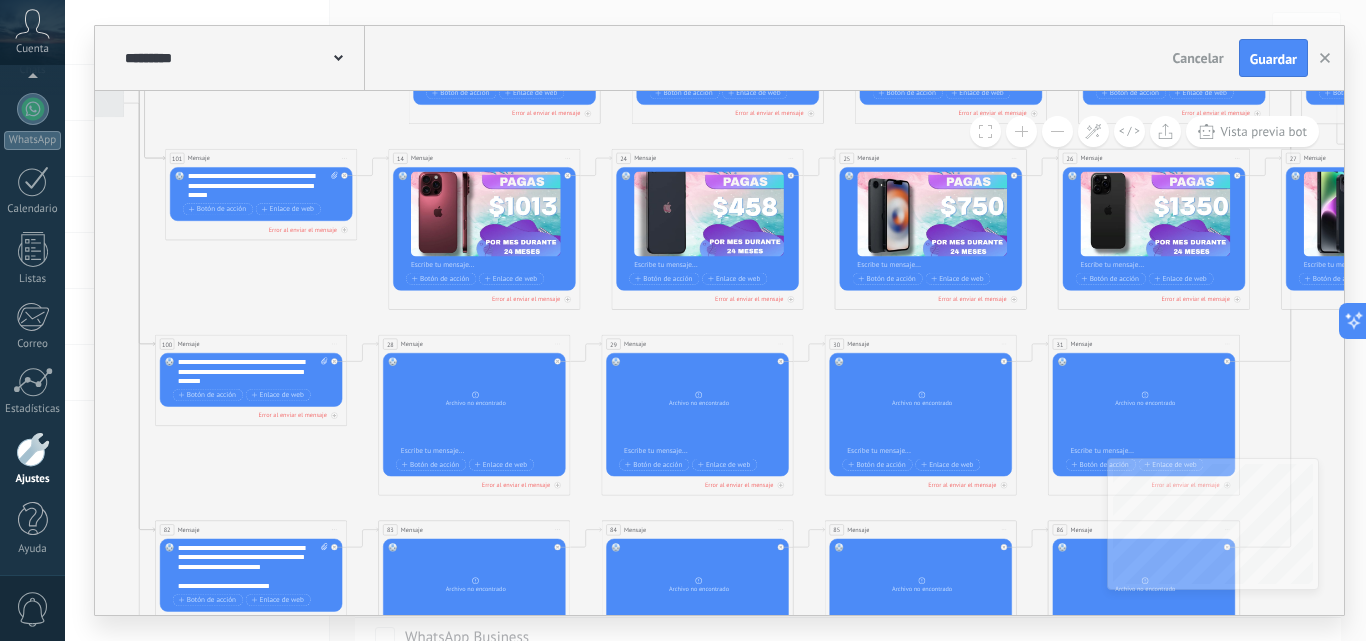 drag, startPoint x: 487, startPoint y: 470, endPoint x: 824, endPoint y: 279, distance: 387.36288 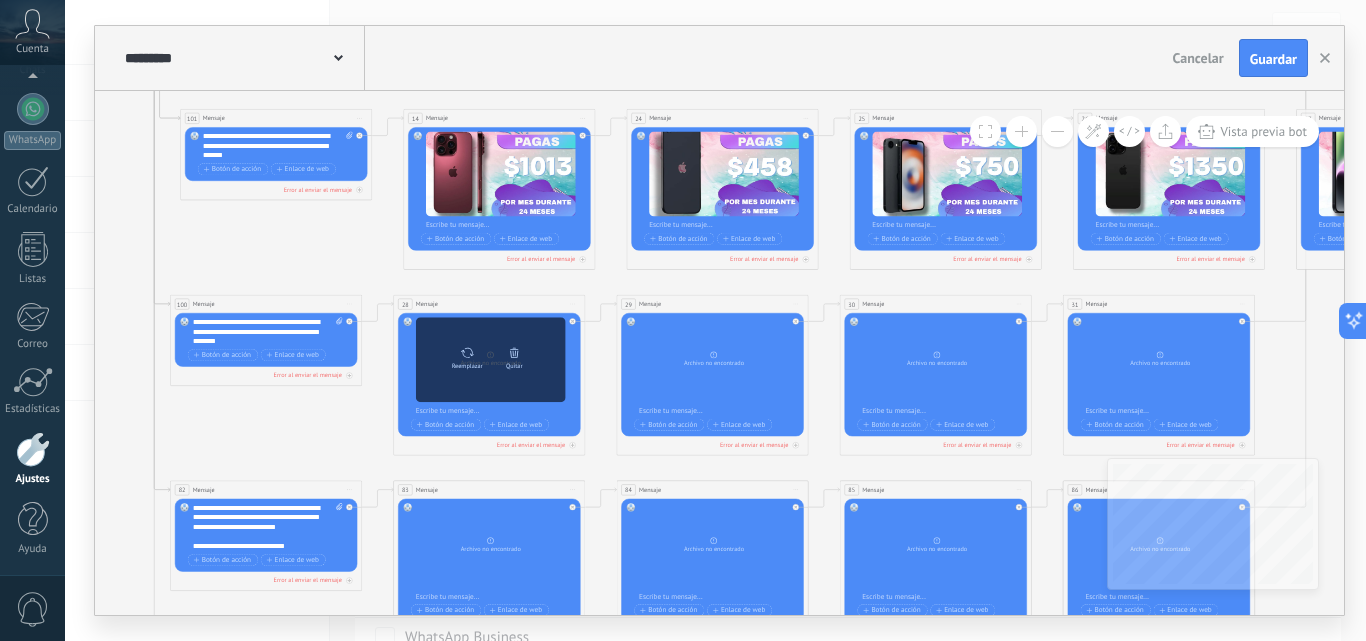 click 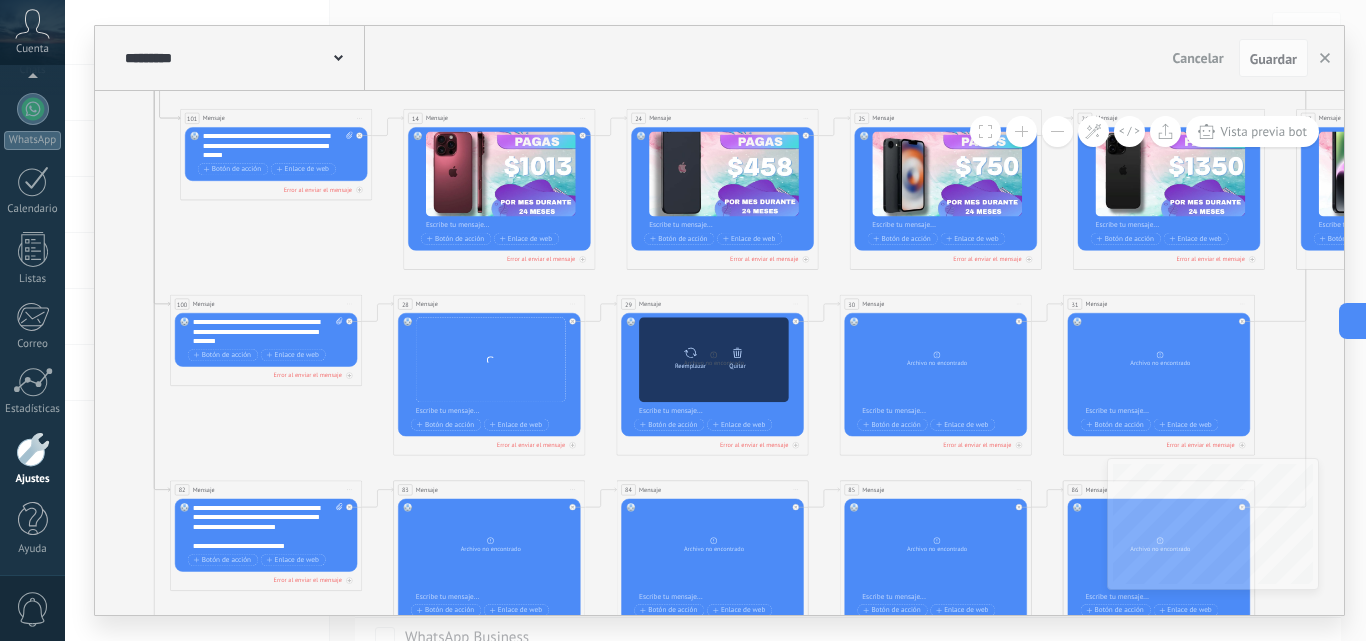 click 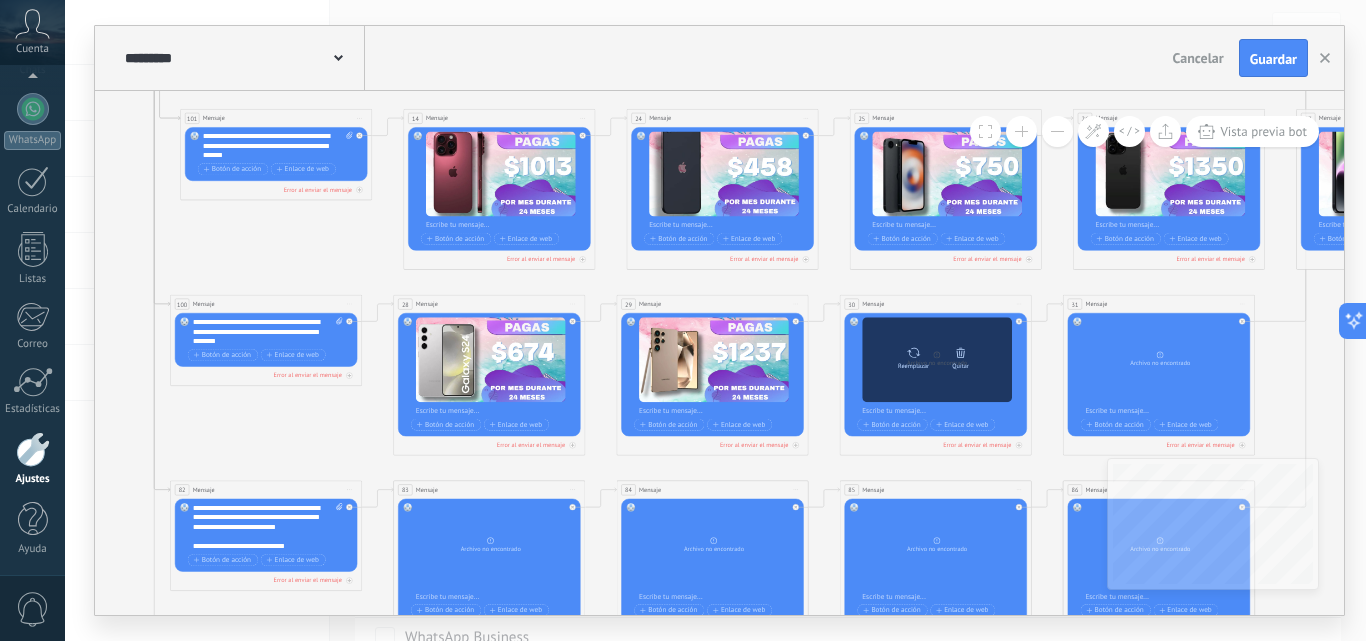 click 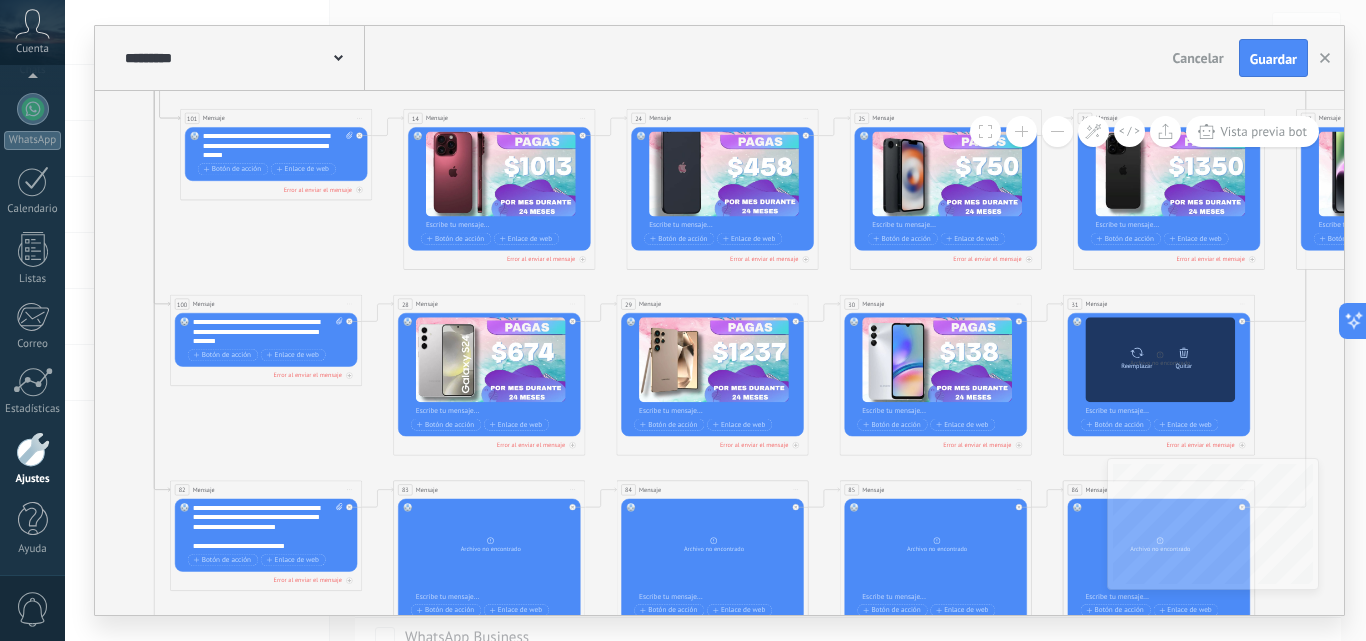 click 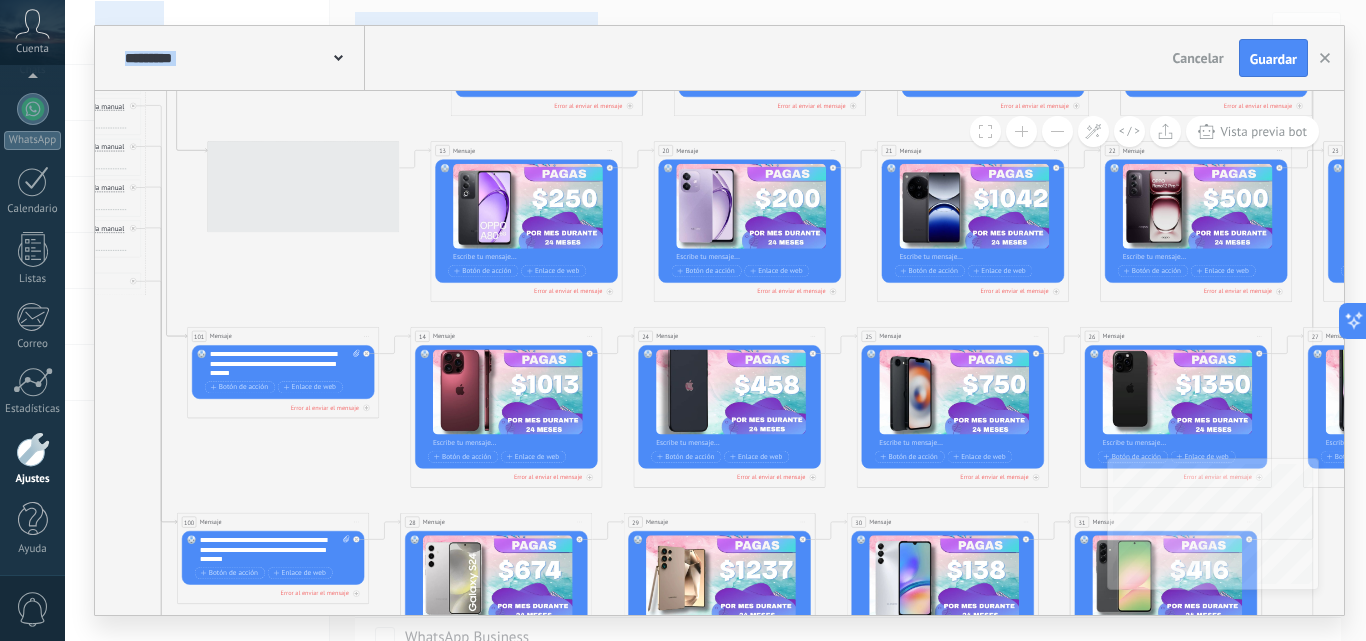 drag, startPoint x: 334, startPoint y: 440, endPoint x: 341, endPoint y: 669, distance: 229.10696 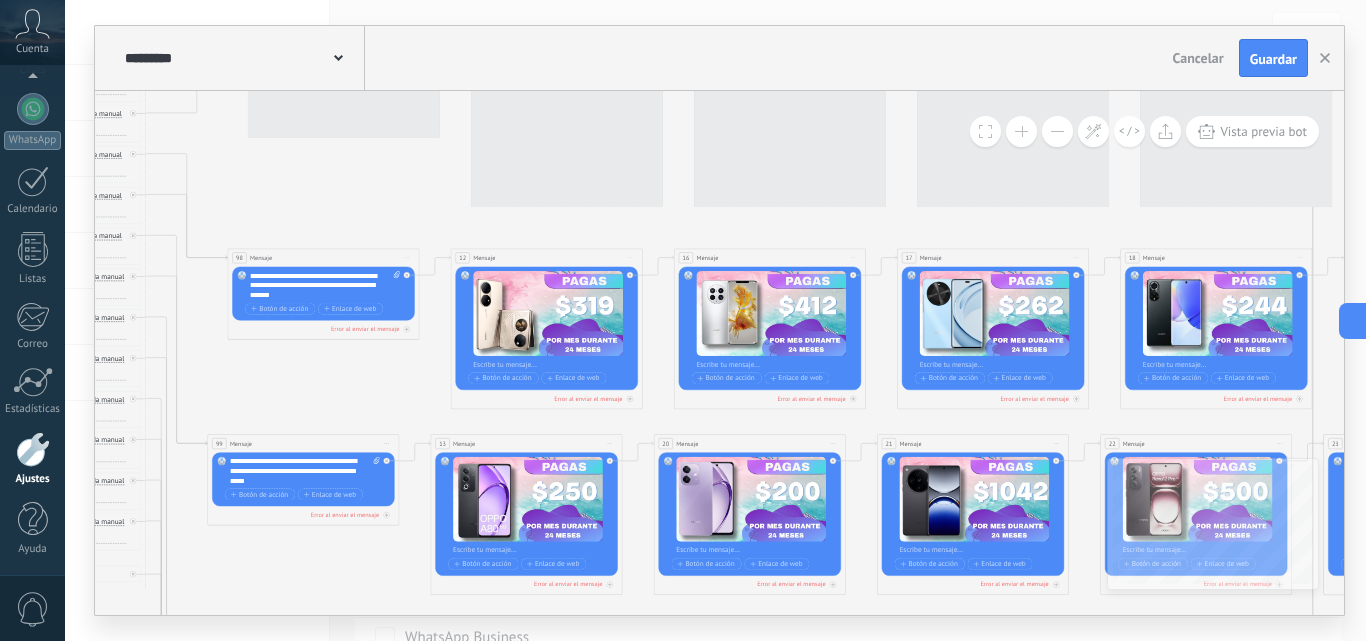 drag, startPoint x: 317, startPoint y: 298, endPoint x: 319, endPoint y: 600, distance: 302.00662 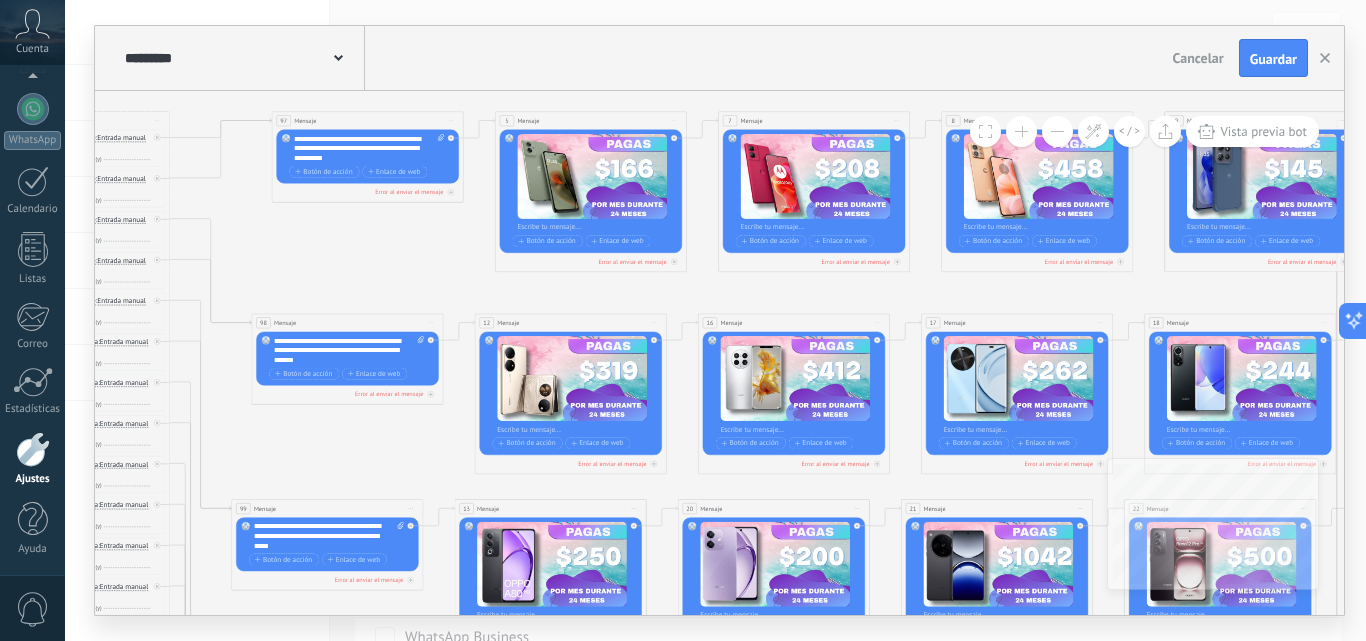 drag, startPoint x: 354, startPoint y: 226, endPoint x: 390, endPoint y: 224, distance: 36.05551 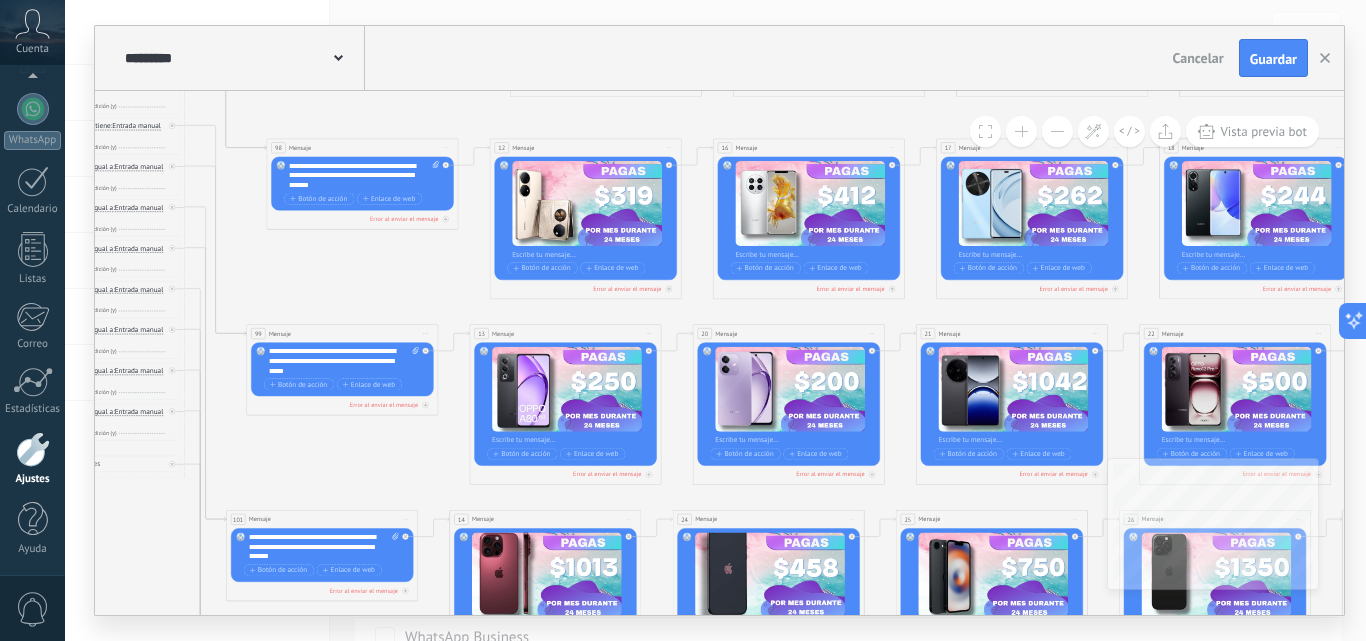 drag, startPoint x: 331, startPoint y: 390, endPoint x: 336, endPoint y: 211, distance: 179.06982 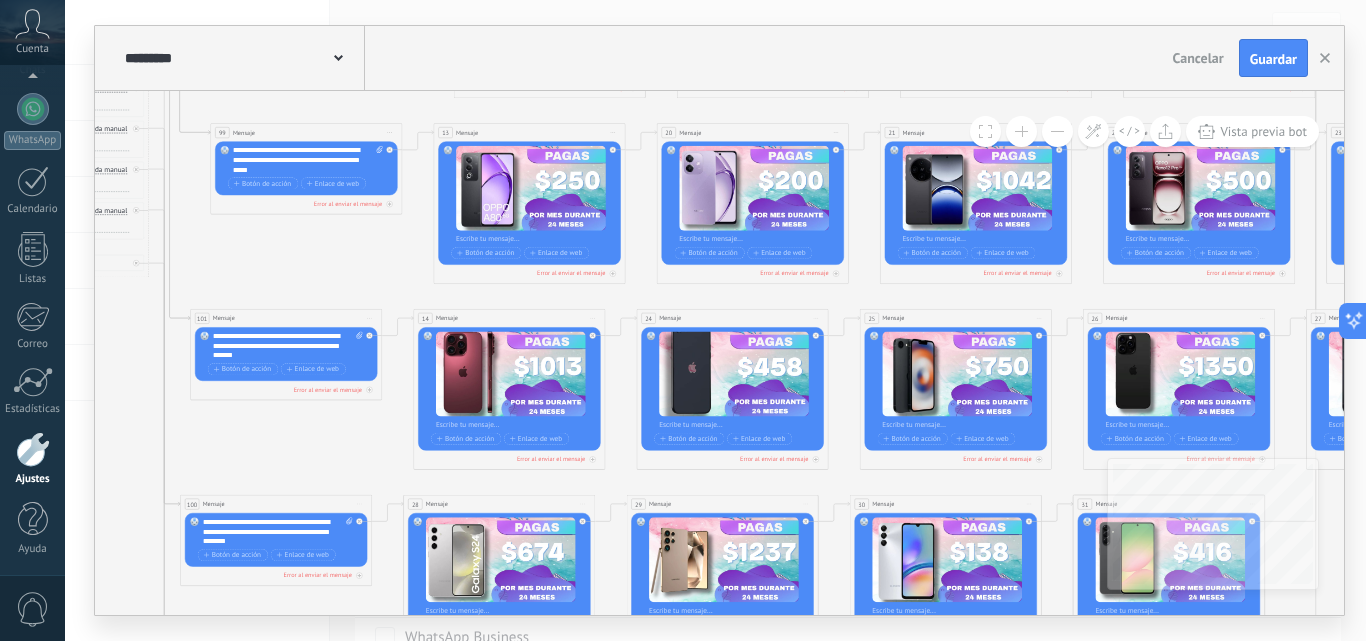 drag, startPoint x: 353, startPoint y: 427, endPoint x: 308, endPoint y: 195, distance: 236.32393 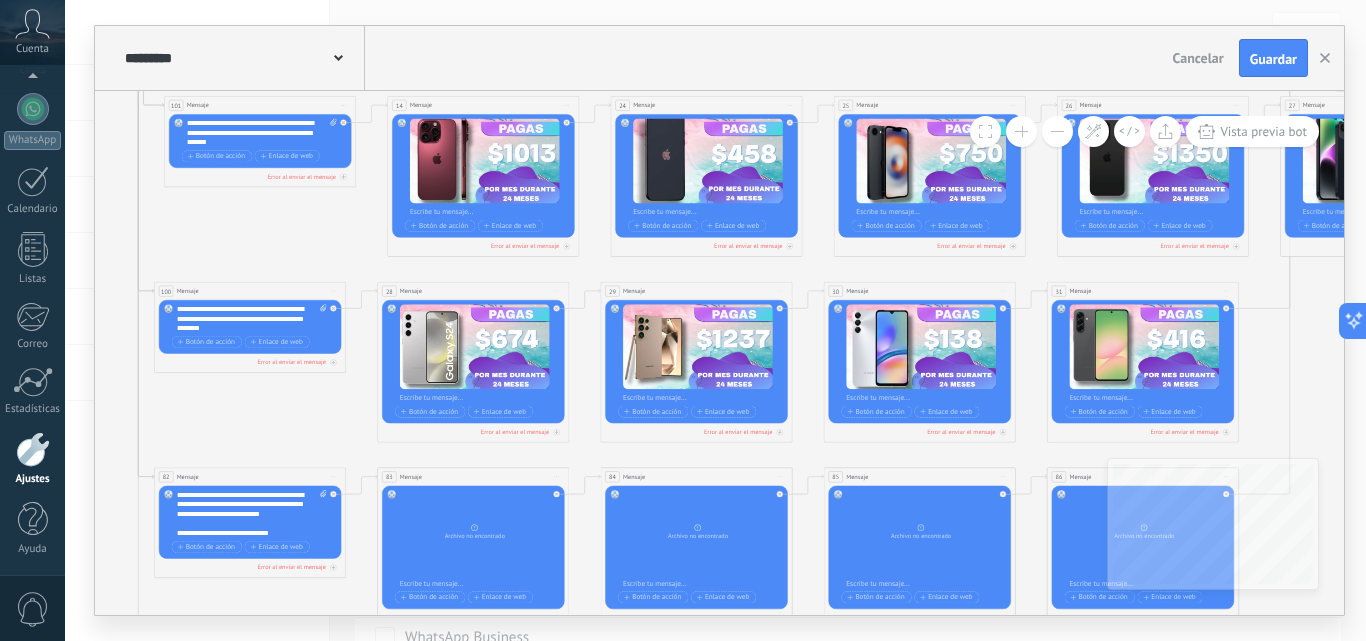 drag, startPoint x: 298, startPoint y: 377, endPoint x: 274, endPoint y: 195, distance: 183.57559 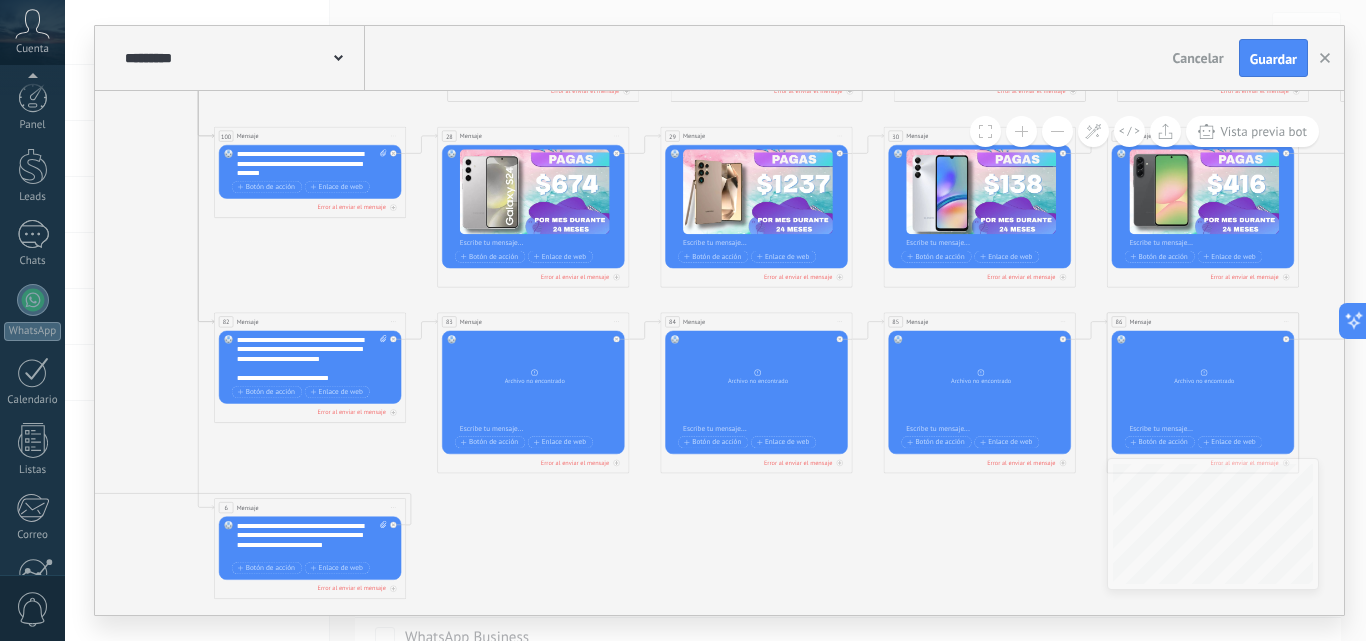 scroll, scrollTop: 0, scrollLeft: 0, axis: both 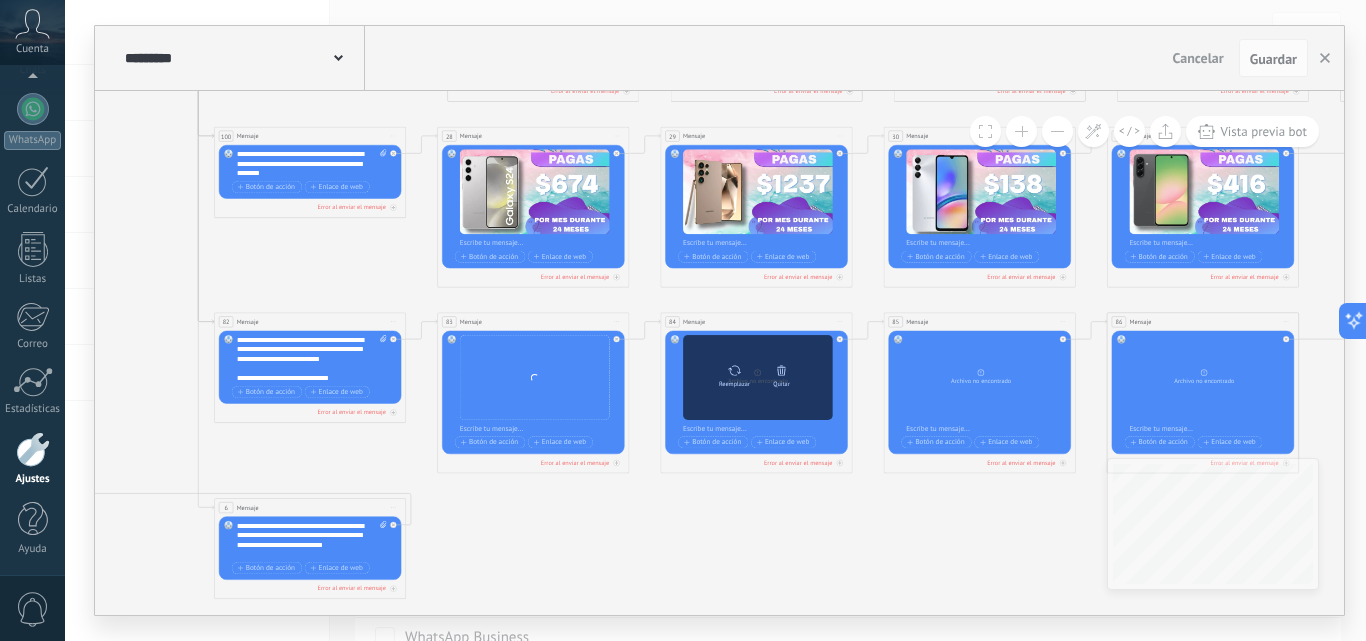 click 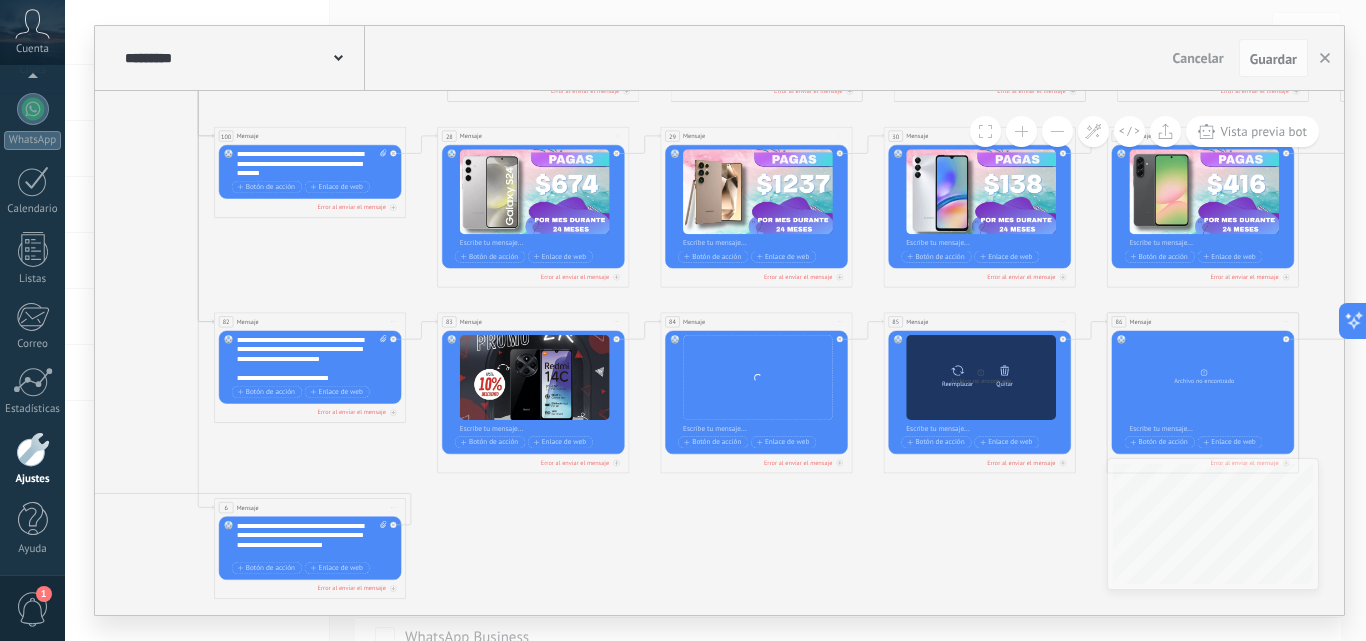 click 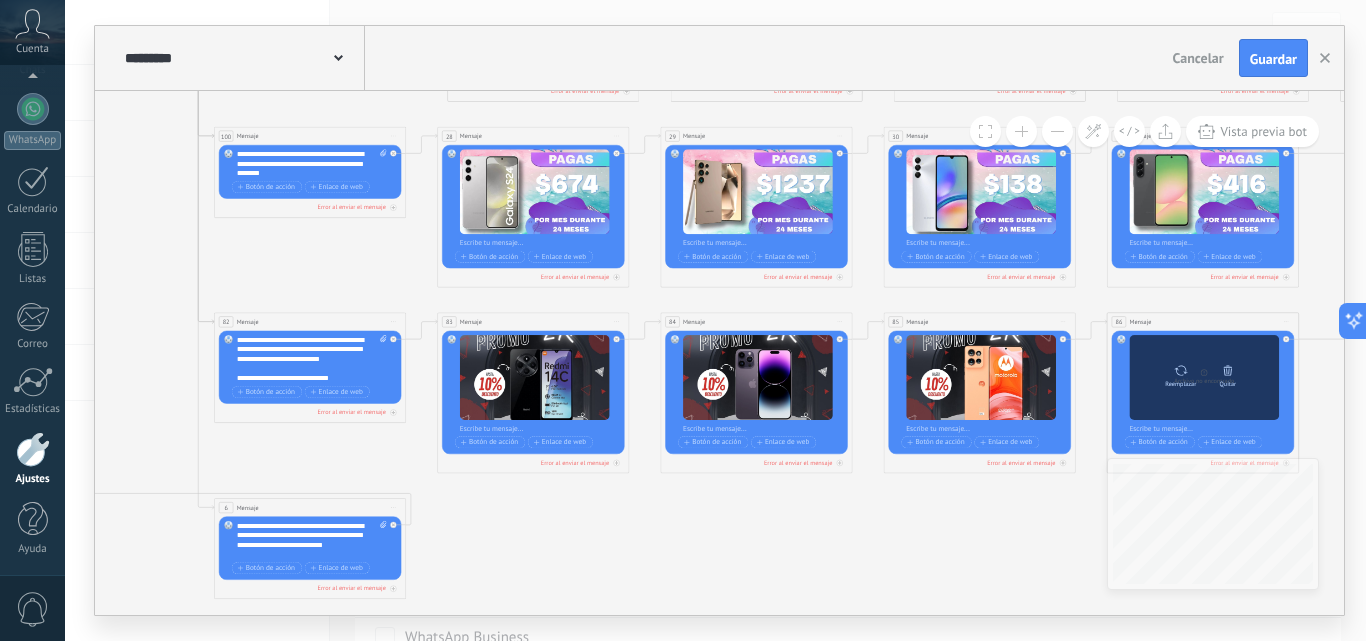 click 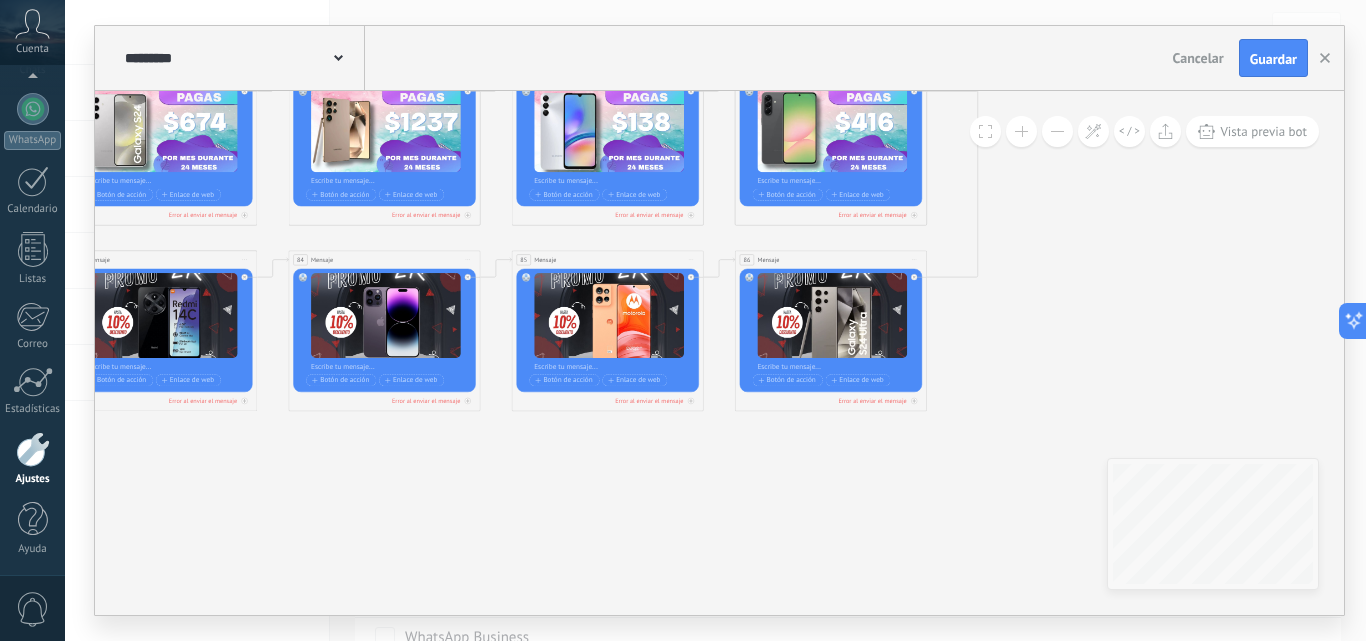 drag, startPoint x: 937, startPoint y: 527, endPoint x: 274, endPoint y: 456, distance: 666.79083 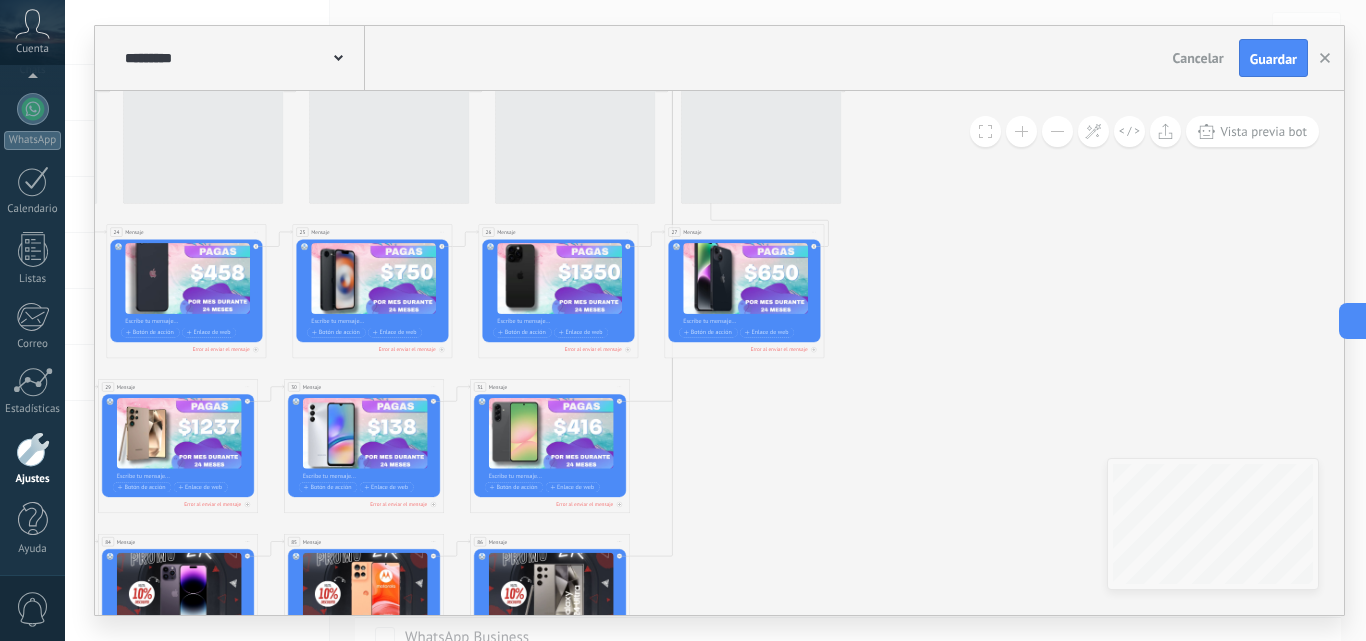 drag, startPoint x: 1014, startPoint y: 333, endPoint x: 974, endPoint y: 624, distance: 293.73627 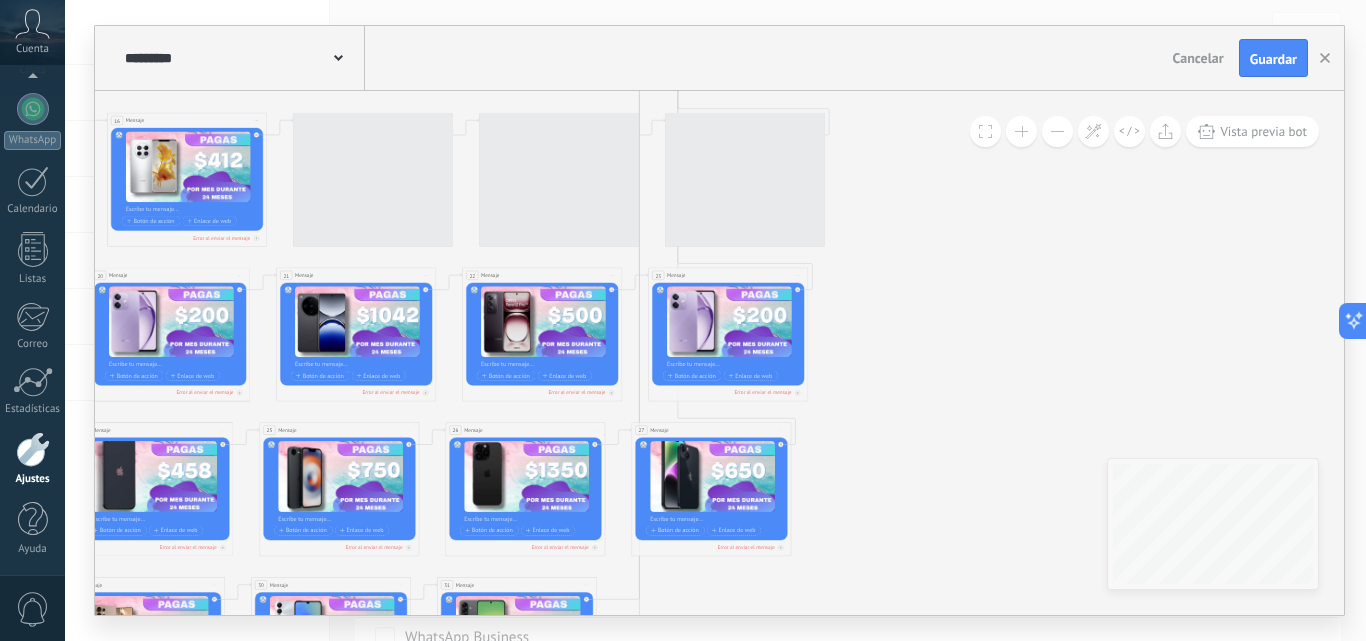 drag, startPoint x: 1093, startPoint y: 336, endPoint x: 993, endPoint y: 561, distance: 246.22145 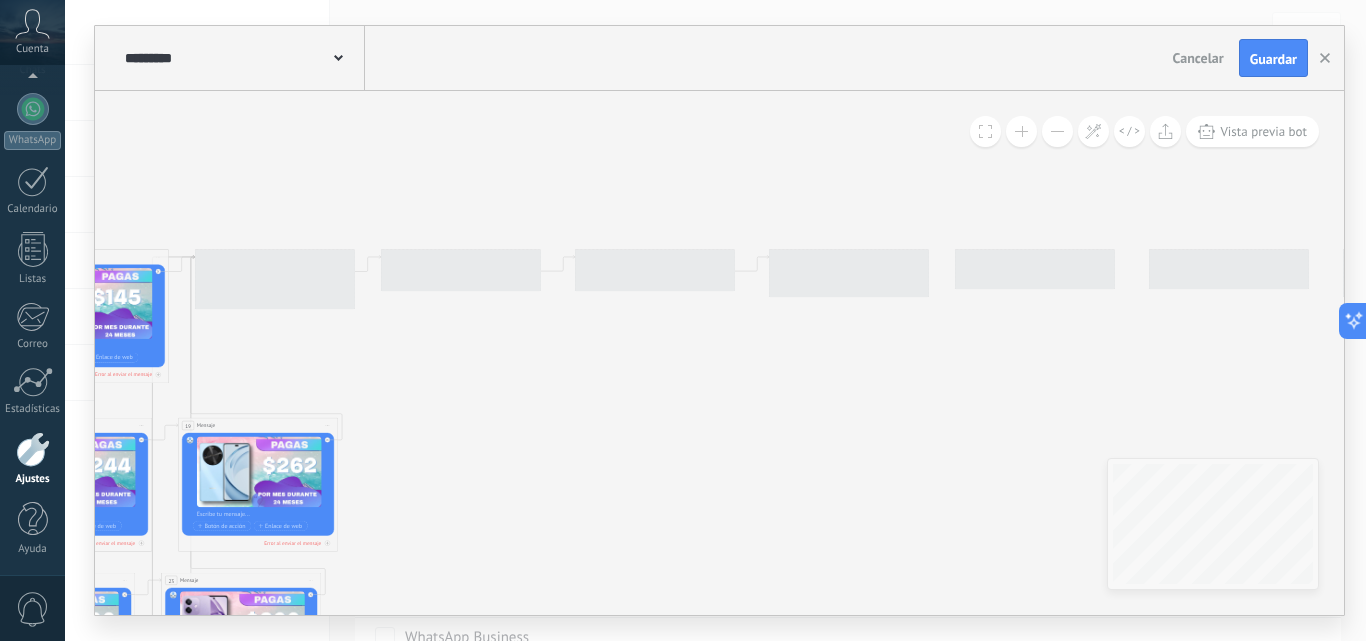 drag, startPoint x: 1043, startPoint y: 353, endPoint x: 548, endPoint y: 482, distance: 511.533 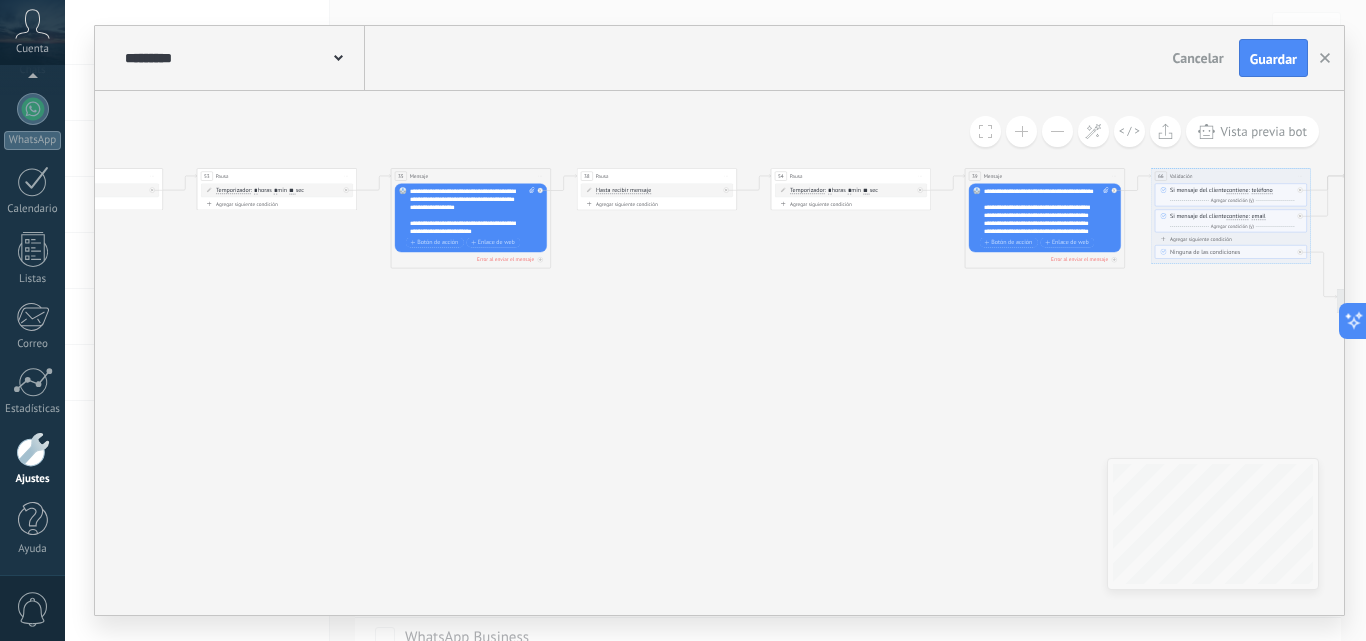 drag, startPoint x: 862, startPoint y: 461, endPoint x: 467, endPoint y: 382, distance: 402.82254 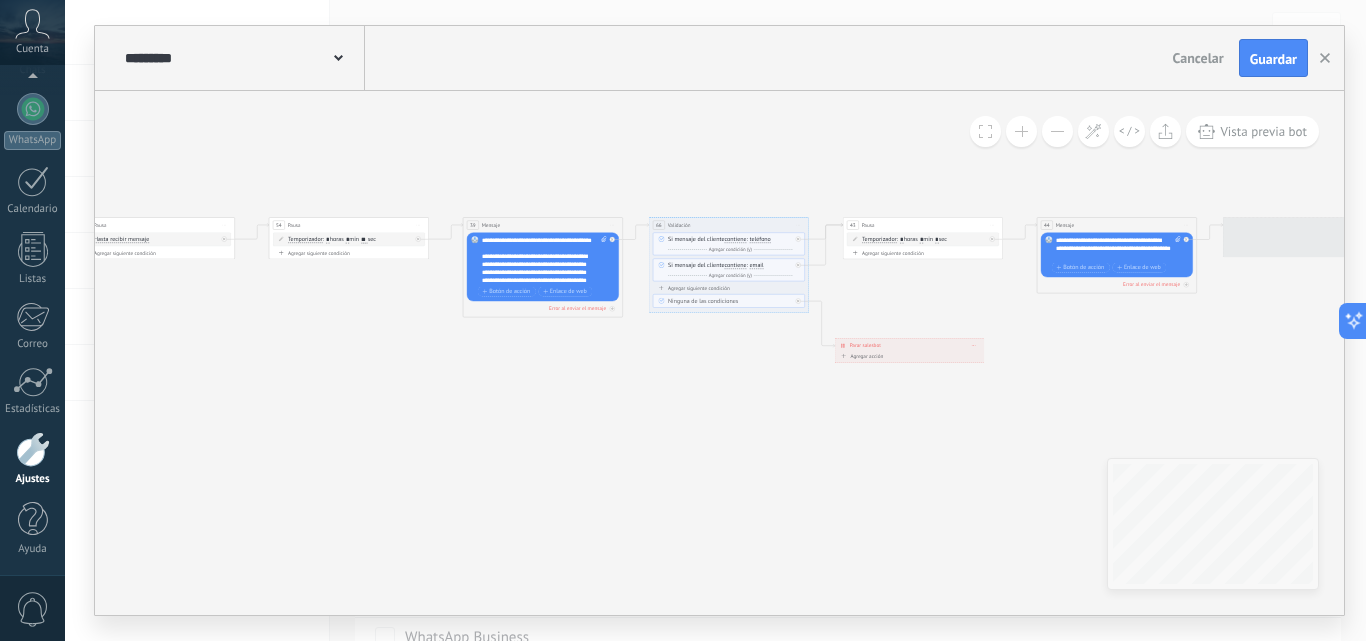 drag, startPoint x: 1022, startPoint y: 386, endPoint x: 586, endPoint y: 459, distance: 442.069 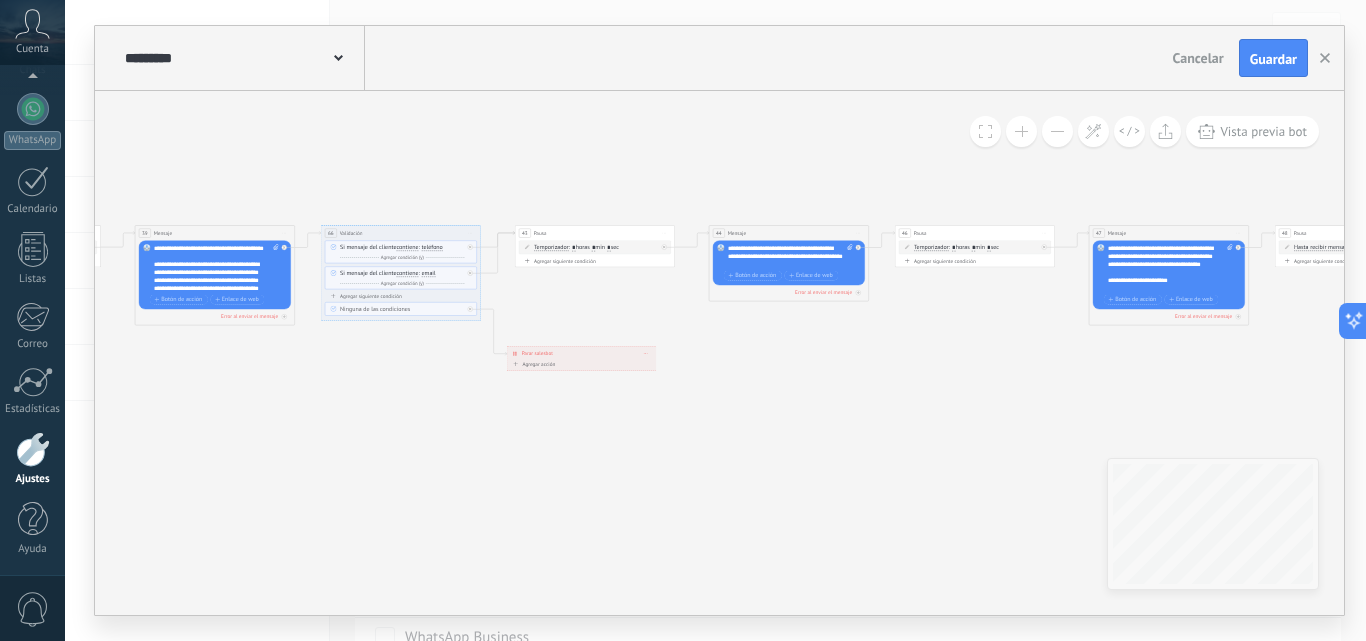 drag, startPoint x: 861, startPoint y: 460, endPoint x: 554, endPoint y: 461, distance: 307.00162 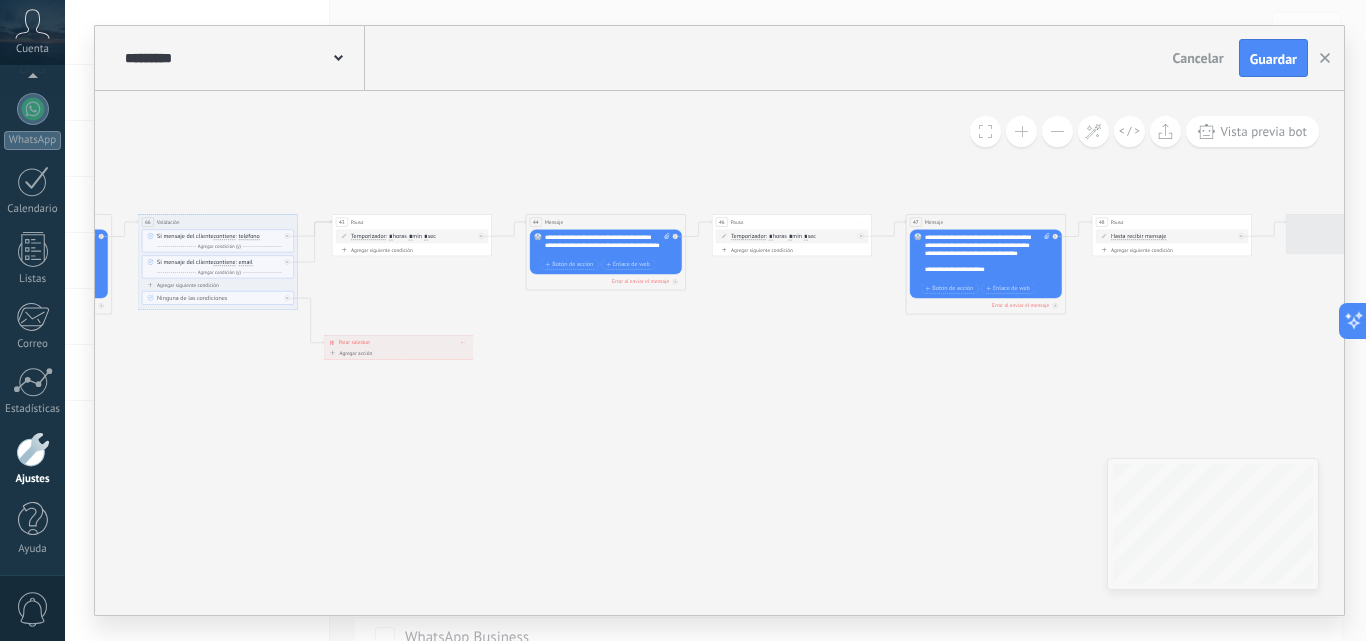drag, startPoint x: 967, startPoint y: 461, endPoint x: 432, endPoint y: 464, distance: 535.0084 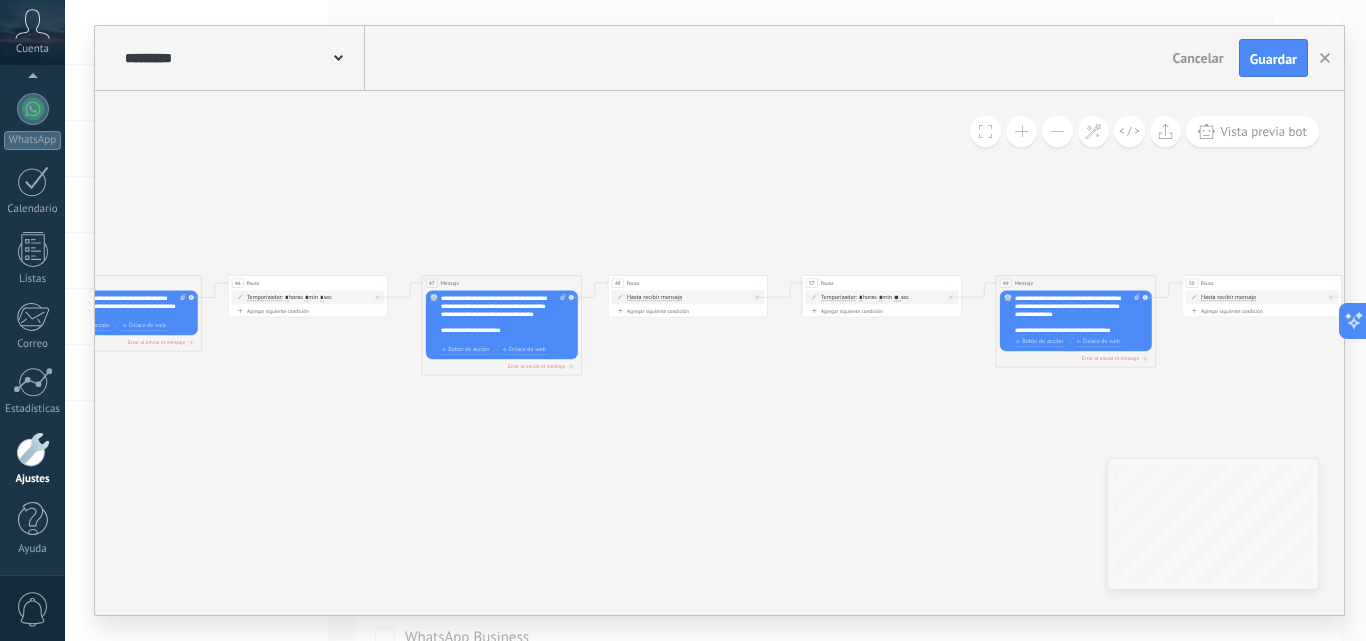 drag, startPoint x: 985, startPoint y: 396, endPoint x: 881, endPoint y: 443, distance: 114.12712 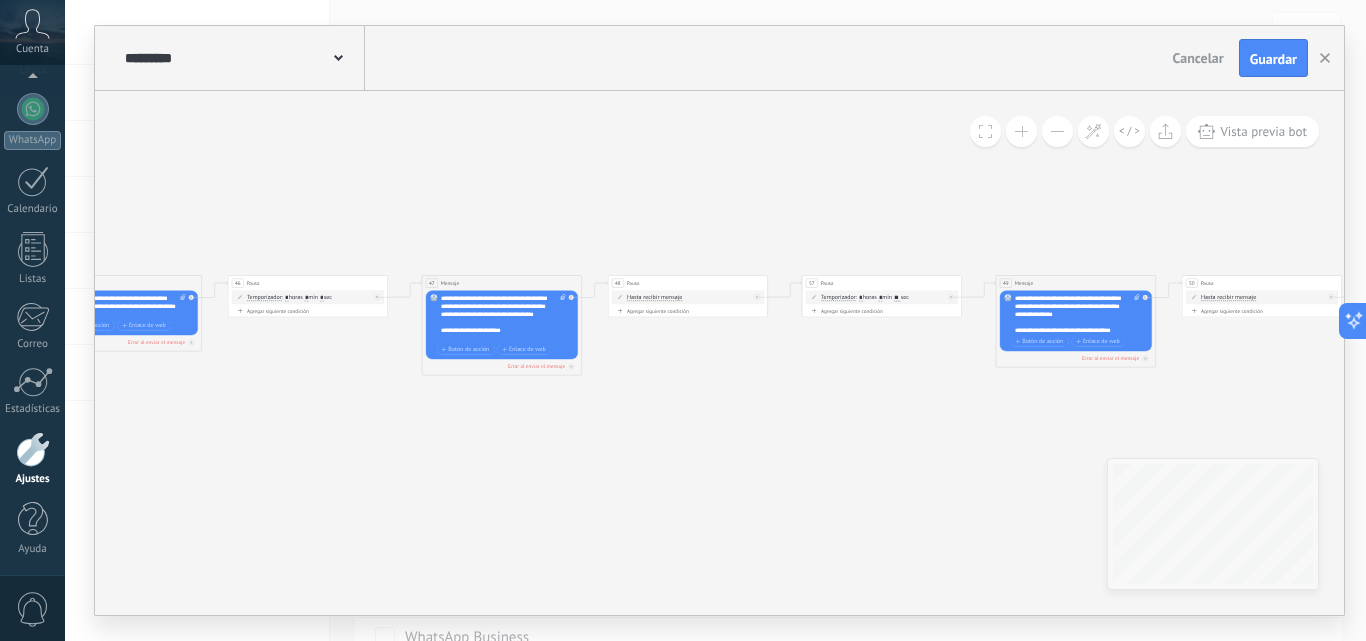 click on "4 Condición 6 Mensaje" 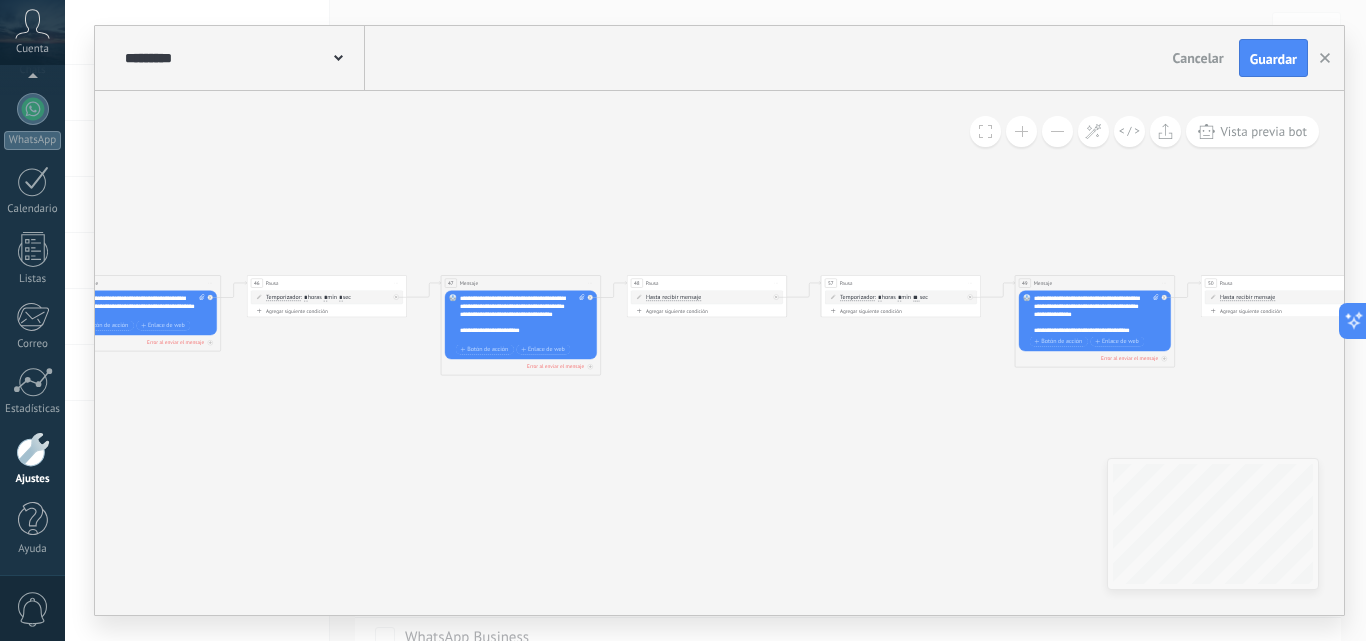 click 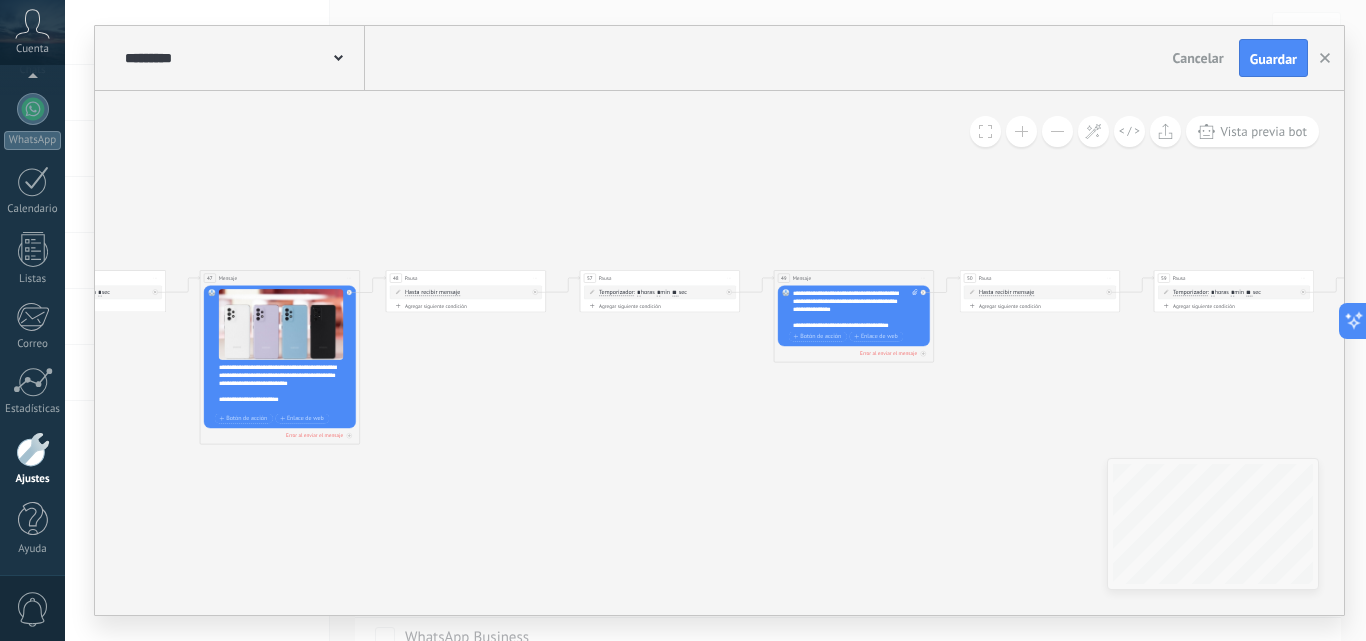 drag, startPoint x: 904, startPoint y: 457, endPoint x: 646, endPoint y: 452, distance: 258.04843 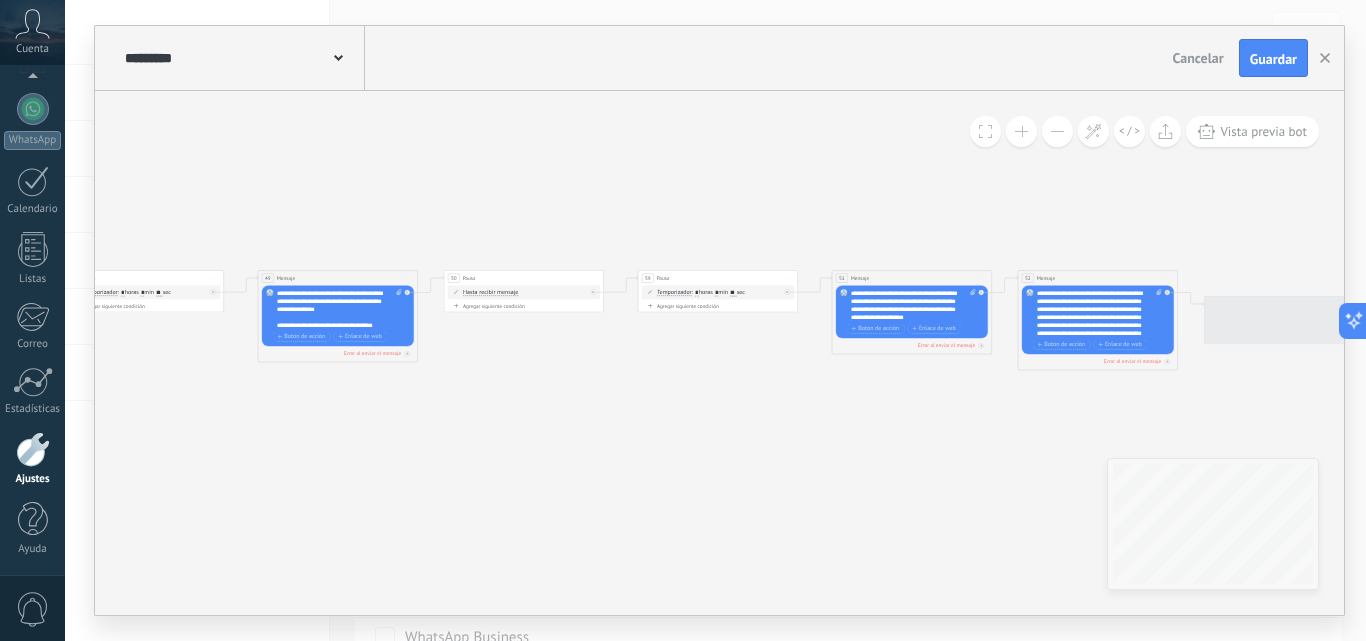 drag, startPoint x: 802, startPoint y: 453, endPoint x: 292, endPoint y: 454, distance: 510.00098 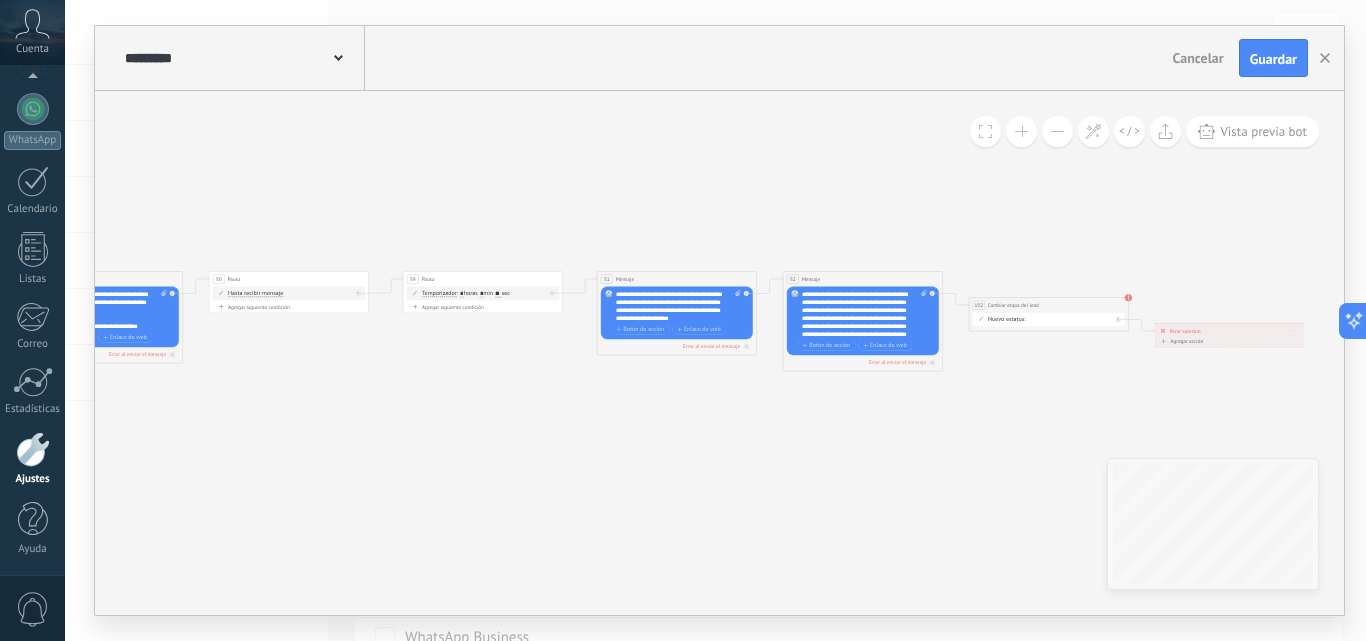 drag, startPoint x: 918, startPoint y: 493, endPoint x: 661, endPoint y: 494, distance: 257.00195 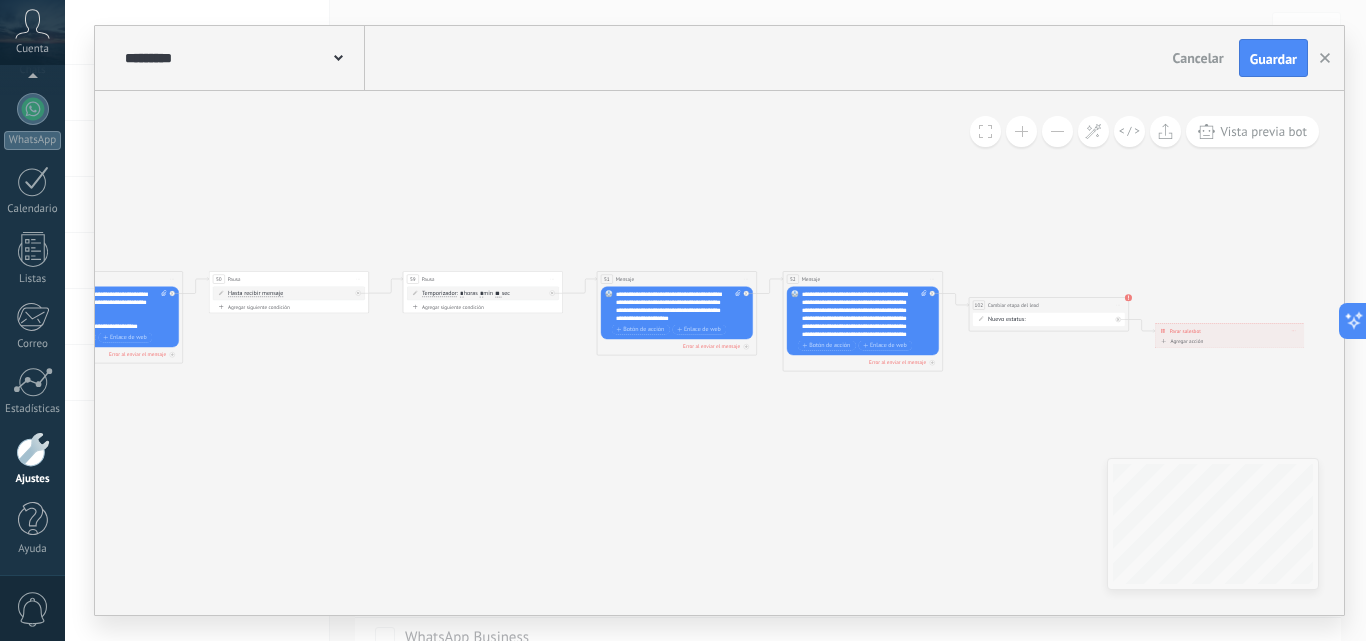 click on "4 Condición 6 Mensaje" 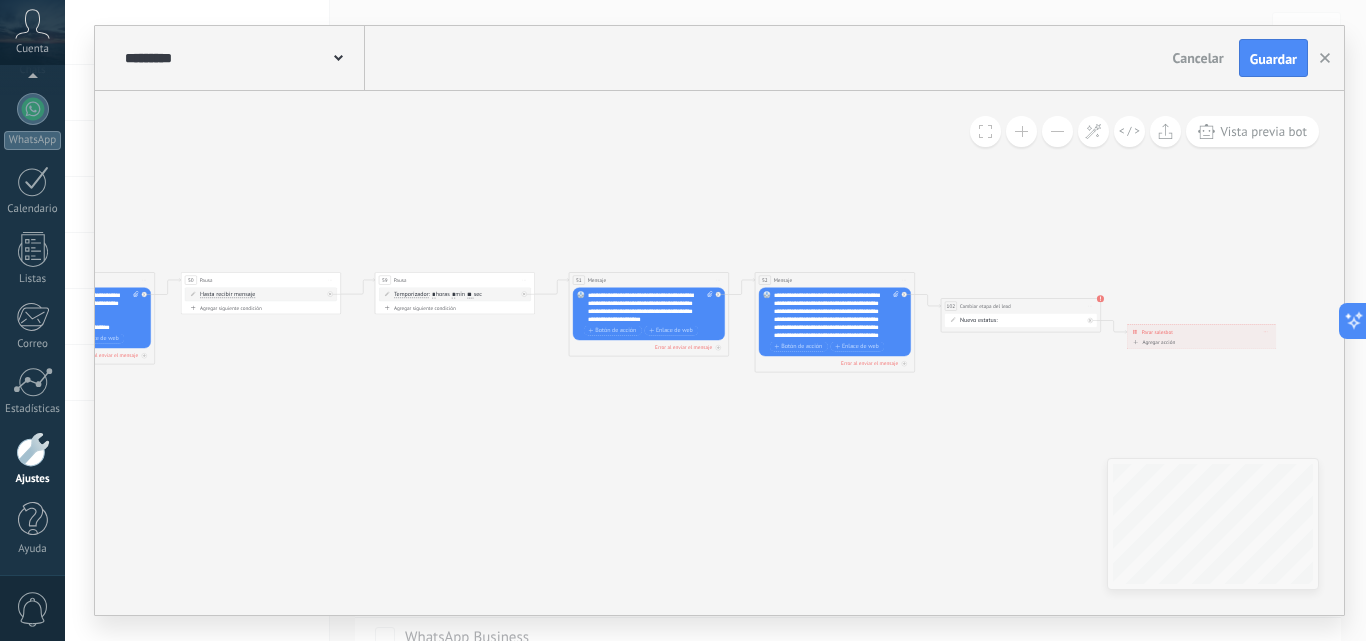 click 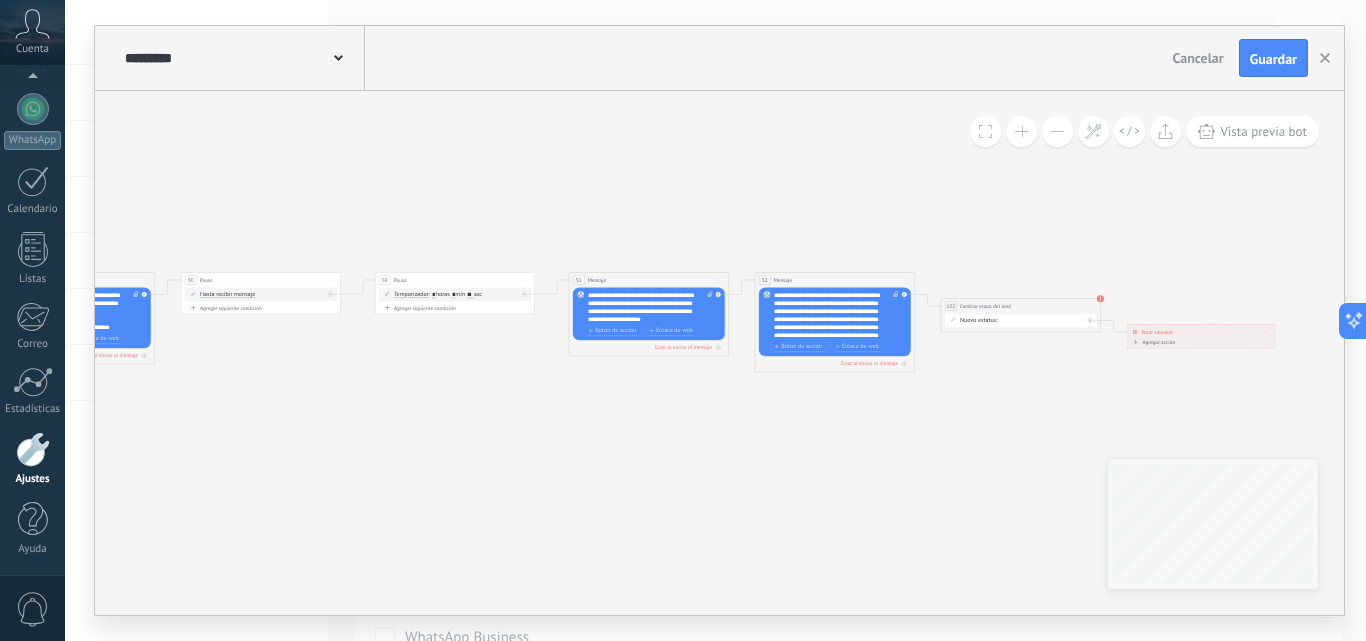click on "Subir" at bounding box center (0, 0) 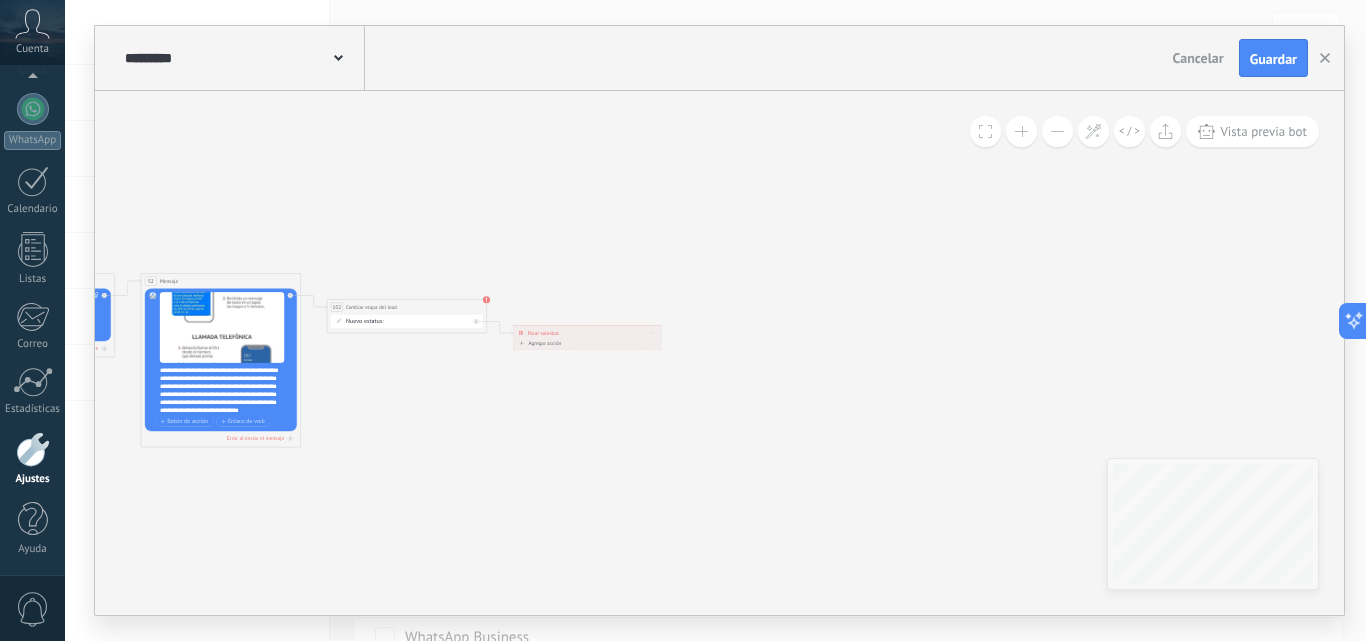 drag, startPoint x: 978, startPoint y: 508, endPoint x: 318, endPoint y: 509, distance: 660.00073 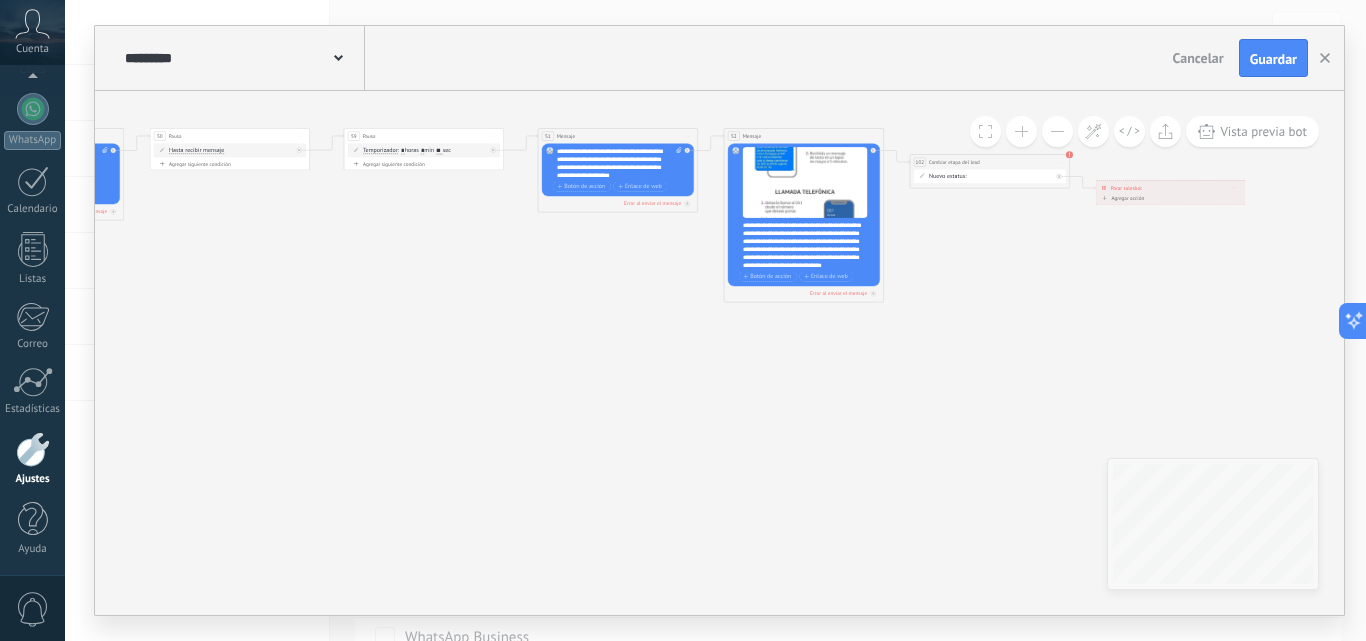drag, startPoint x: 318, startPoint y: 509, endPoint x: 772, endPoint y: 428, distance: 461.16916 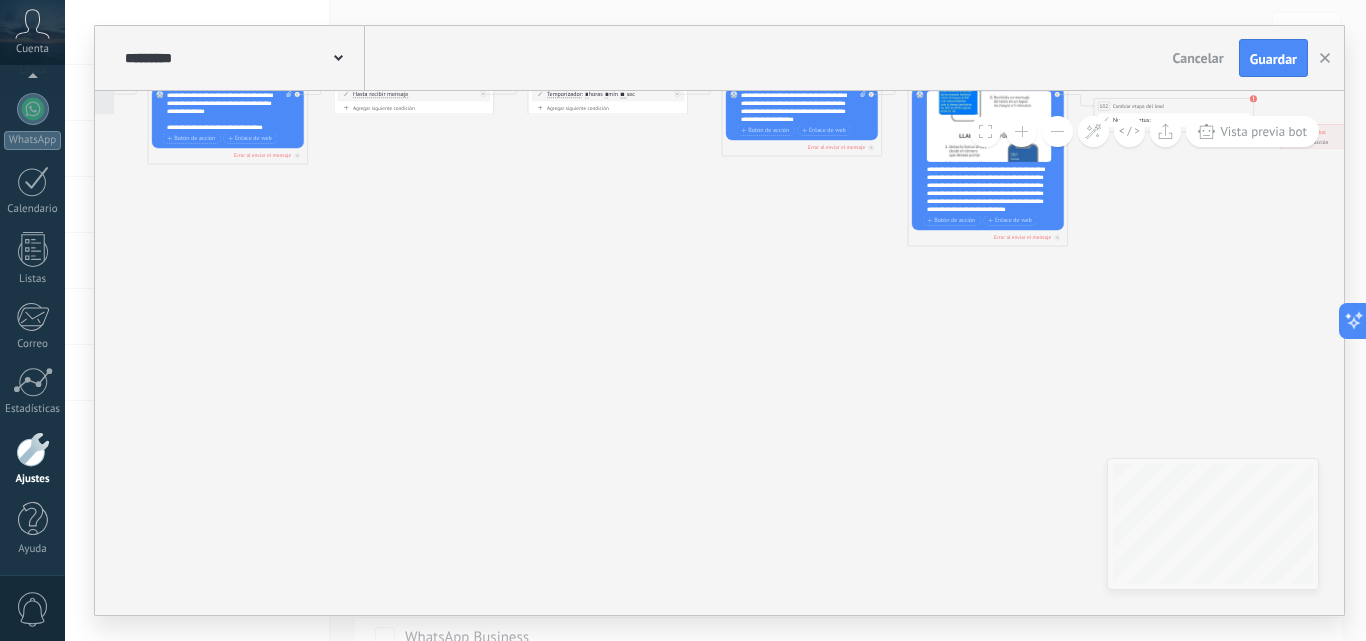 drag, startPoint x: 363, startPoint y: 437, endPoint x: 1026, endPoint y: 308, distance: 675.43317 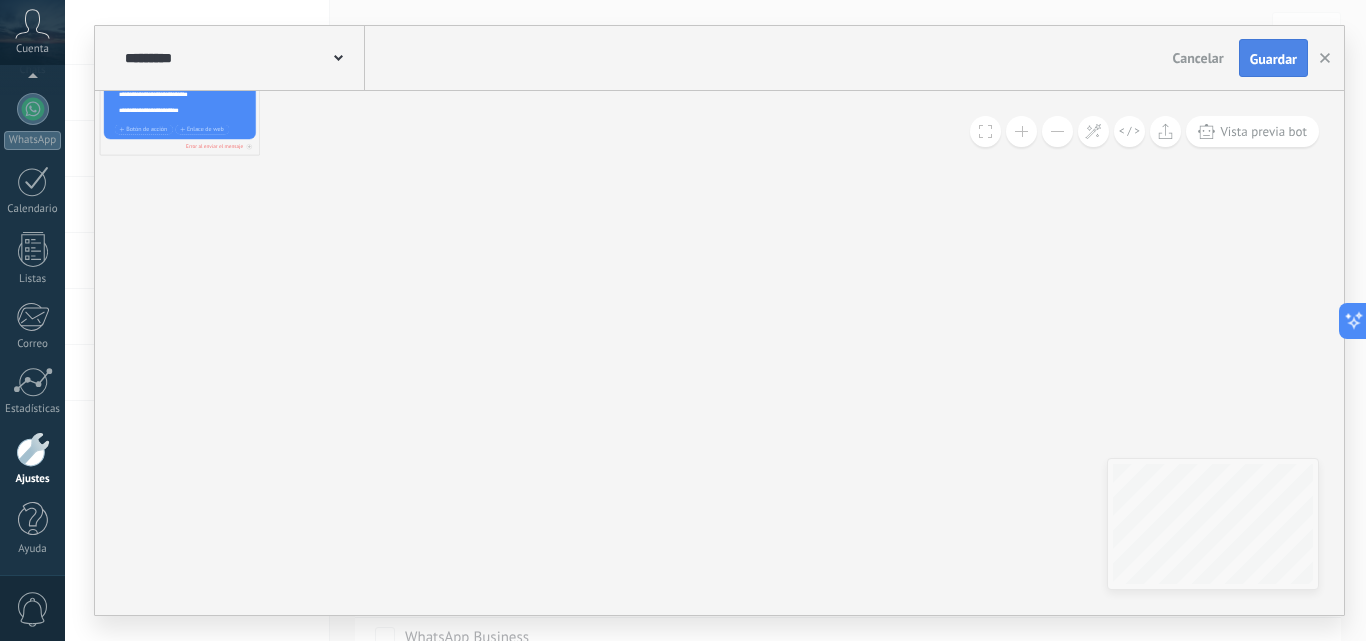 click on "Guardar" at bounding box center [1273, 59] 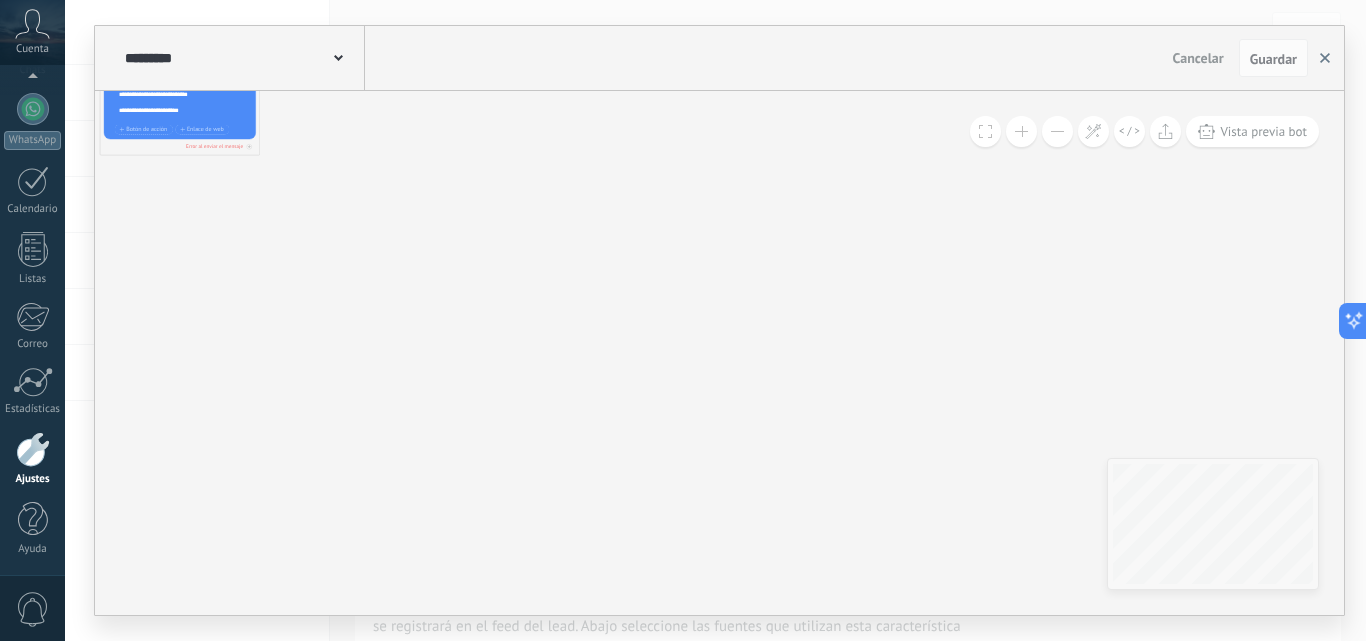 click 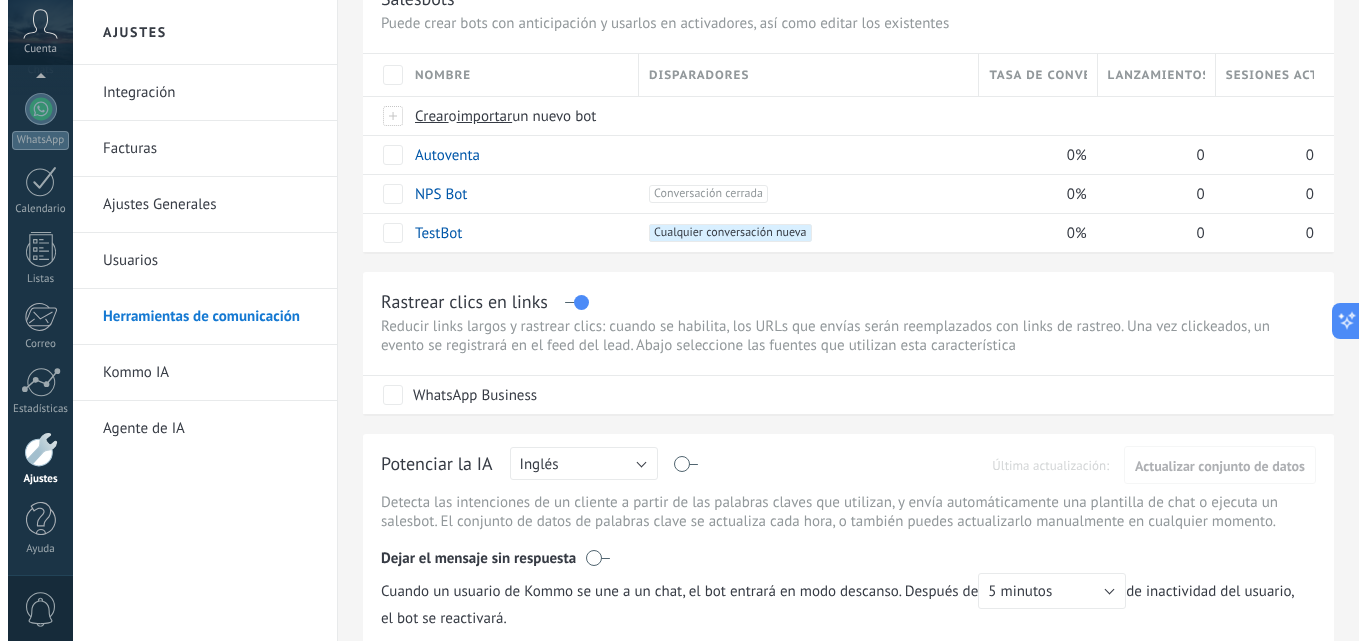 scroll, scrollTop: 0, scrollLeft: 0, axis: both 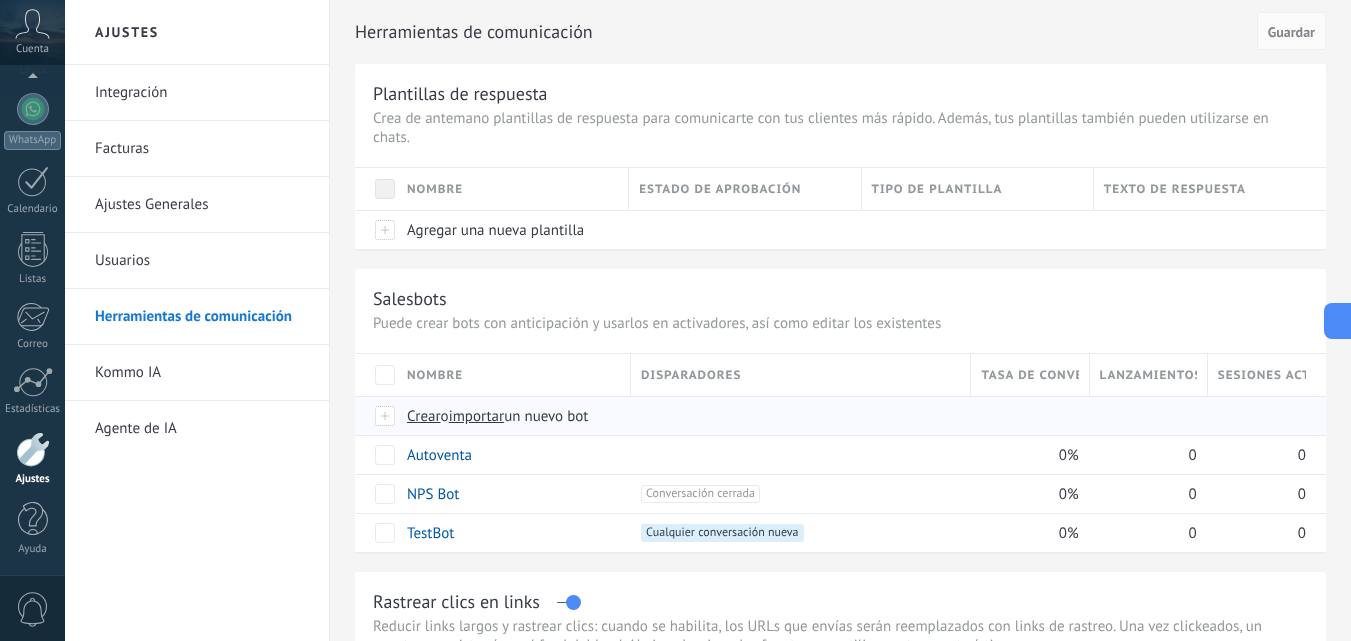 click on "importar" at bounding box center (477, 416) 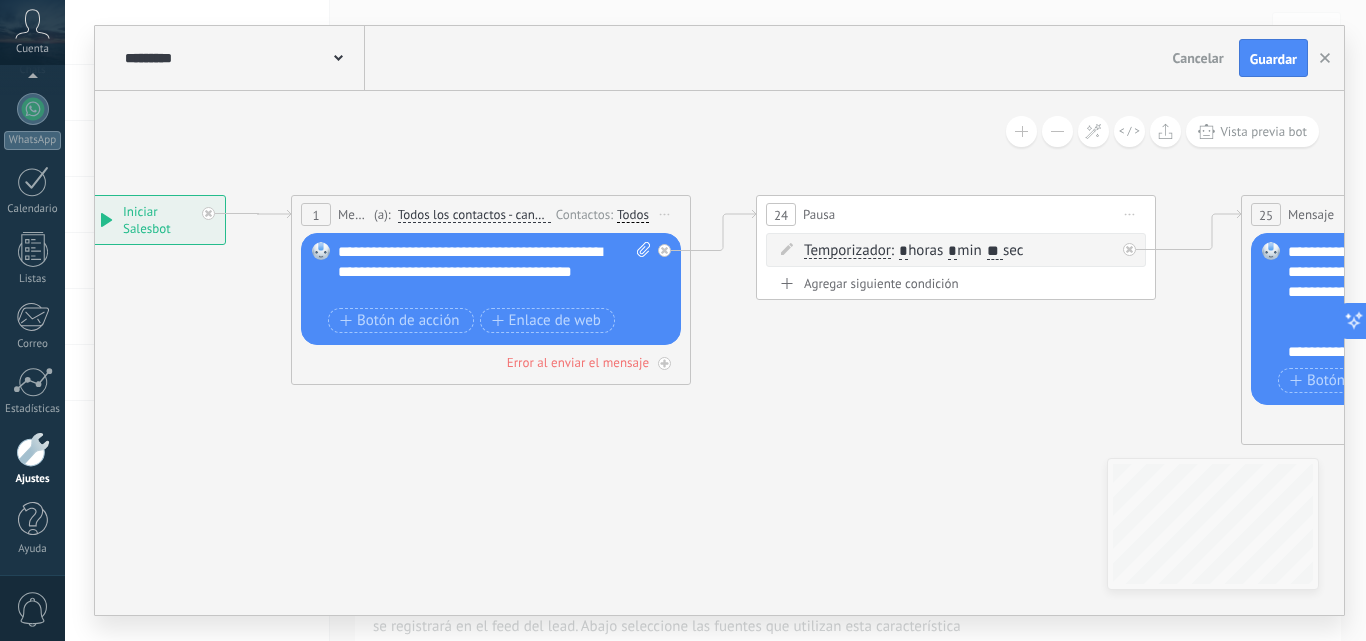 drag, startPoint x: 777, startPoint y: 500, endPoint x: 254, endPoint y: 454, distance: 525.01904 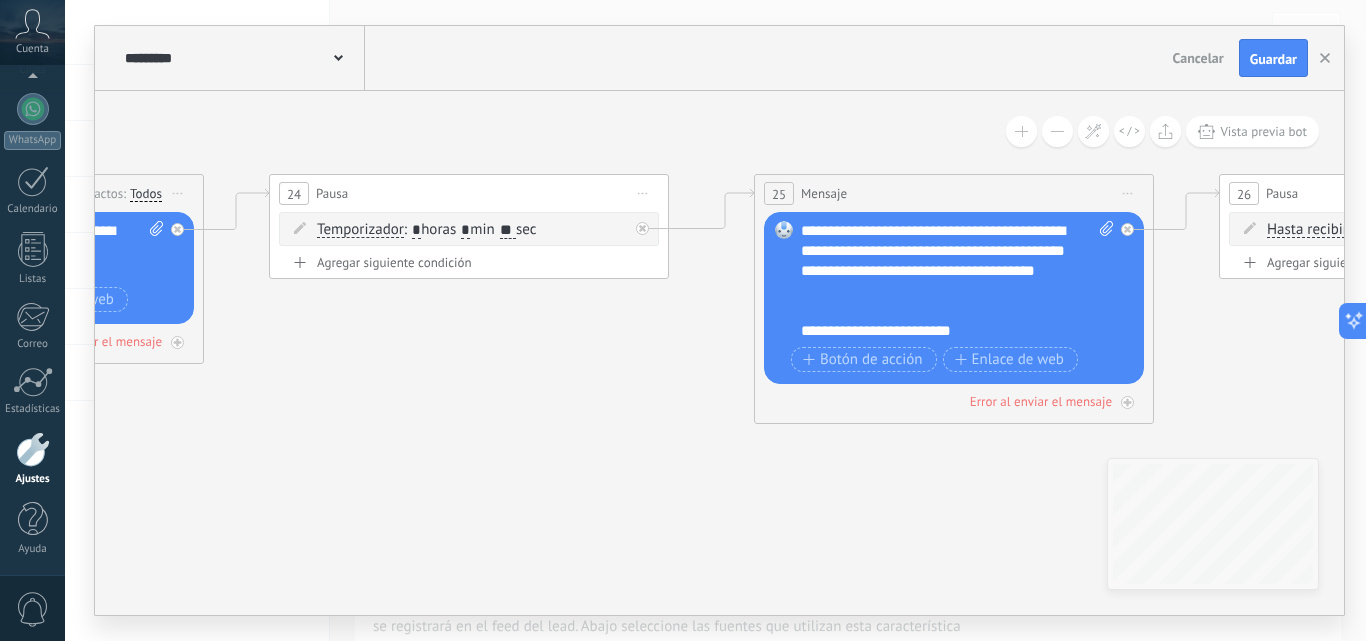 drag, startPoint x: 968, startPoint y: 462, endPoint x: 315, endPoint y: 441, distance: 653.3376 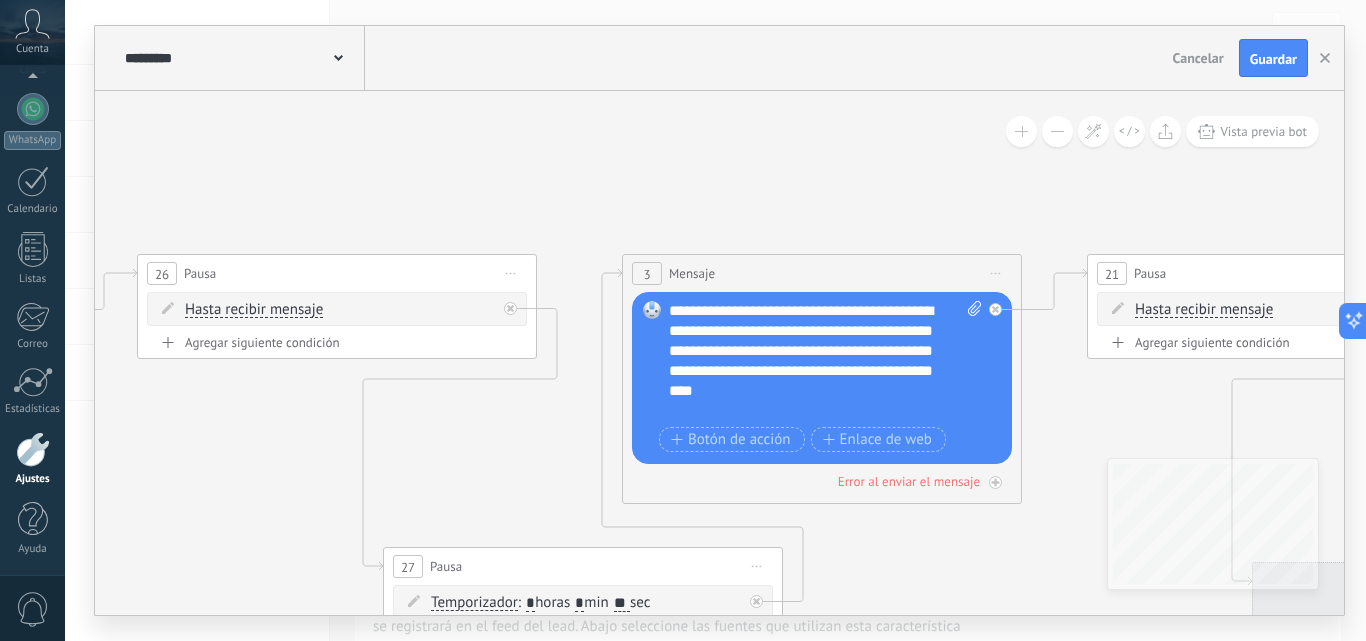 drag, startPoint x: 1050, startPoint y: 379, endPoint x: 218, endPoint y: 459, distance: 835.8373 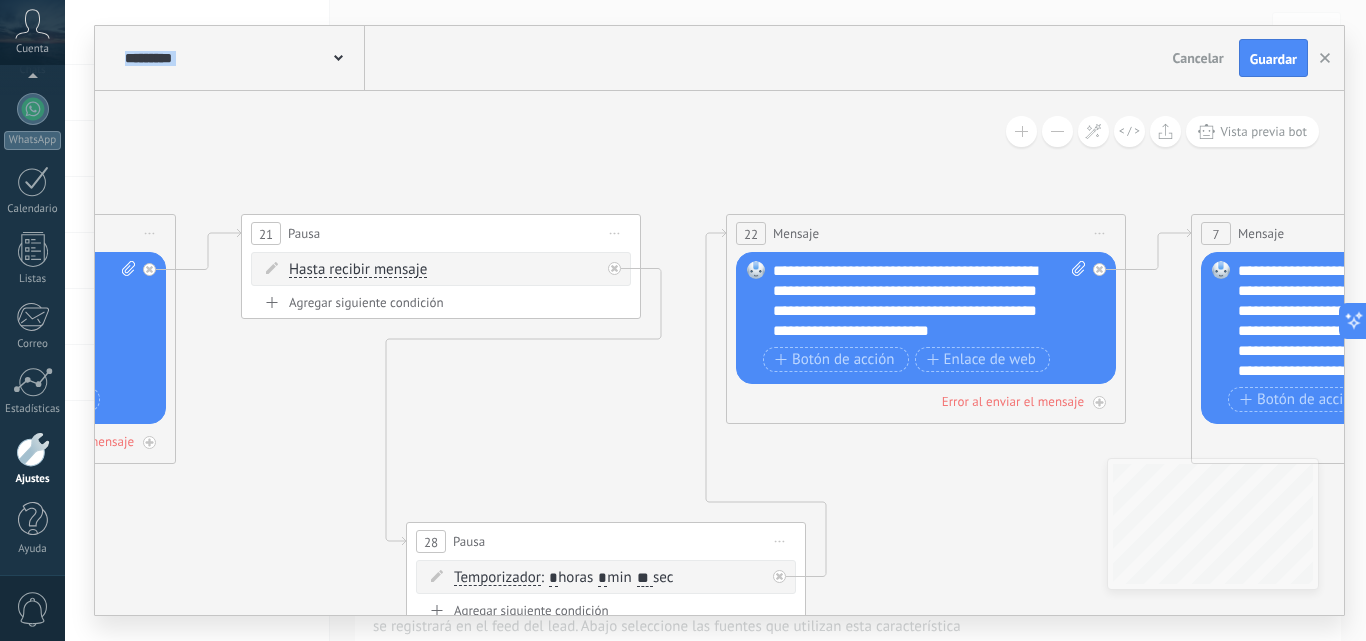 drag, startPoint x: 1049, startPoint y: 407, endPoint x: 154, endPoint y: 366, distance: 895.9386 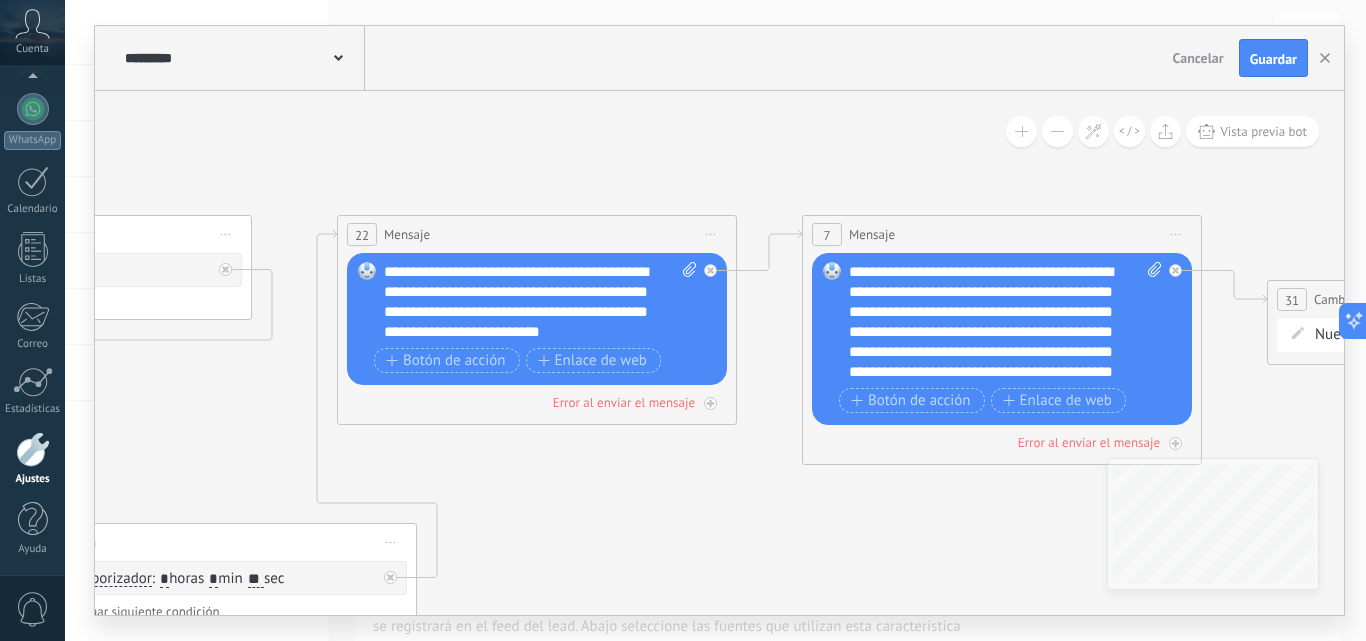 drag, startPoint x: 884, startPoint y: 501, endPoint x: 572, endPoint y: 504, distance: 312.01443 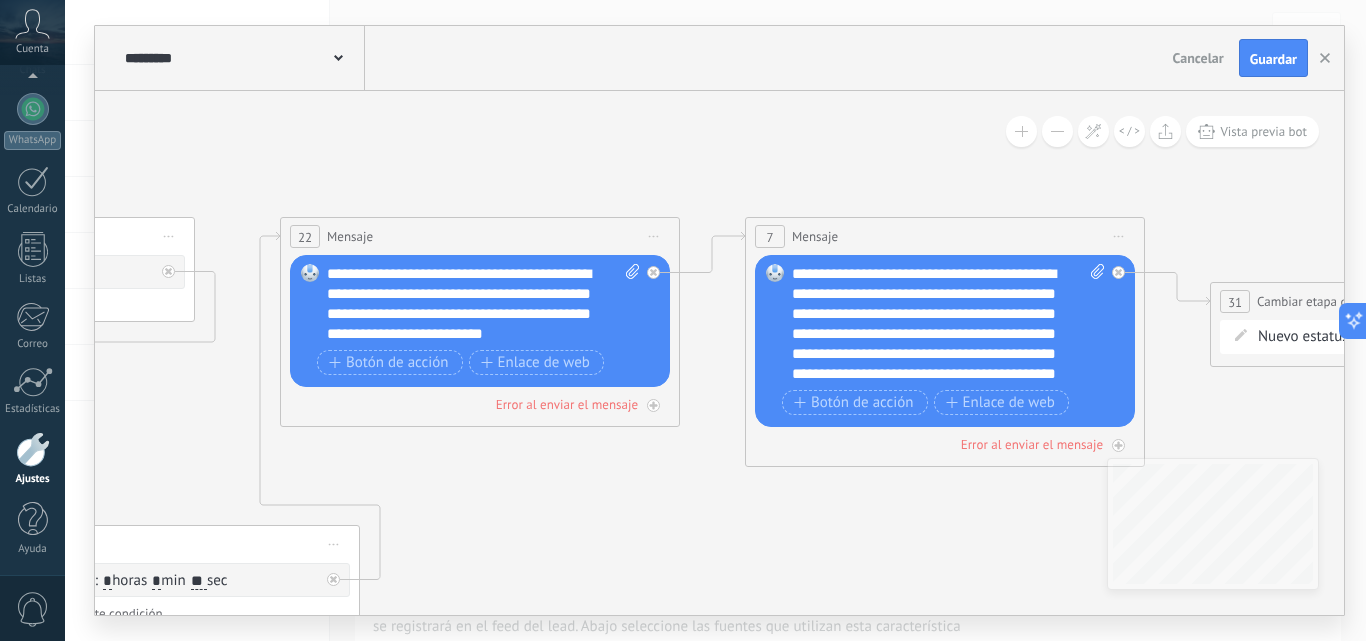 click 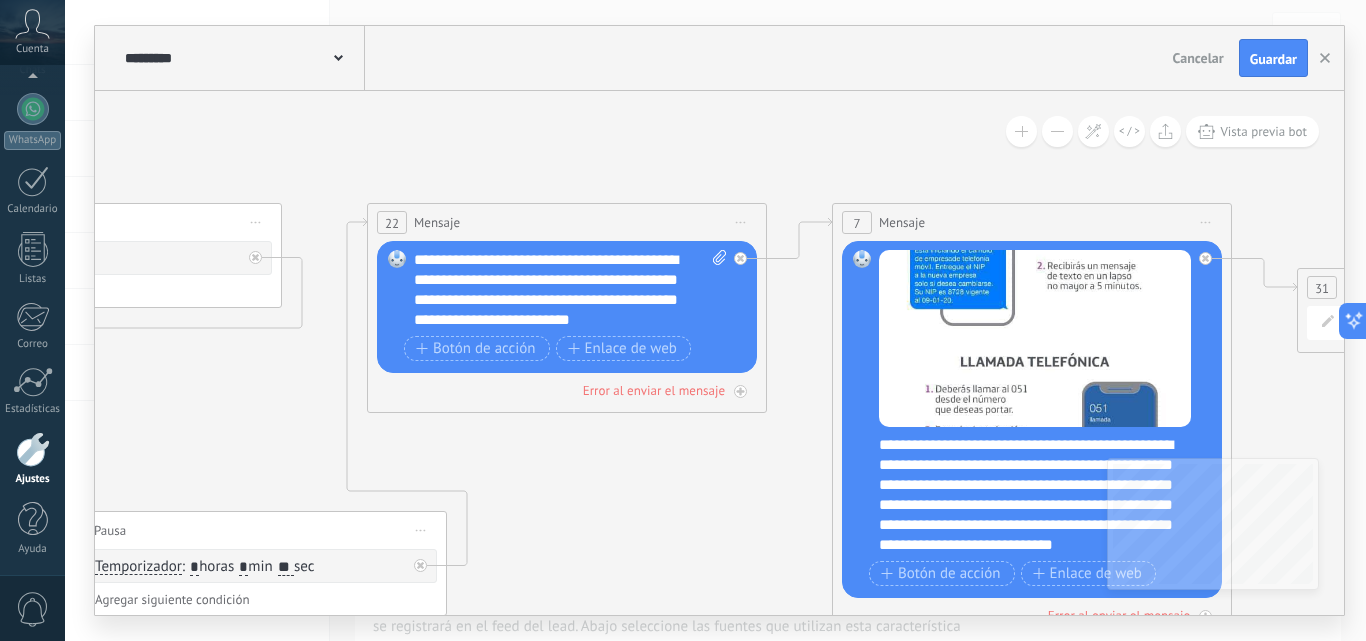 click on "**********" at bounding box center [719, 353] 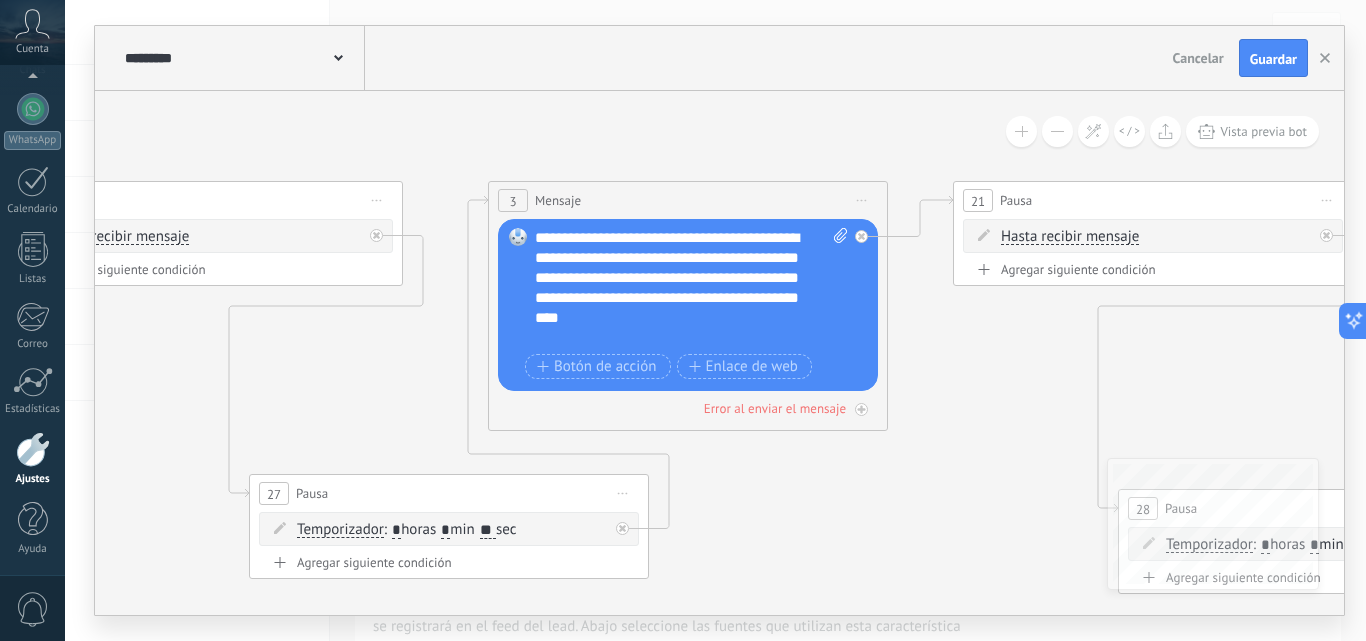 drag, startPoint x: 394, startPoint y: 504, endPoint x: 843, endPoint y: 507, distance: 449.01 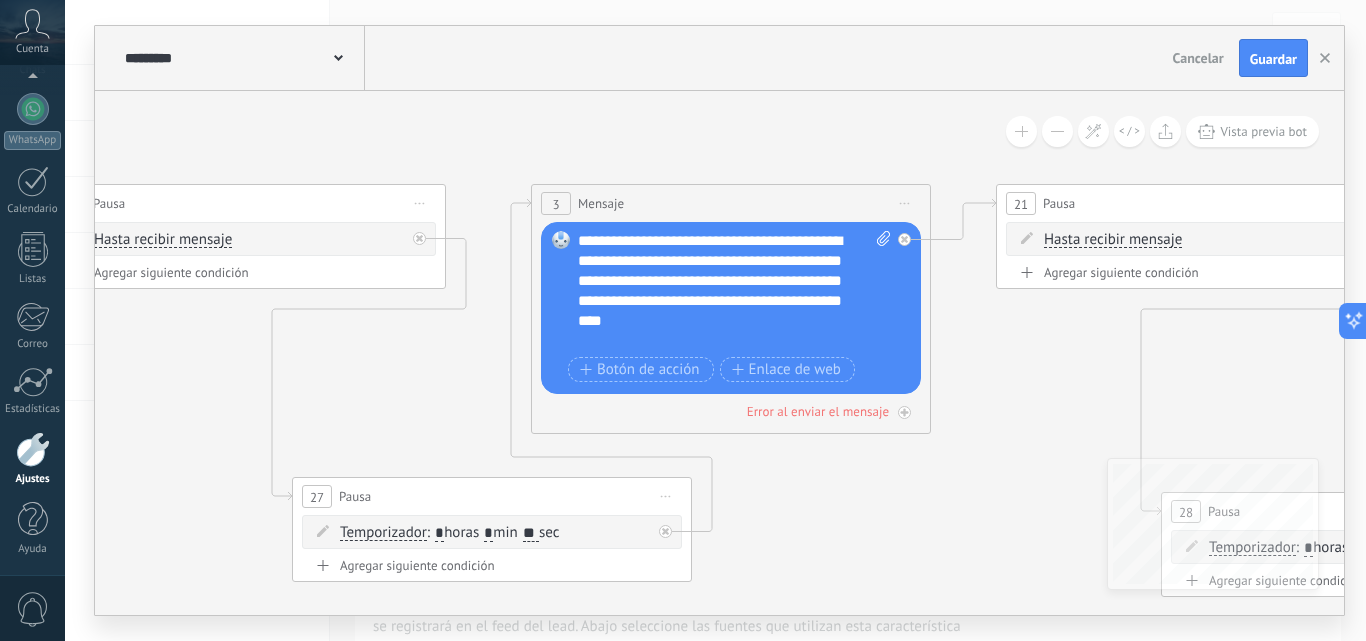 click 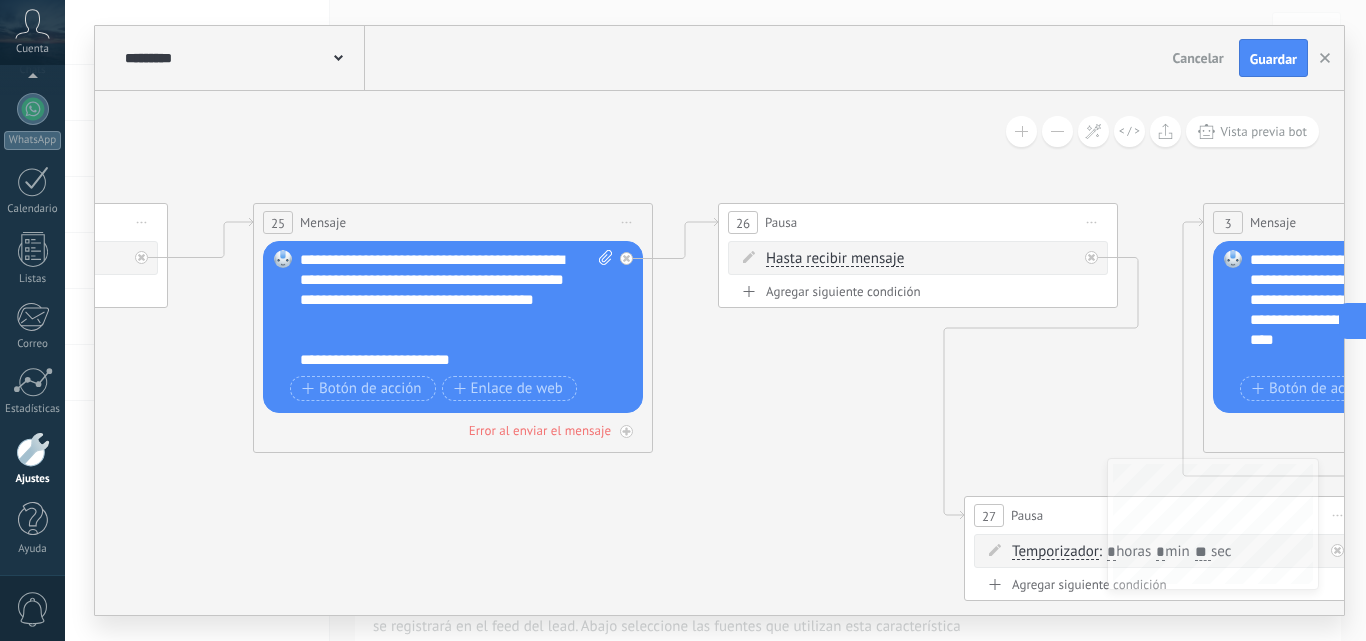 drag, startPoint x: 168, startPoint y: 404, endPoint x: 851, endPoint y: 424, distance: 683.2928 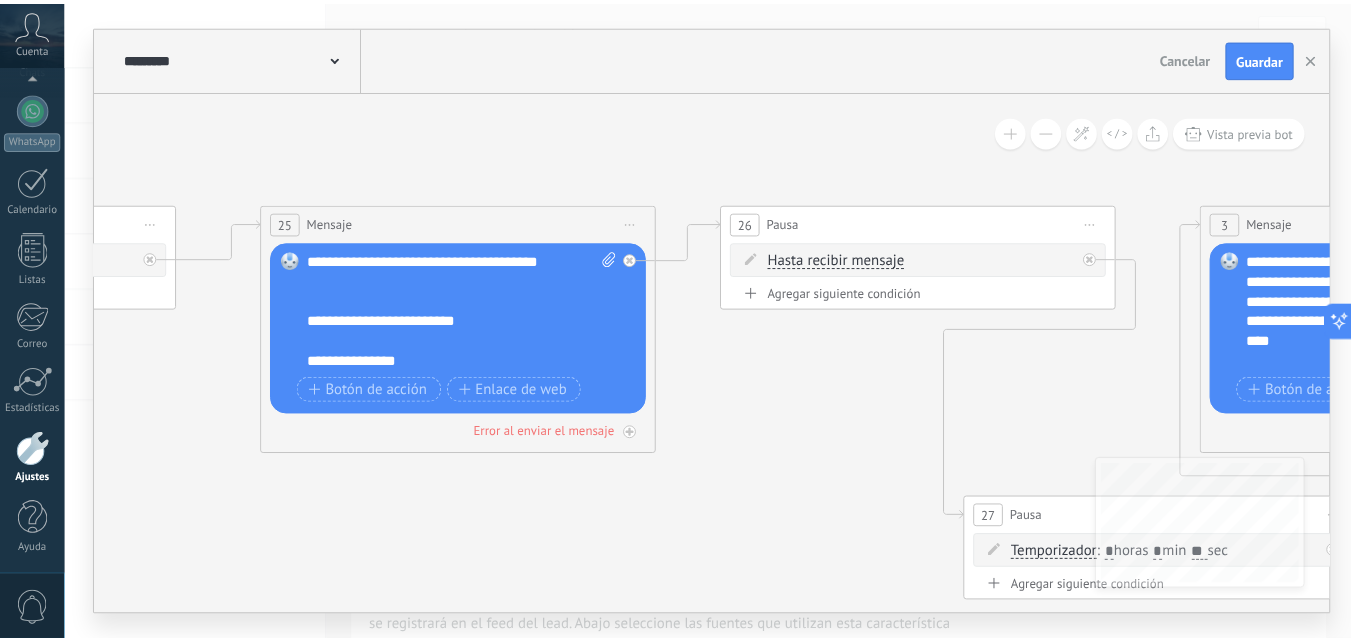 scroll, scrollTop: 0, scrollLeft: 0, axis: both 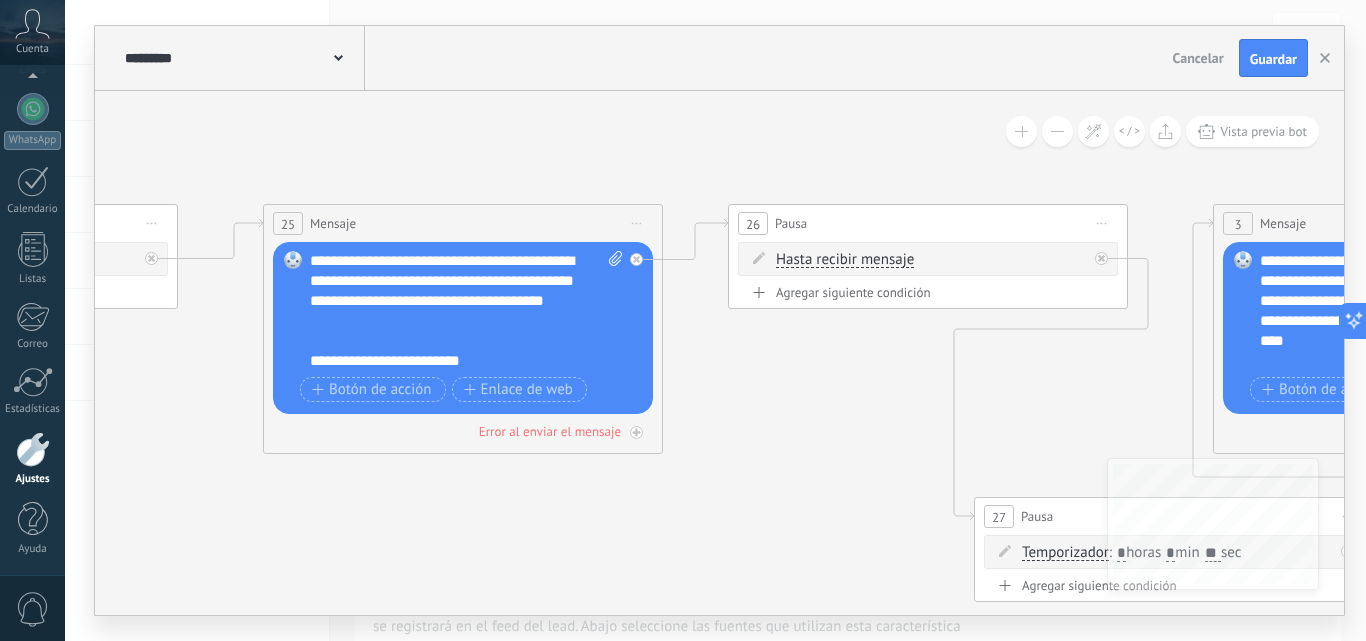 click 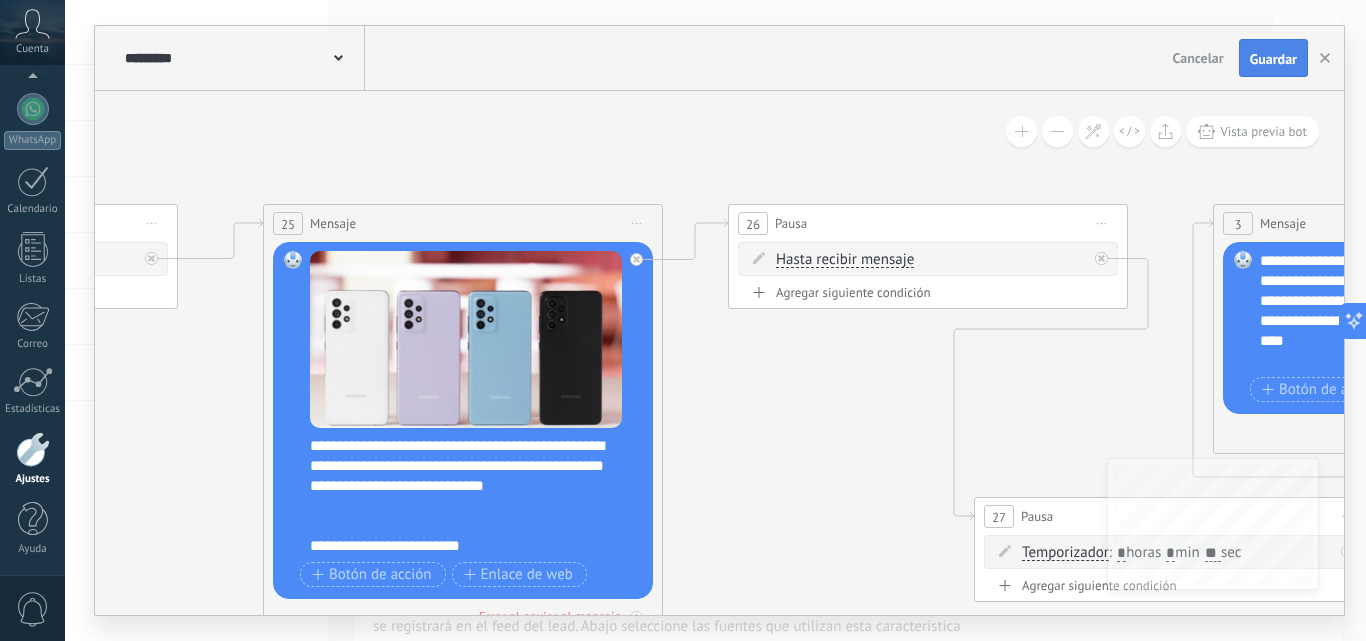 click on "Guardar" at bounding box center [1273, 59] 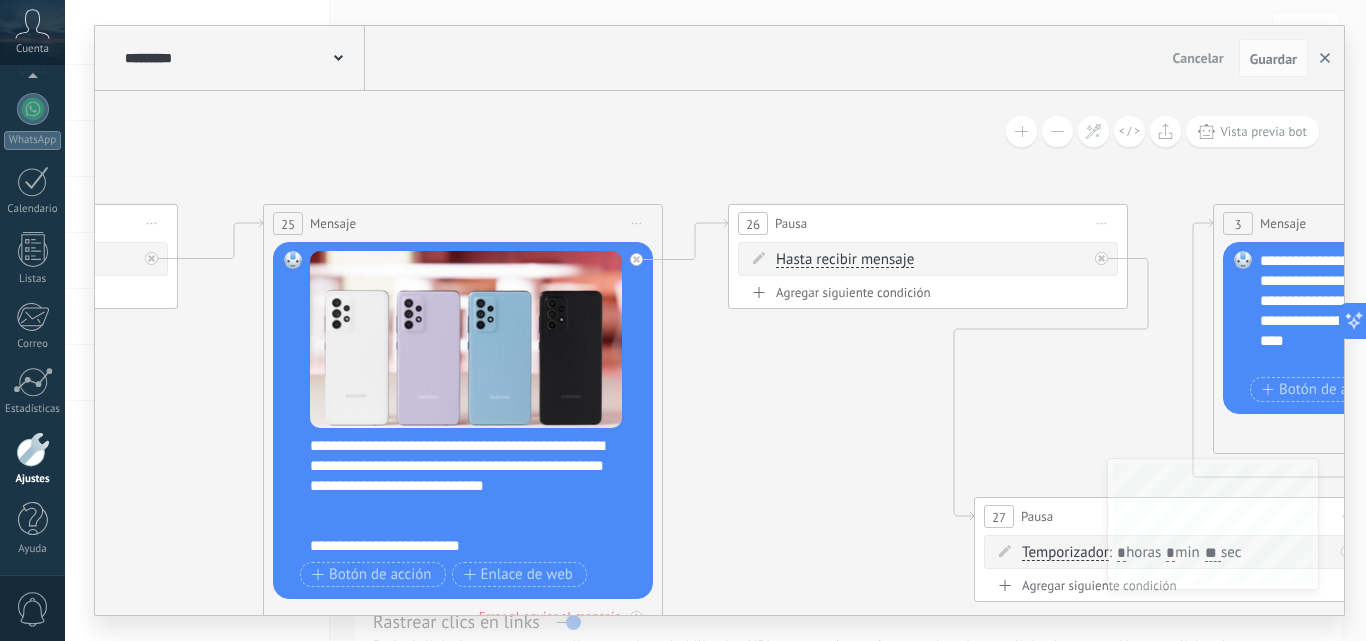 click 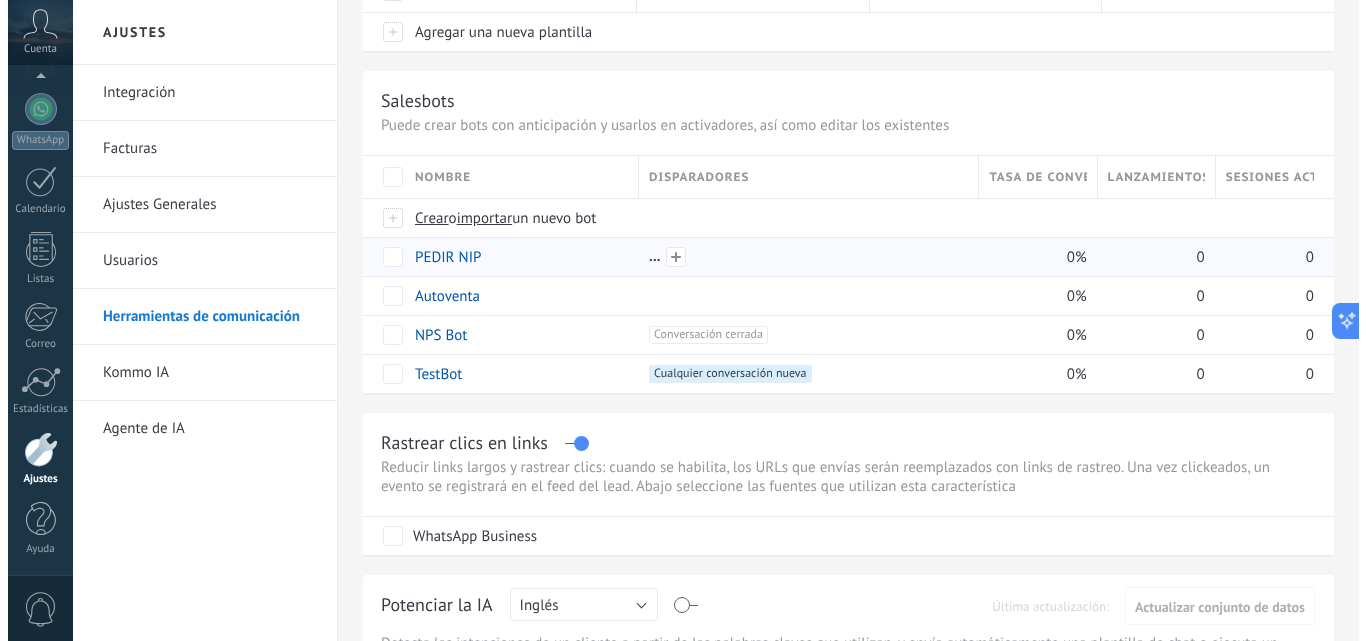 scroll, scrollTop: 200, scrollLeft: 0, axis: vertical 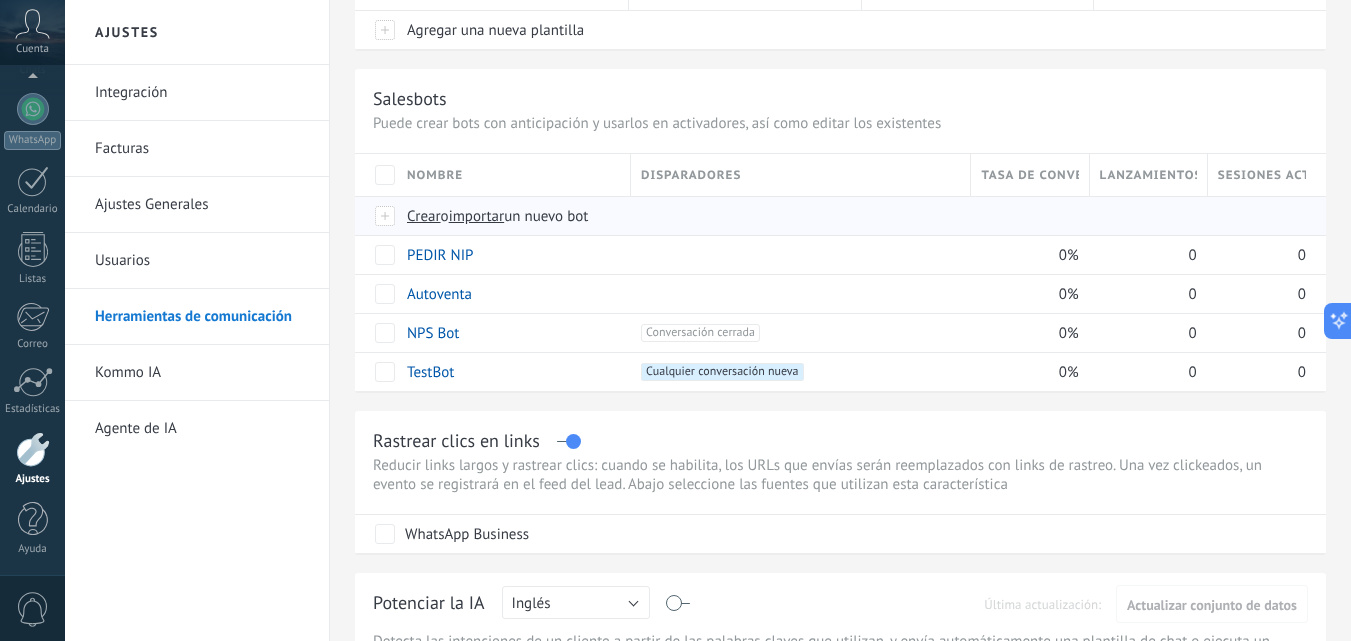click on "importar" at bounding box center (477, 216) 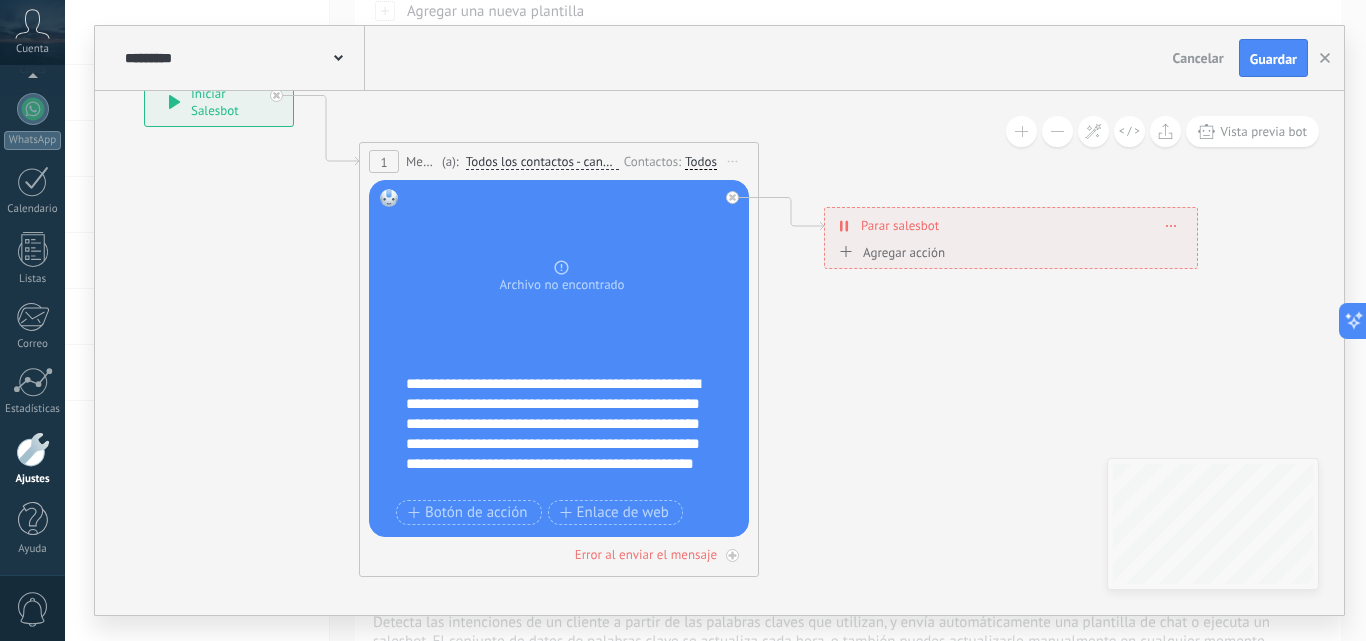 drag, startPoint x: 1027, startPoint y: 220, endPoint x: 651, endPoint y: 56, distance: 410.20972 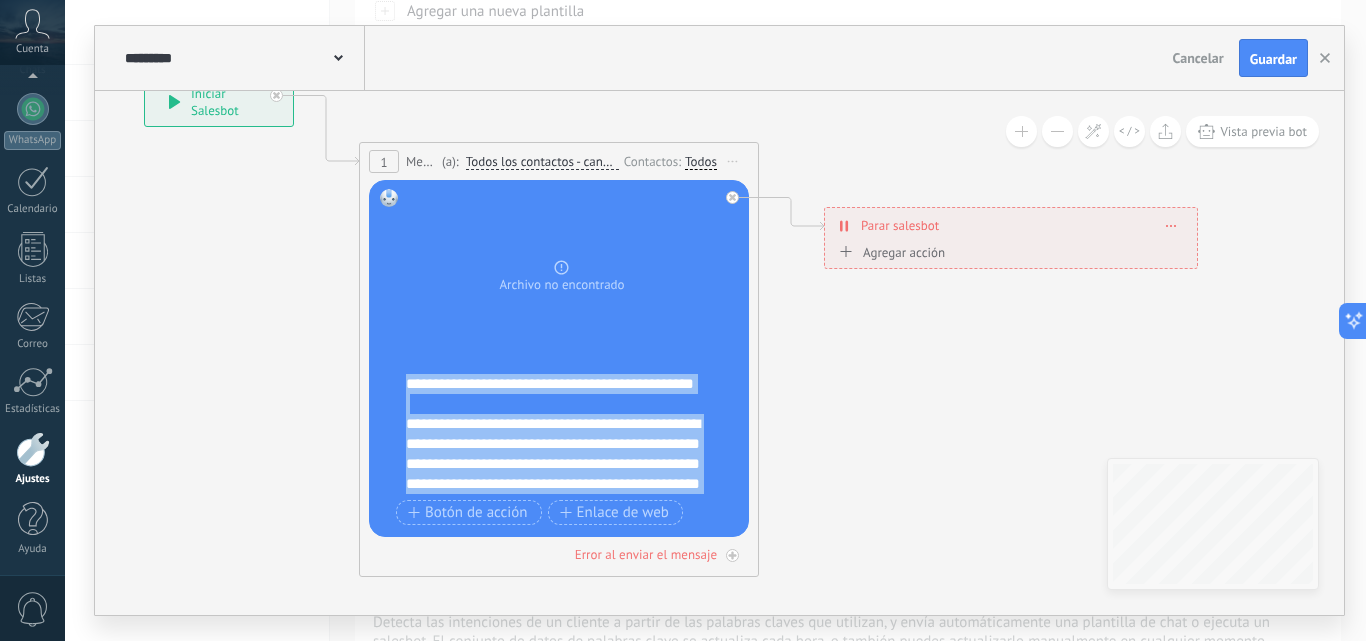scroll, scrollTop: 200, scrollLeft: 0, axis: vertical 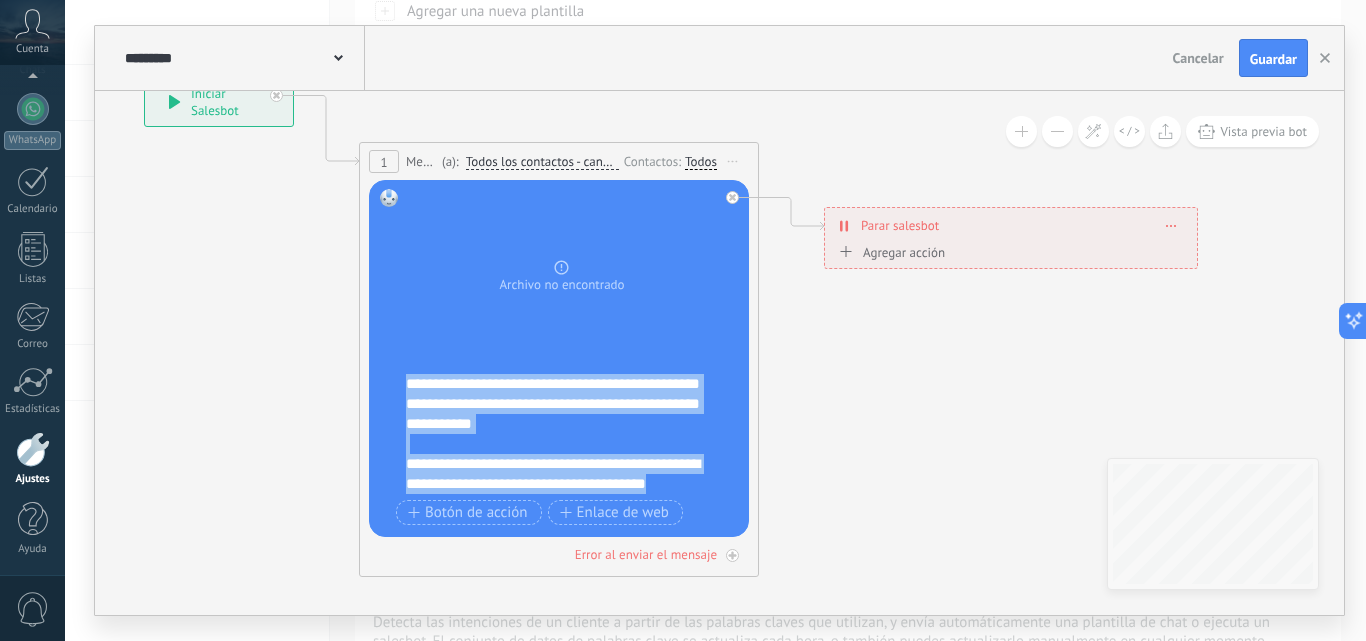drag, startPoint x: 406, startPoint y: 386, endPoint x: 698, endPoint y: 531, distance: 326.01993 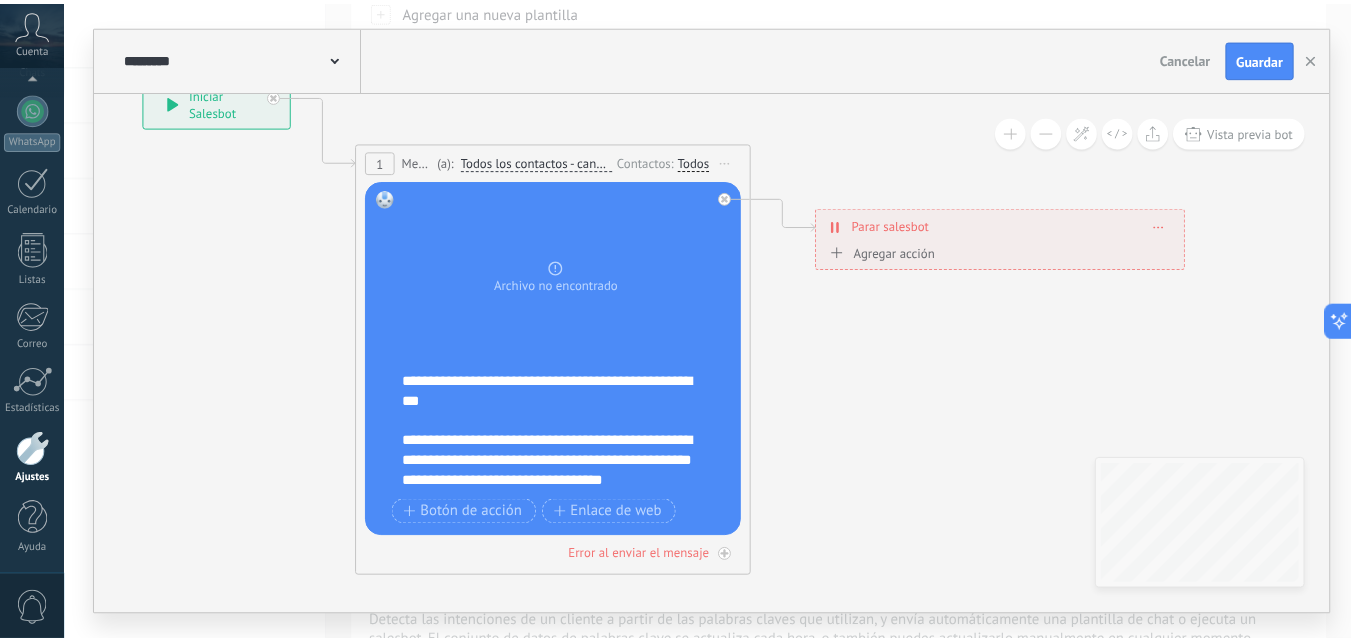 scroll, scrollTop: 0, scrollLeft: 0, axis: both 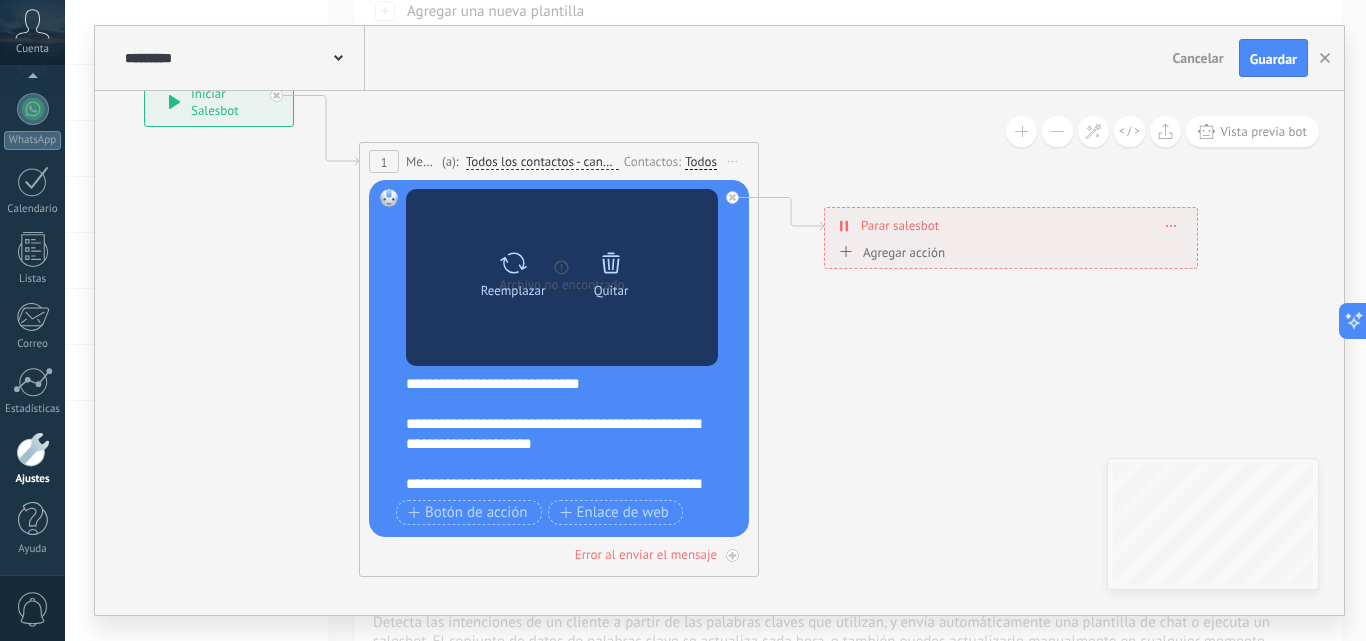 click 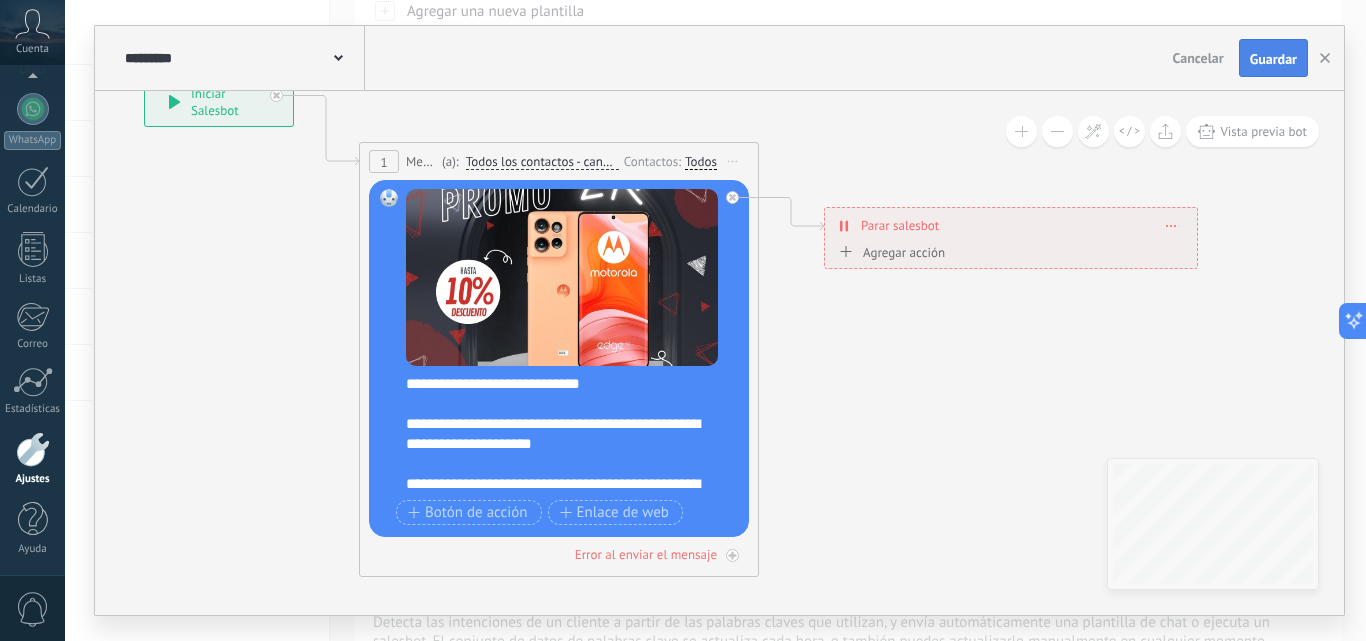 click on "Guardar" at bounding box center (1273, 59) 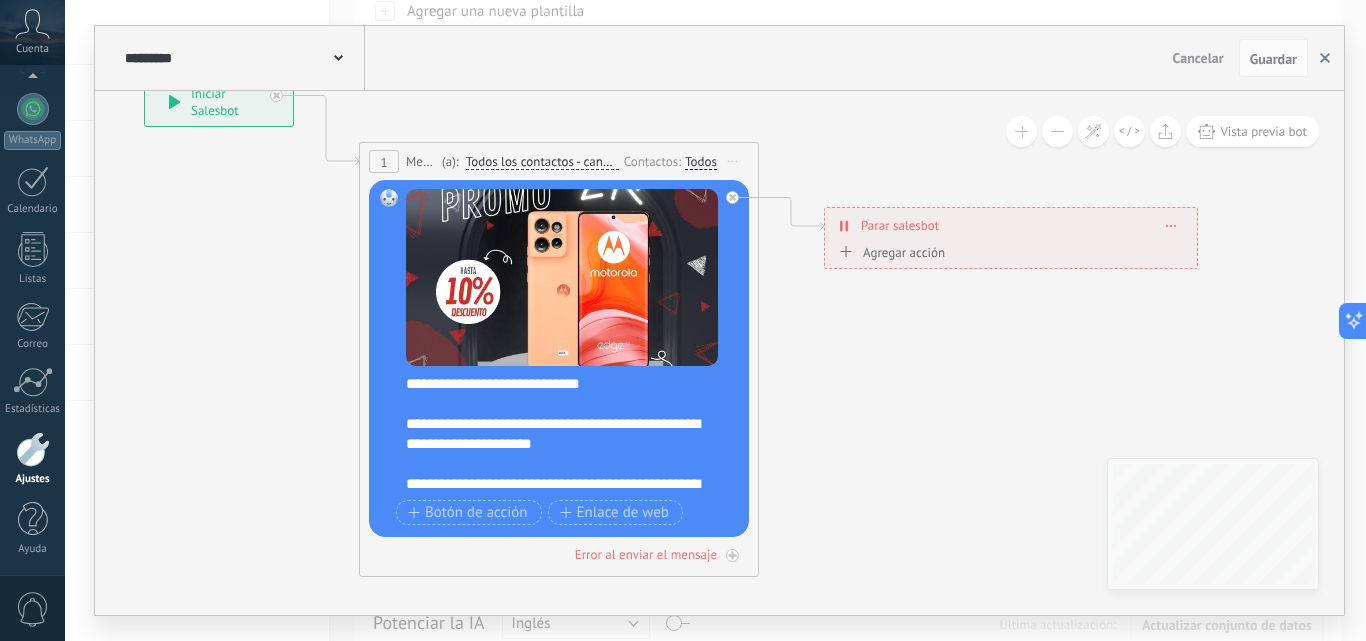 click 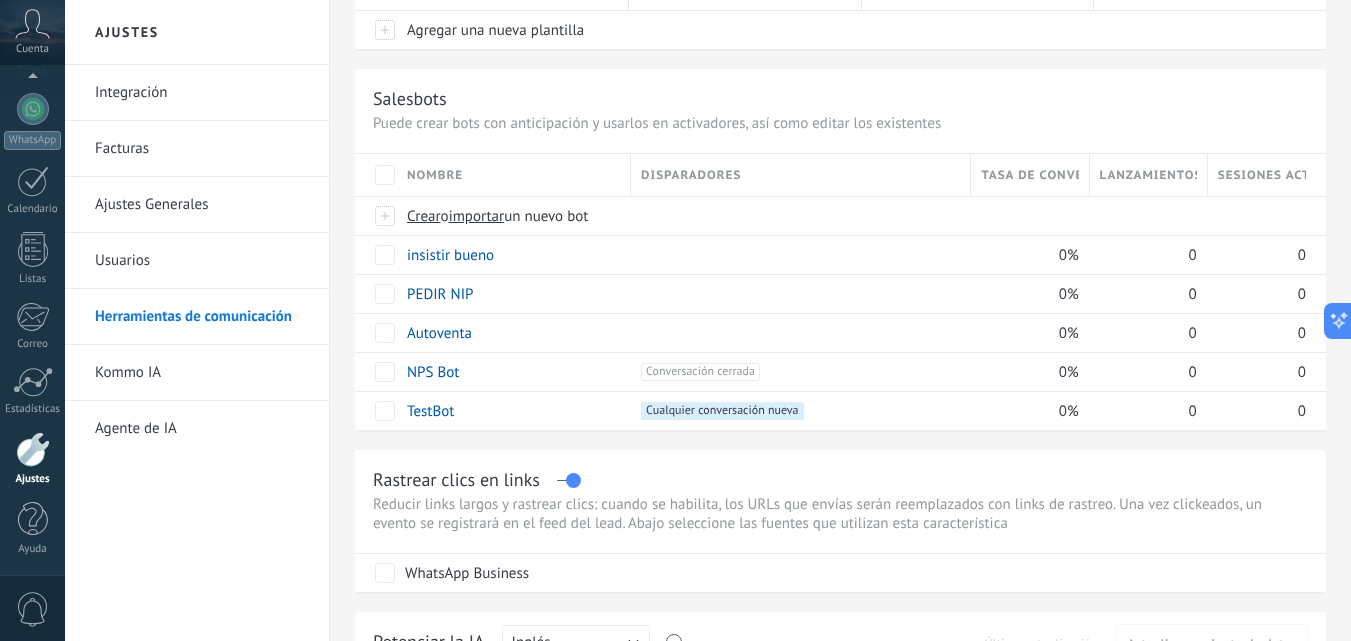 click at bounding box center [33, 449] 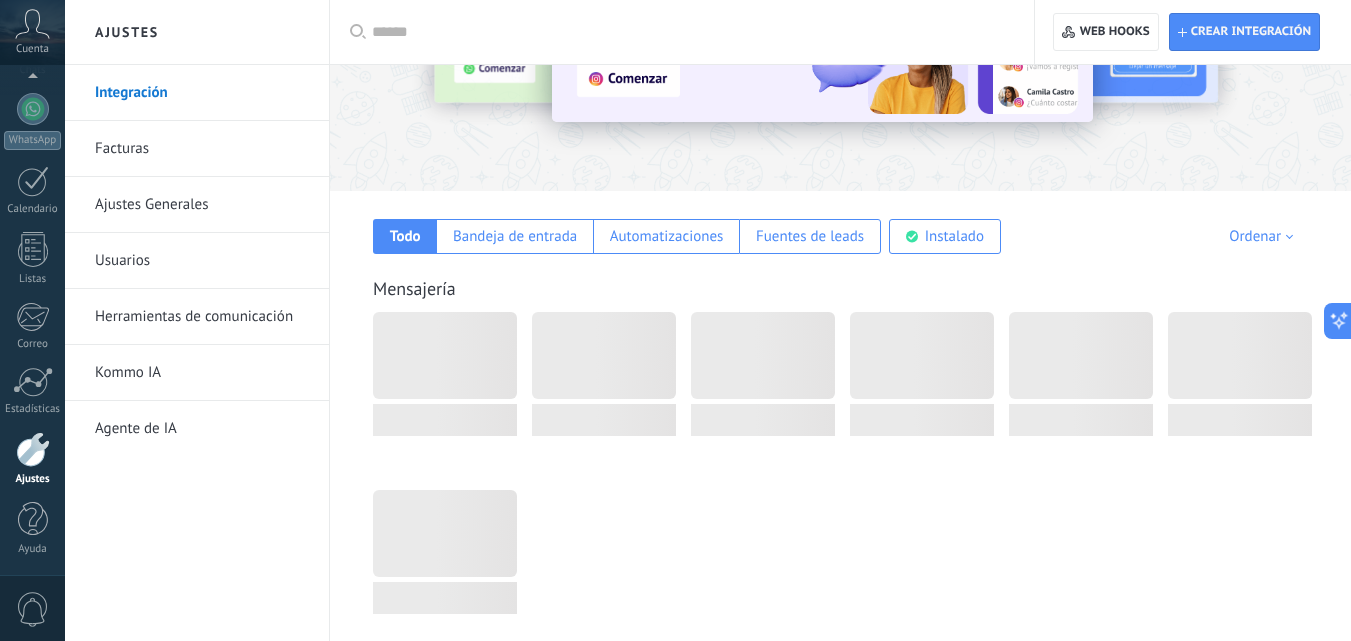 scroll, scrollTop: 0, scrollLeft: 0, axis: both 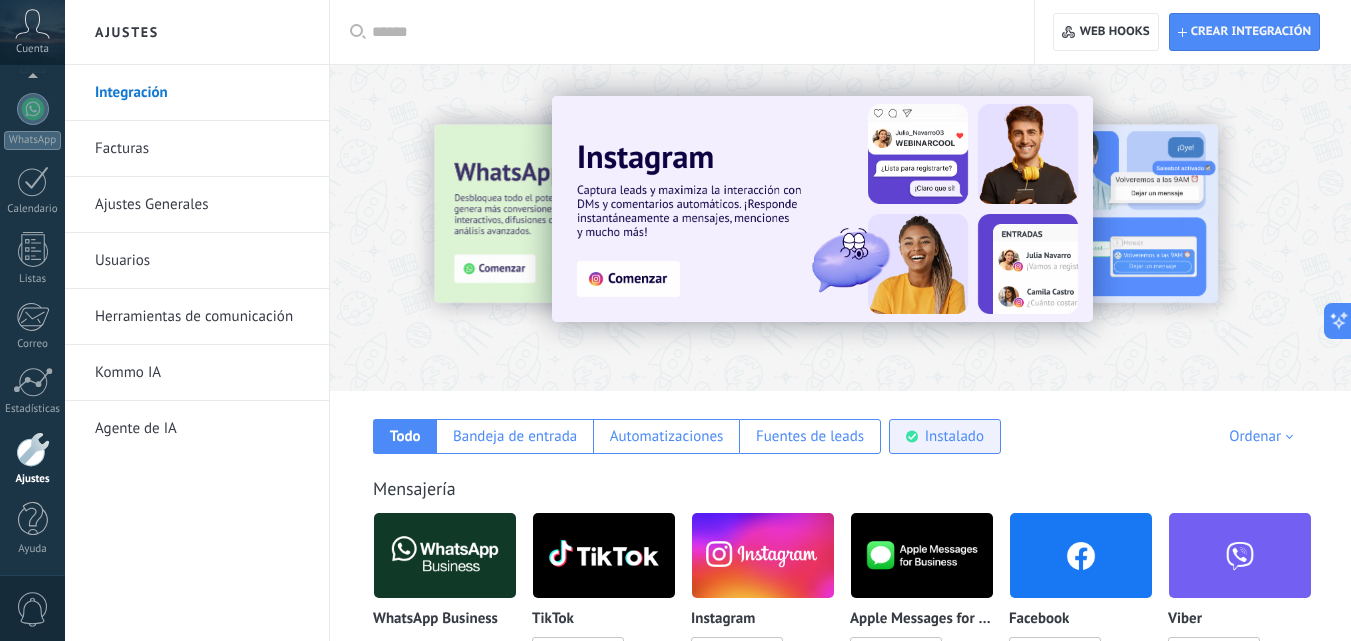 click on "Instalado" at bounding box center [954, 436] 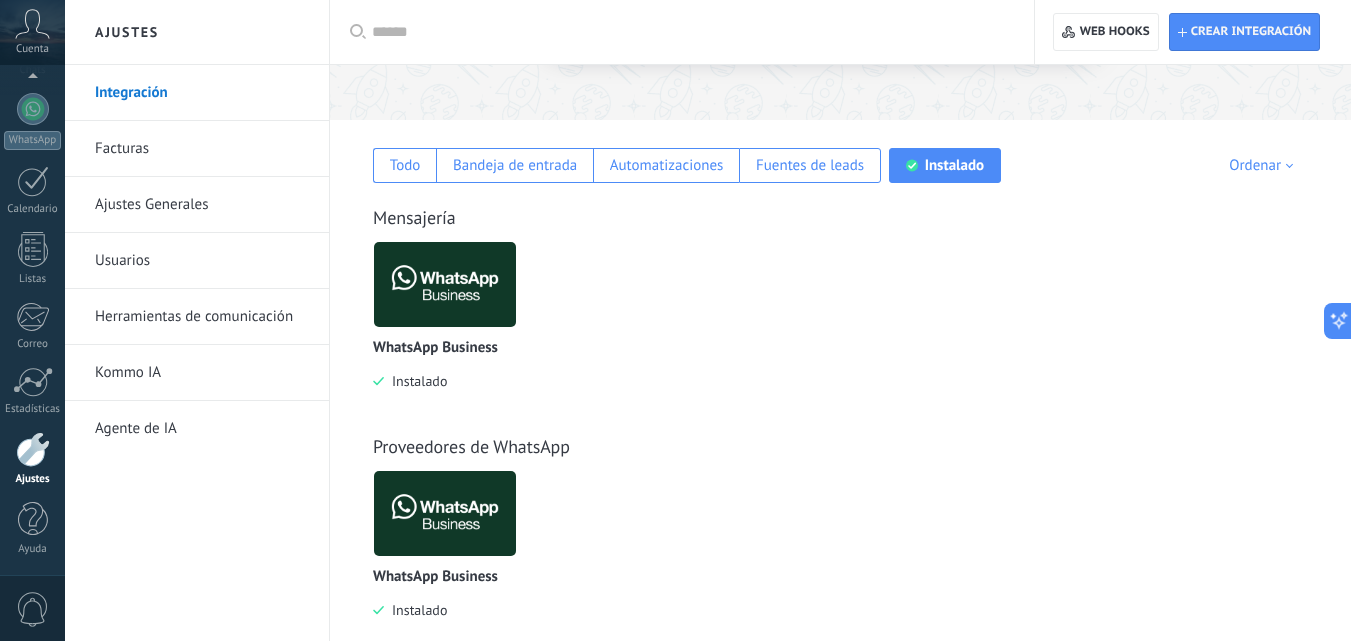 scroll, scrollTop: 304, scrollLeft: 0, axis: vertical 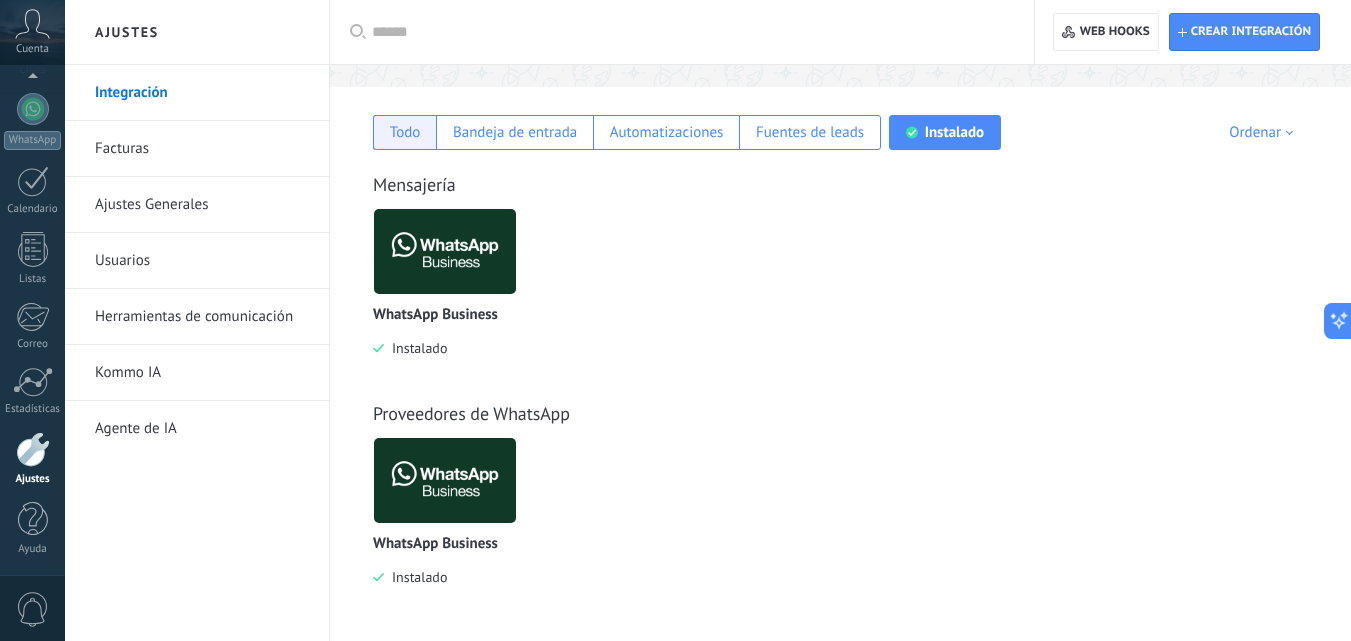 click on "Todo" at bounding box center (405, 132) 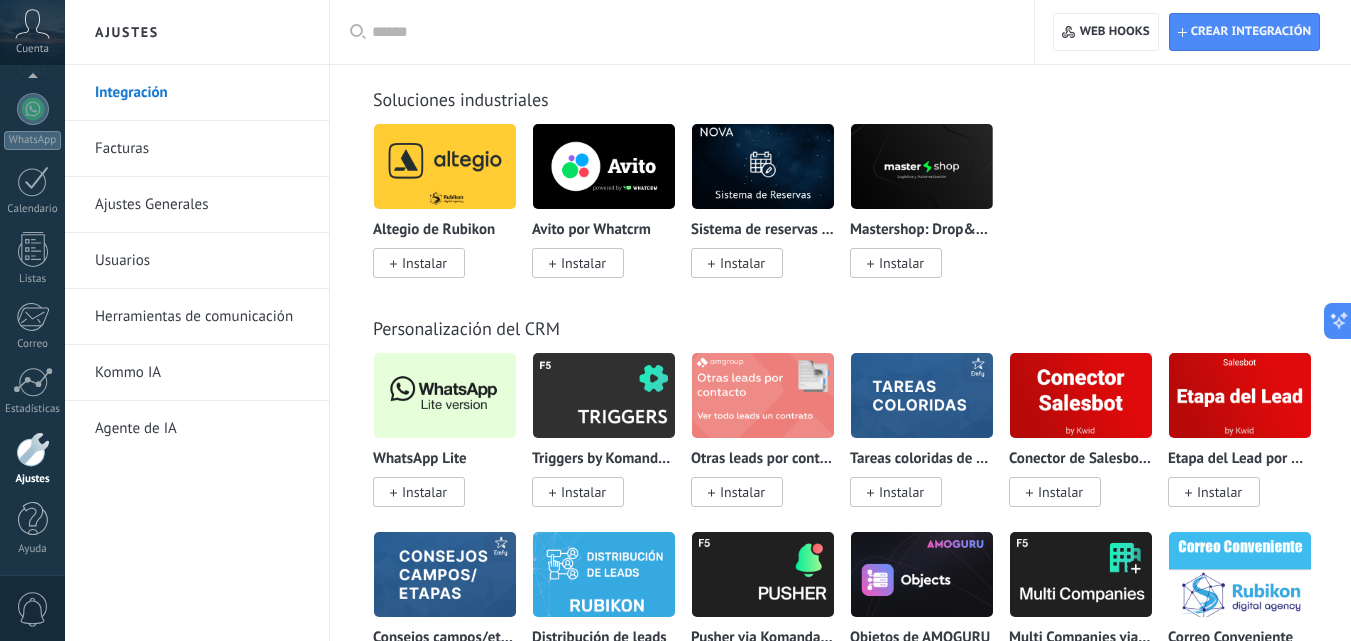 scroll, scrollTop: 4504, scrollLeft: 0, axis: vertical 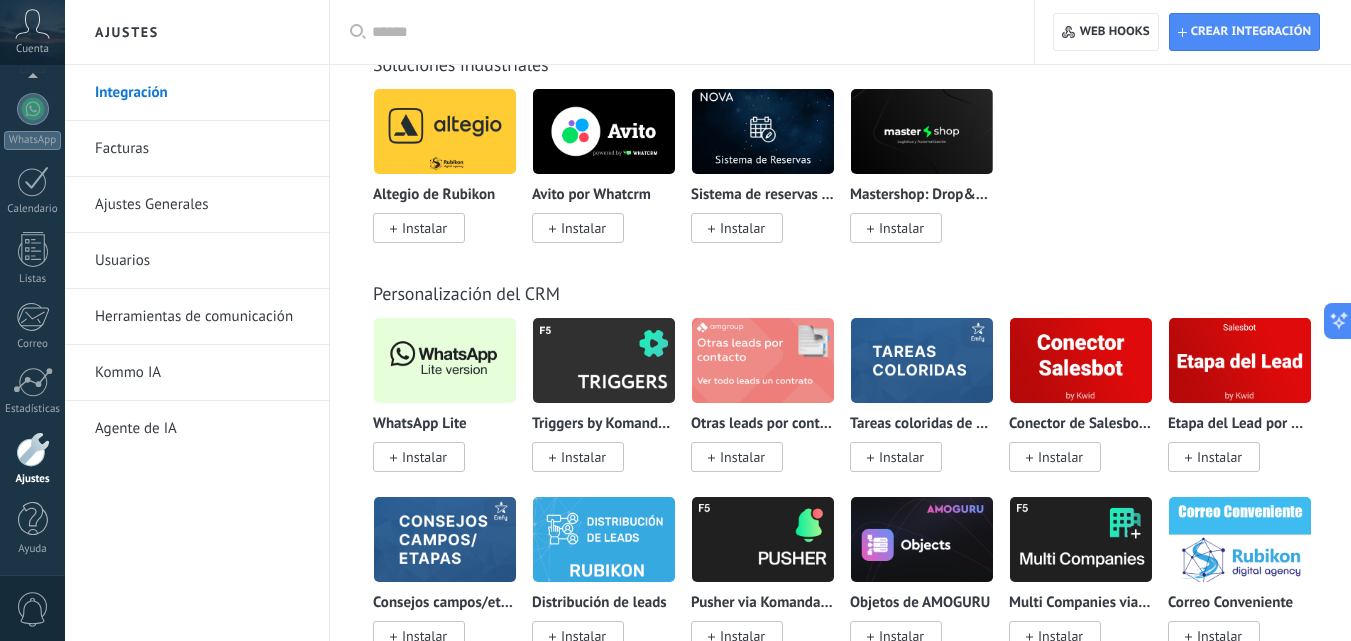 click at bounding box center (445, 360) 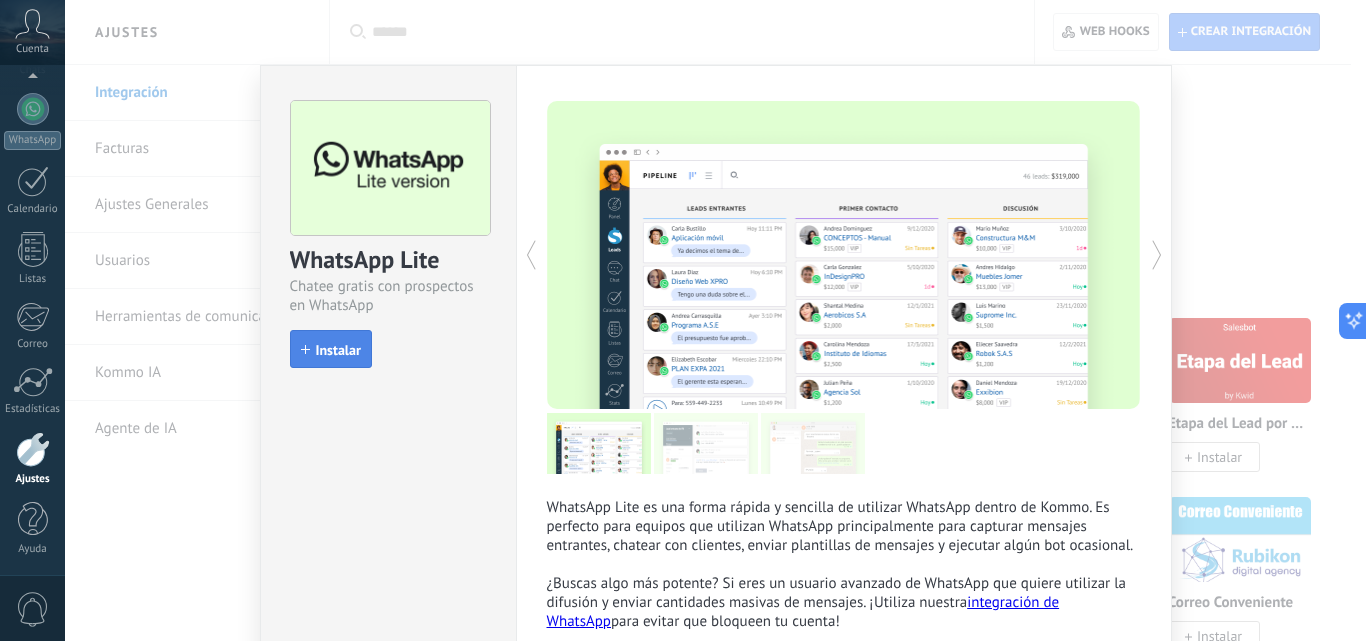 click on "Instalar" at bounding box center [338, 350] 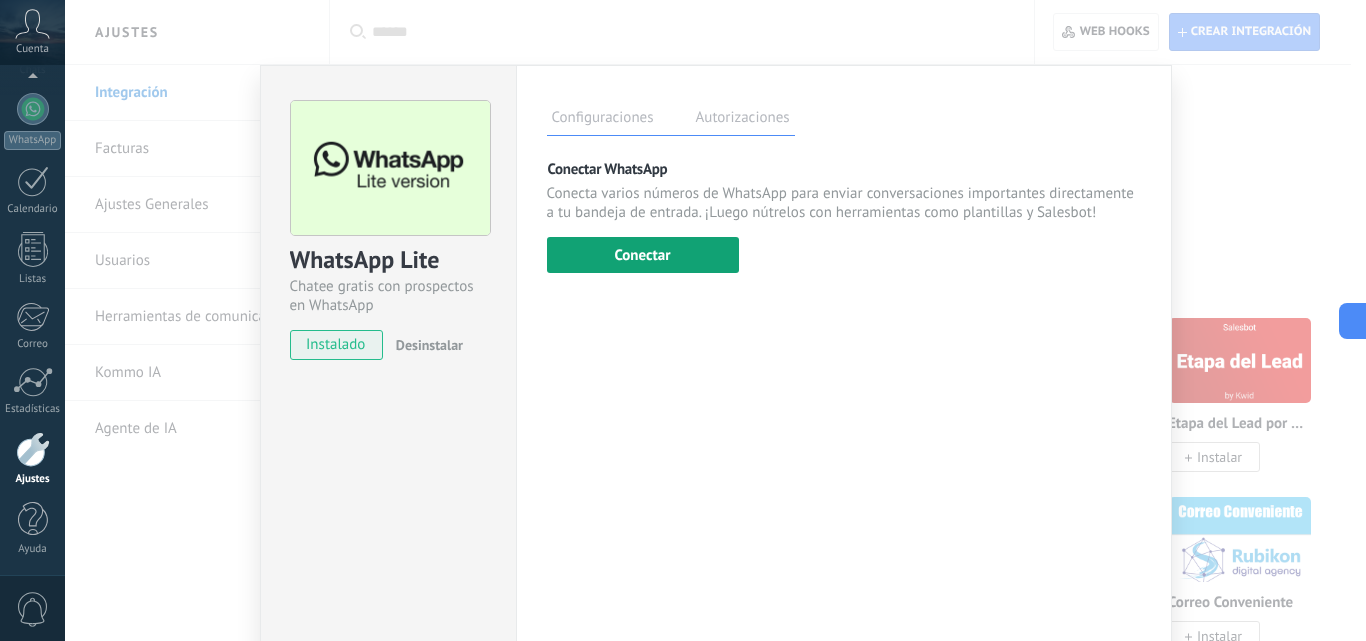 click on "Conectar" at bounding box center [643, 255] 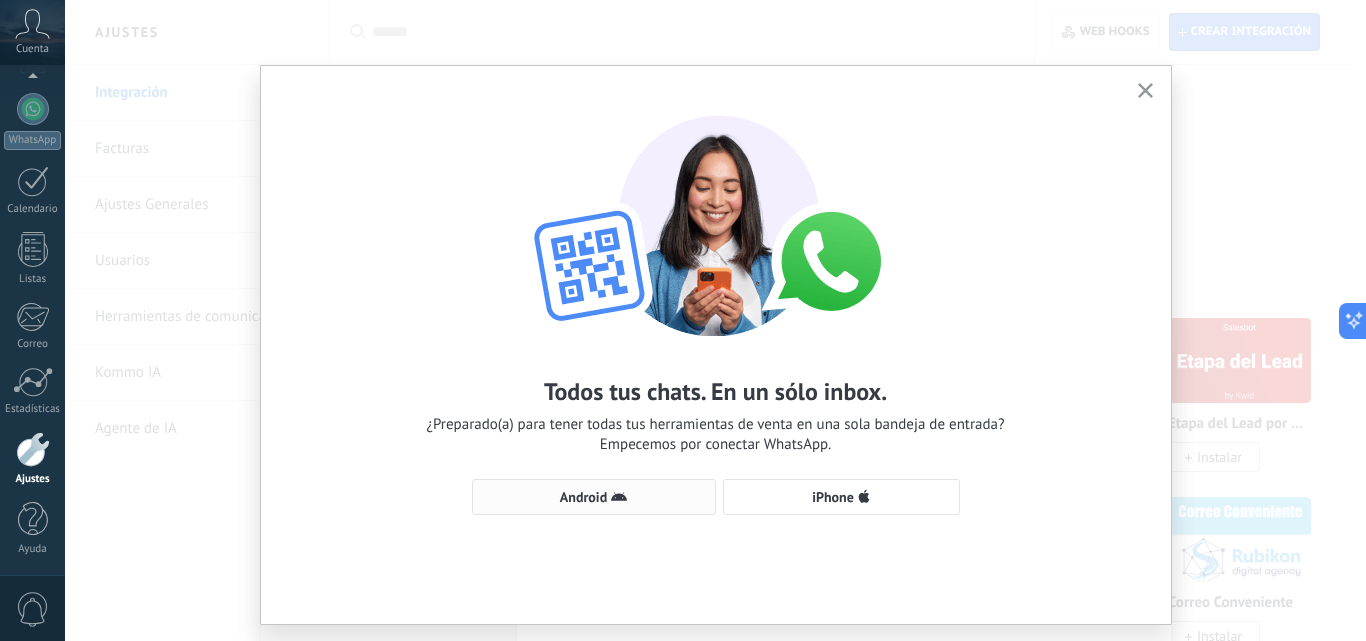 click on "Android" at bounding box center (594, 497) 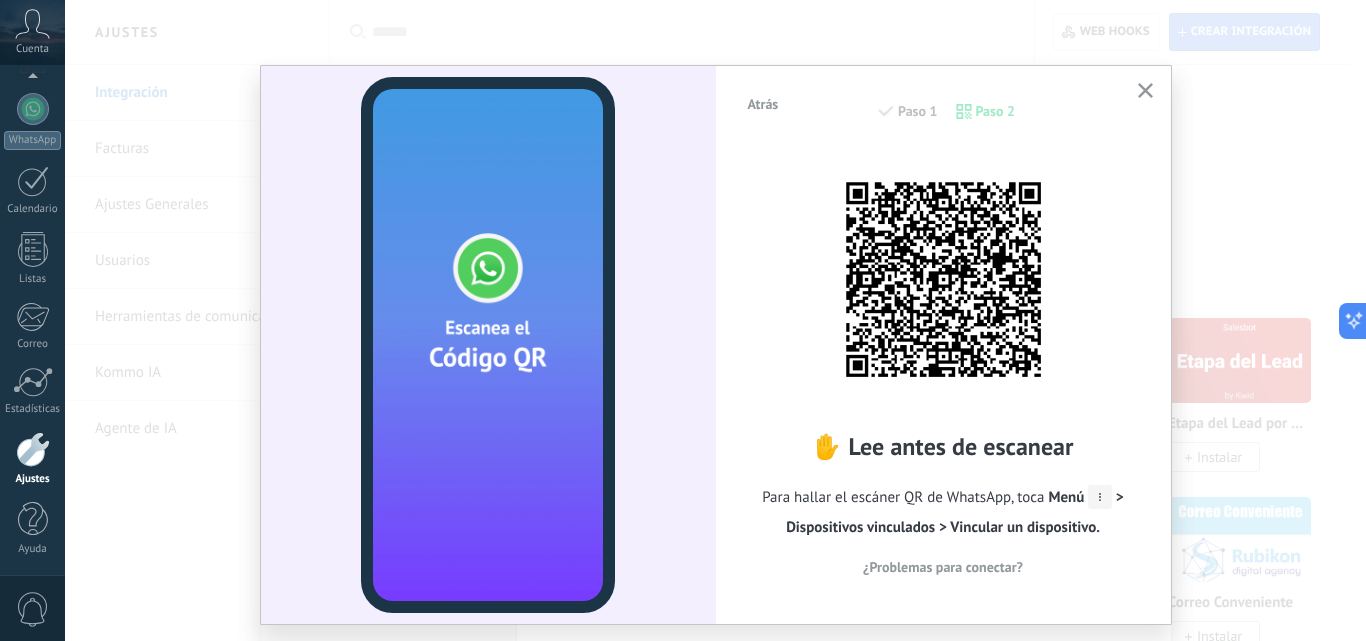 click 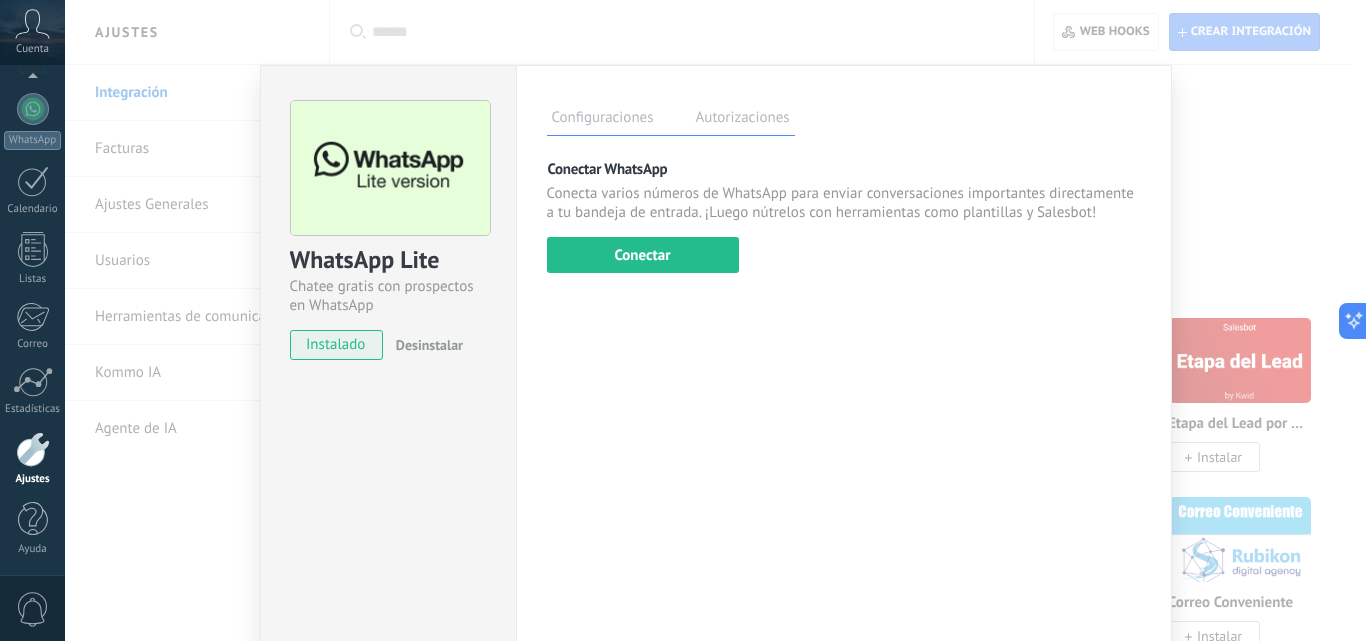 click on "WhatsApp Lite Chatee gratis con prospectos en WhatsApp instalado Desinstalar Configuraciones Autorizaciones Esta pestaña registra a los usuarios que han concedido acceso a las integración a esta cuenta. Si deseas remover la posibilidad que un usuario pueda enviar solicitudes a la cuenta en nombre de esta integración, puedes revocar el acceso. Si el acceso a todos los usuarios es revocado, la integración dejará de funcionar. Esta aplicacion está instalada, pero nadie le ha dado acceso aun. Más de 2 mil millones de personas utilizan activamente WhatsApp para conectarse con amigos, familiares y empresas. Esta integración agrega el chat más popular a tu arsenal de comunicación: captura automáticamente leads desde los mensajes entrantes, comparte el acceso al chat con todo tu equipo y potencia todo con las herramientas integradas de Kommo, como el botón de compromiso y Salesbot. más _:  Guardar Conectar WhatsApp Conectar" at bounding box center [715, 320] 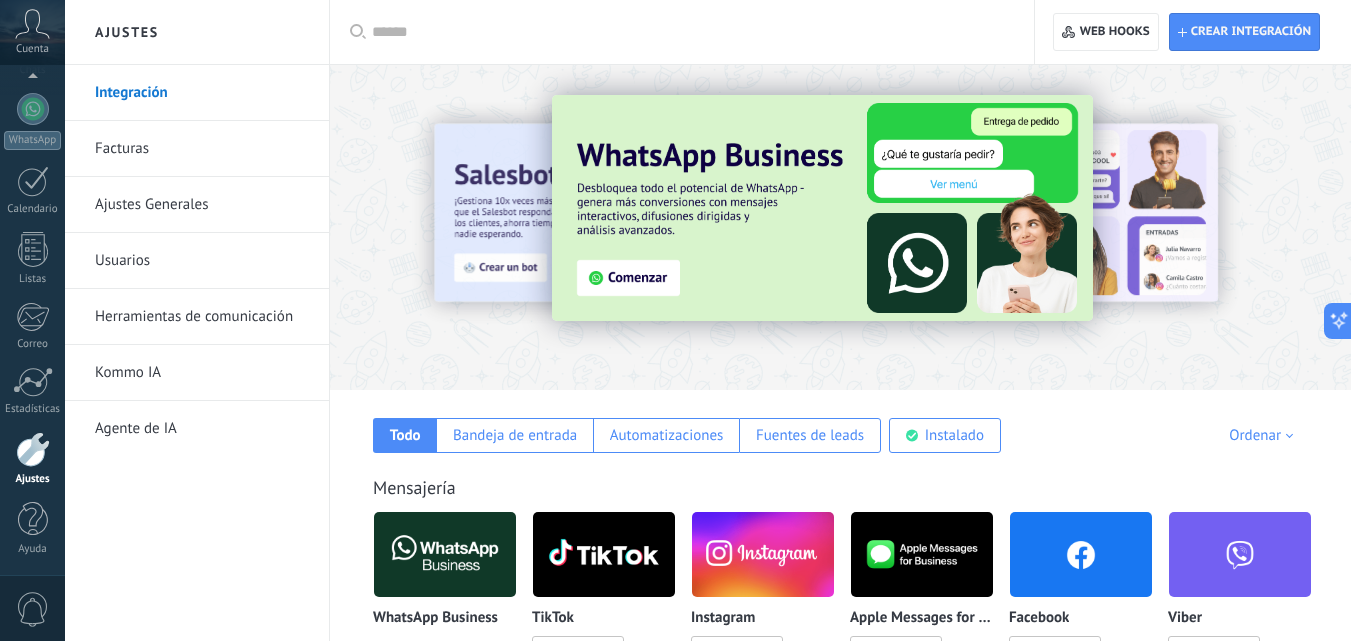 scroll, scrollTop: 0, scrollLeft: 0, axis: both 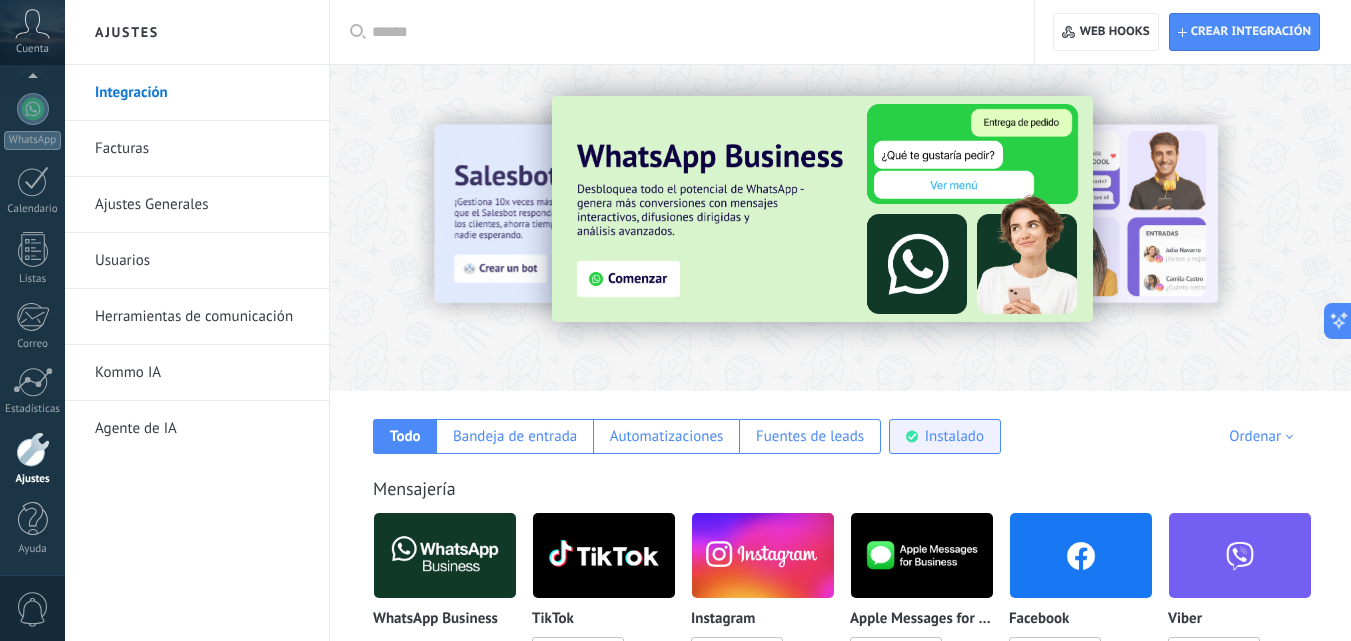 click on "Instalado" at bounding box center [954, 436] 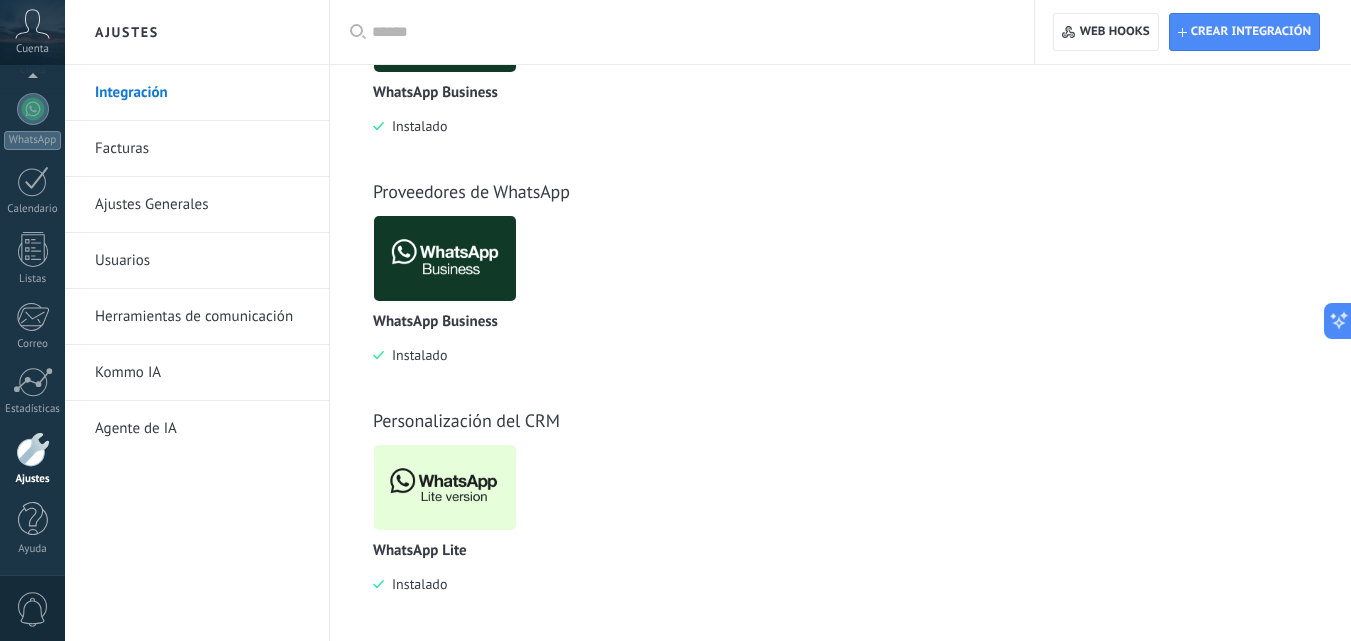 scroll, scrollTop: 533, scrollLeft: 0, axis: vertical 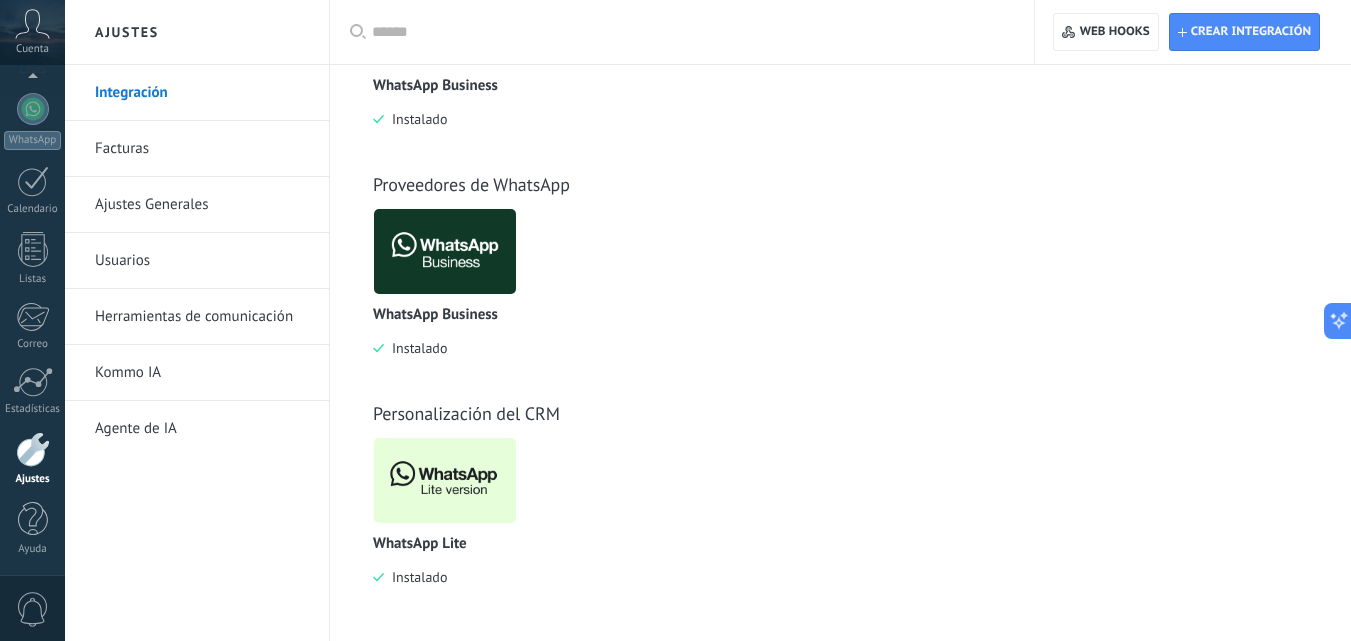 click on "Usuarios" at bounding box center [202, 261] 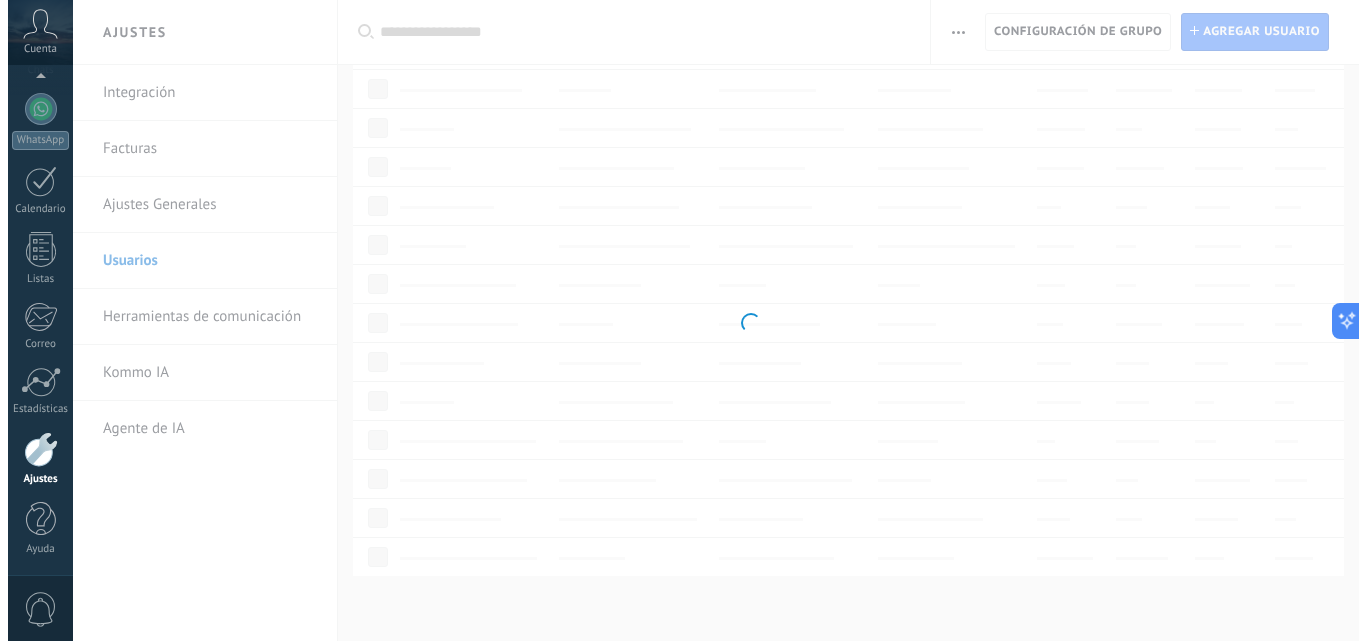 scroll, scrollTop: 0, scrollLeft: 0, axis: both 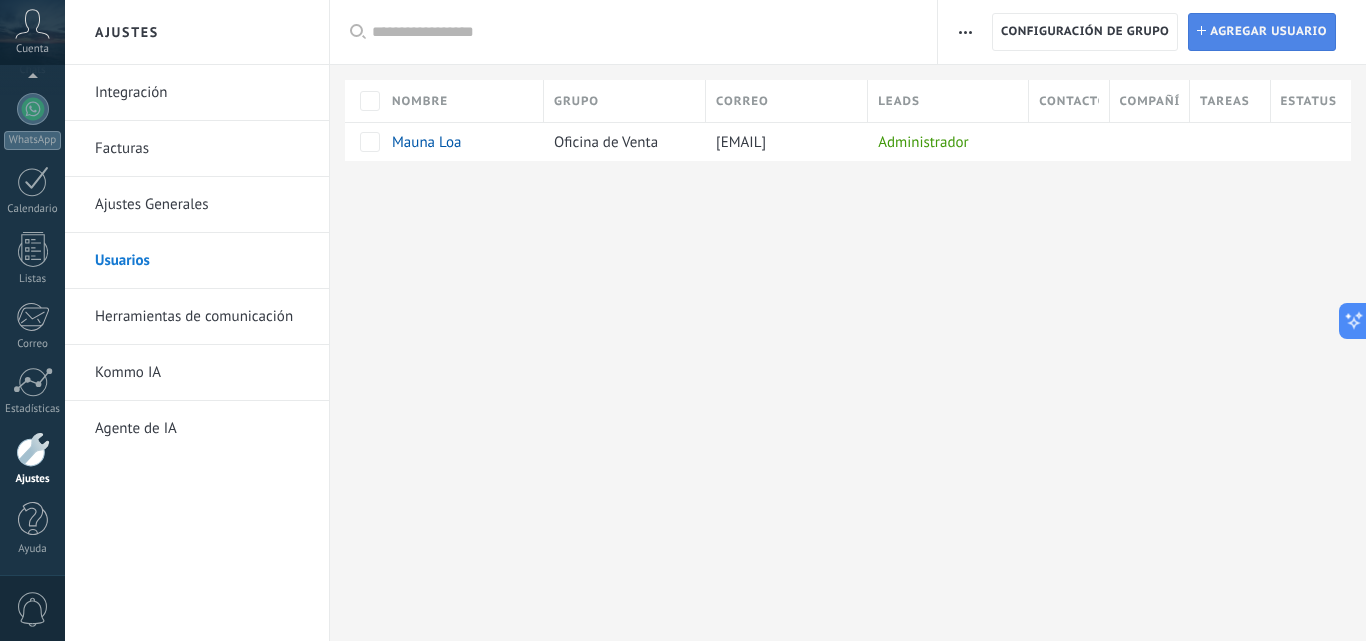 click on "Agregar usuario" at bounding box center (1268, 32) 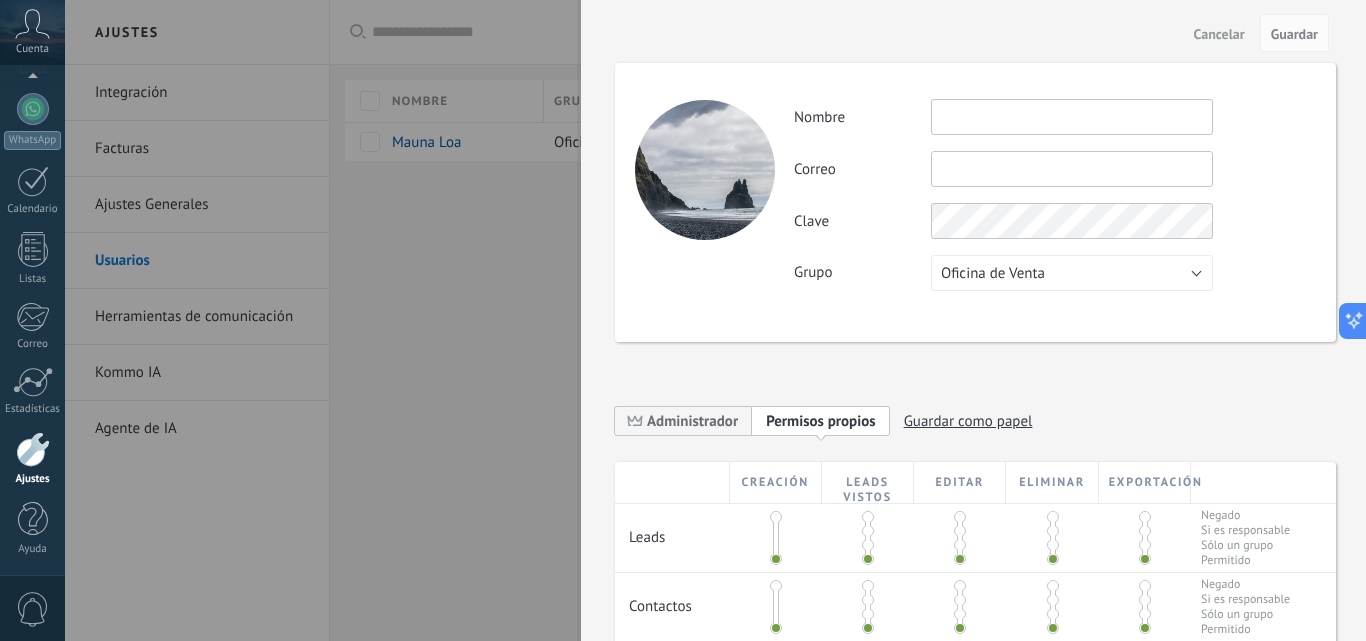 click at bounding box center (1072, 117) 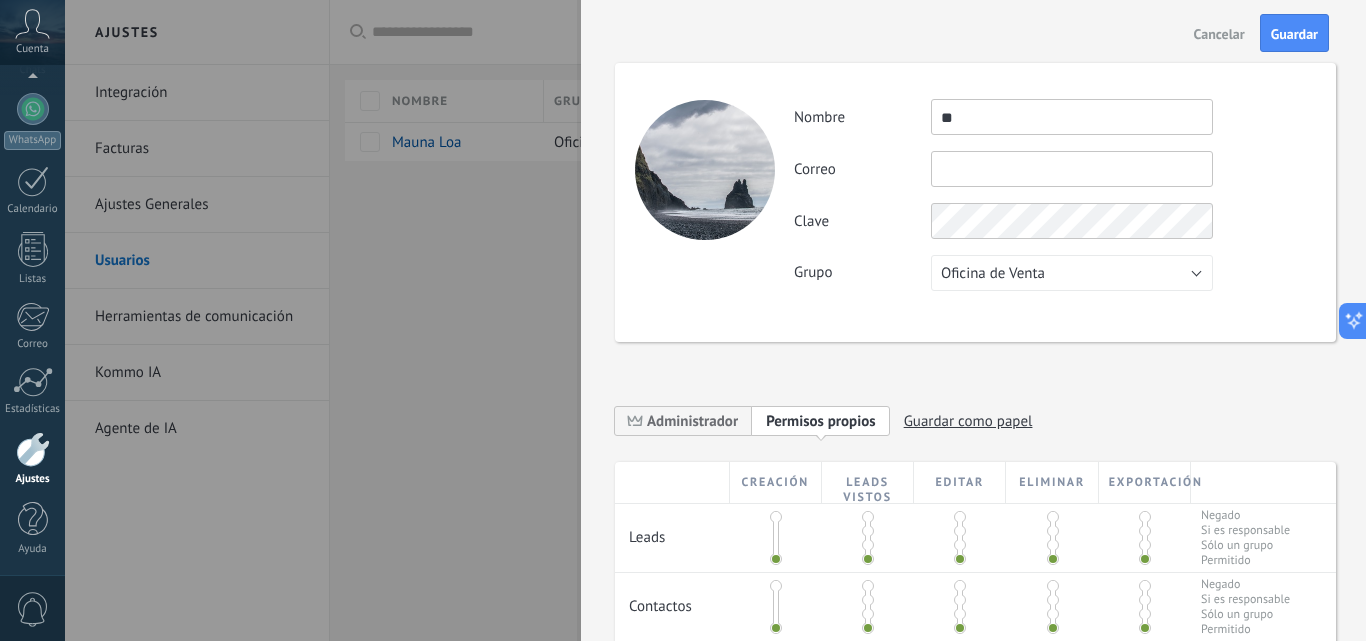 type on "*" 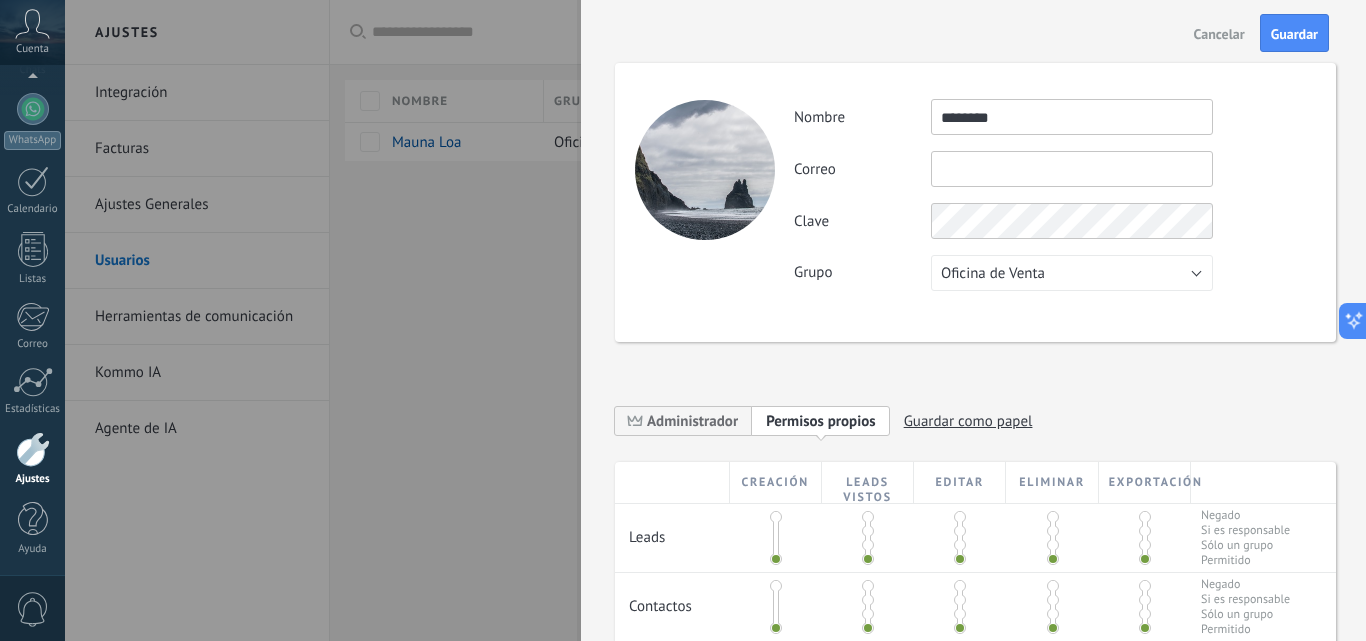 type on "********" 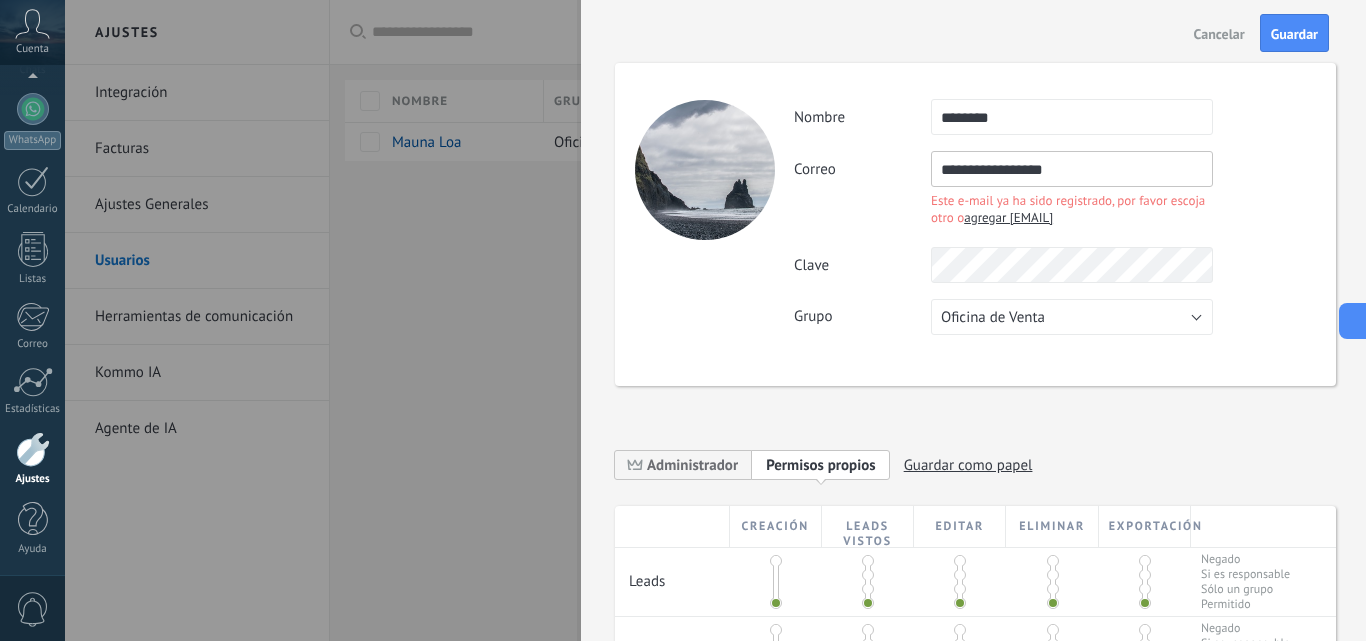 click on "**********" at bounding box center [1072, 169] 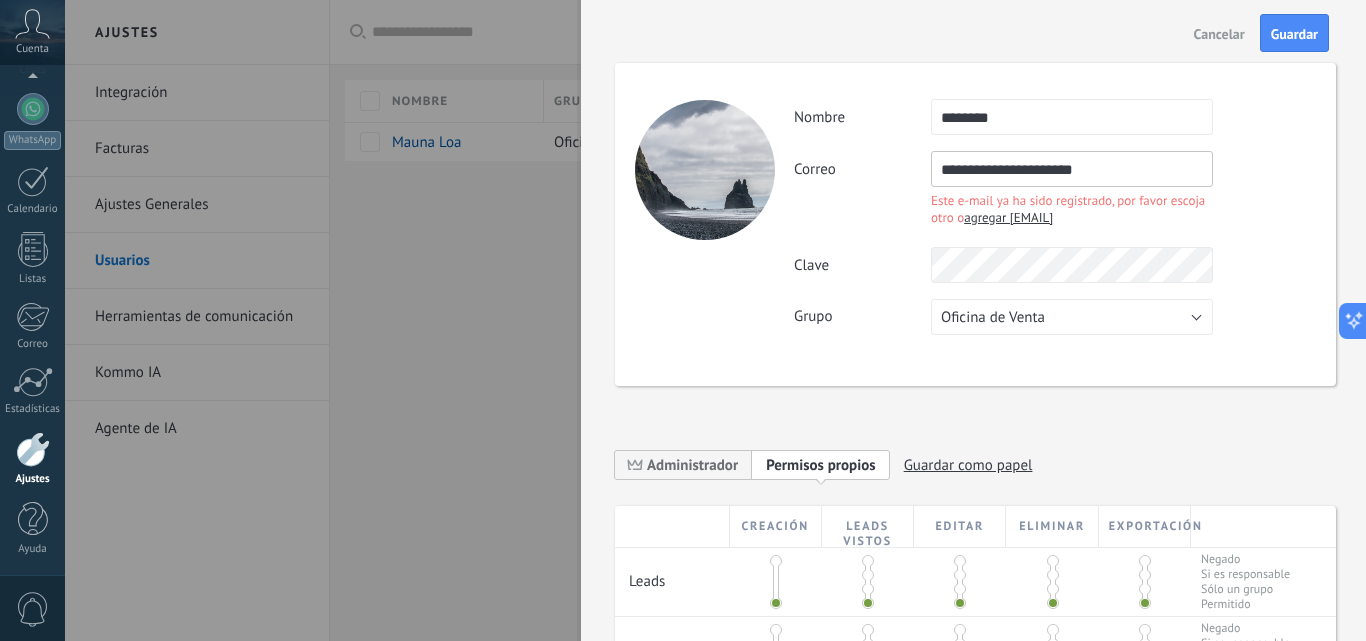 type on "**********" 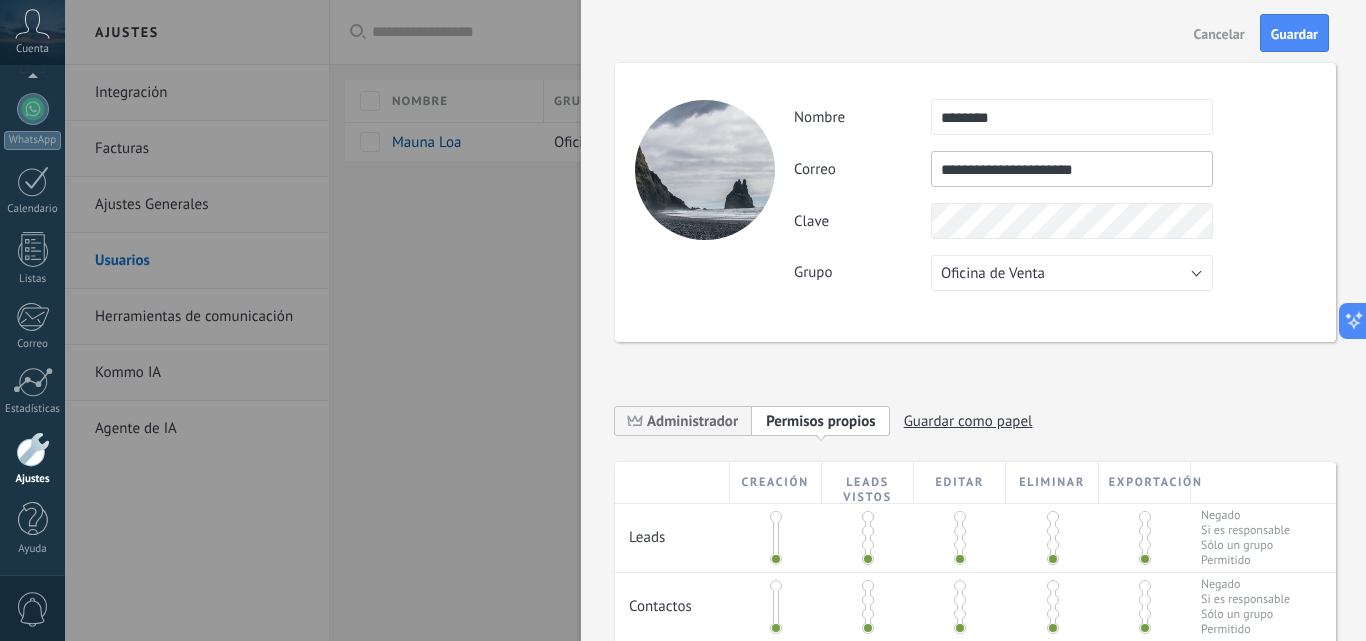 click on "**********" at bounding box center [1054, 195] 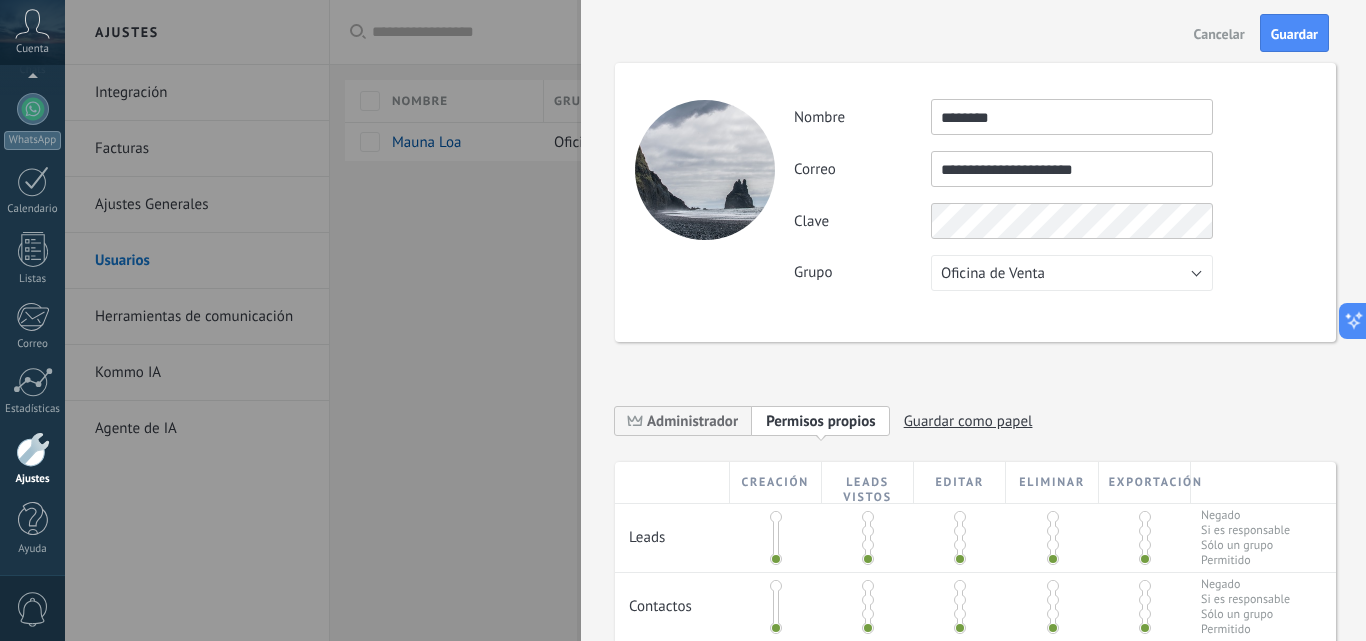 drag, startPoint x: 1114, startPoint y: 169, endPoint x: 929, endPoint y: 167, distance: 185.0108 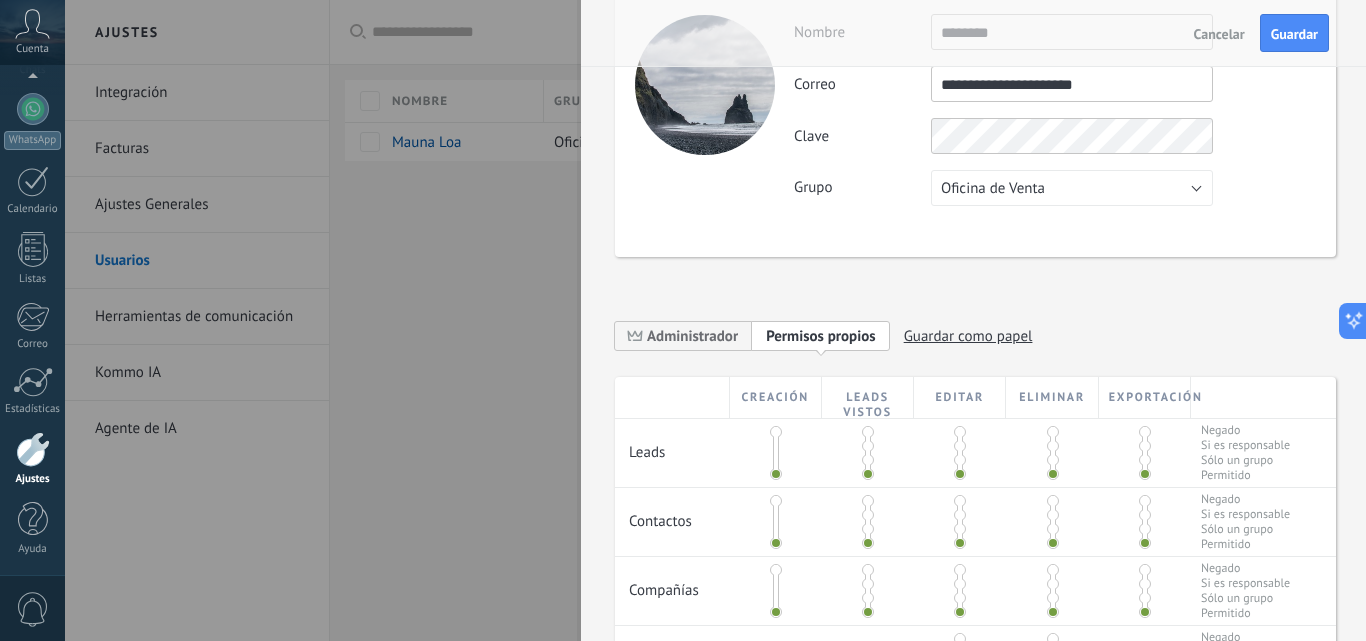 scroll, scrollTop: 200, scrollLeft: 0, axis: vertical 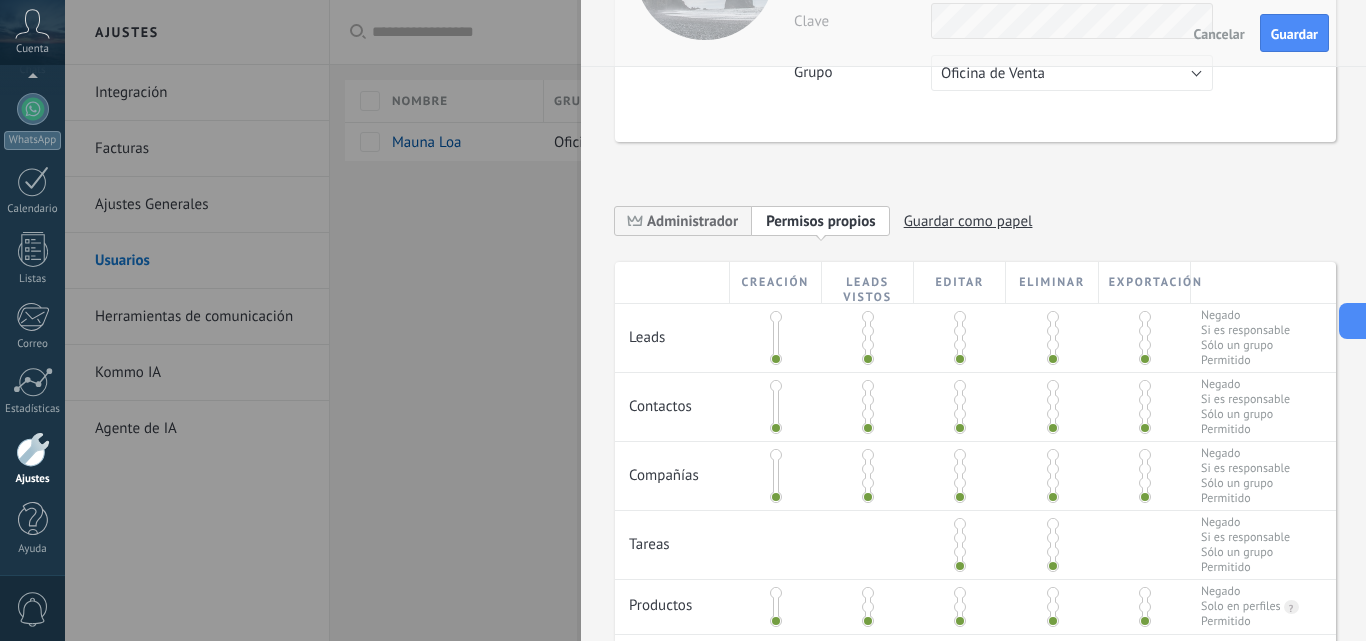 click at bounding box center (868, 331) 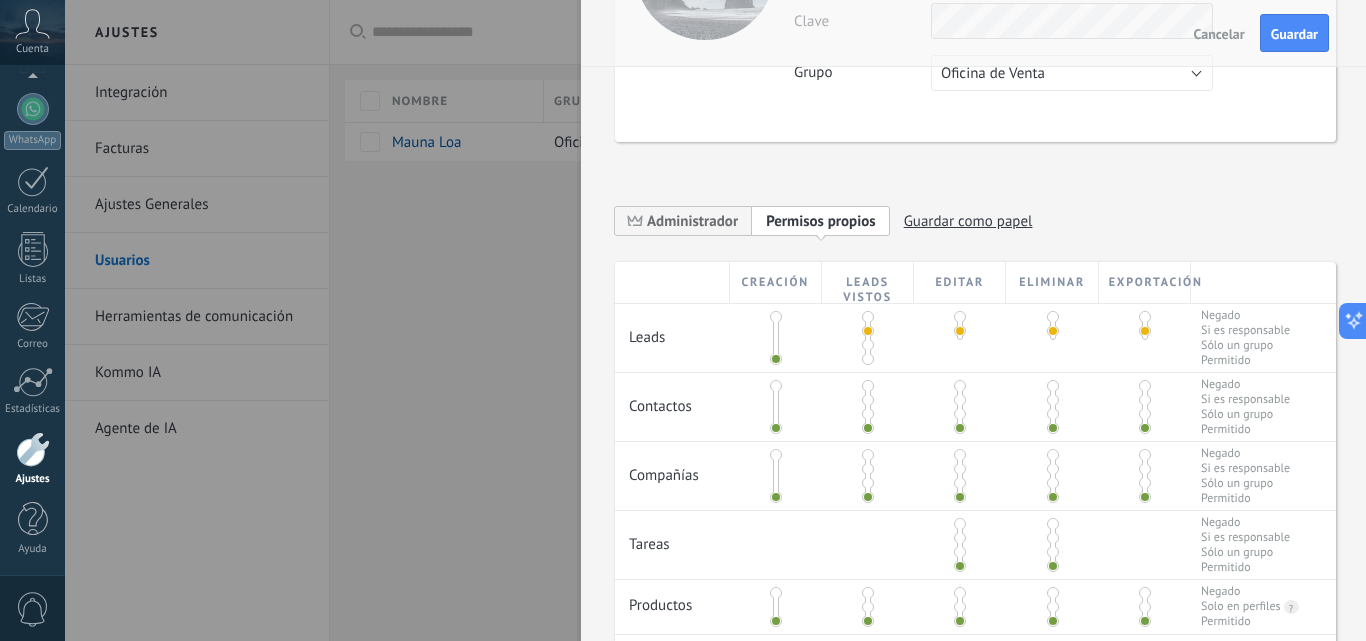 click at bounding box center (1052, 326) 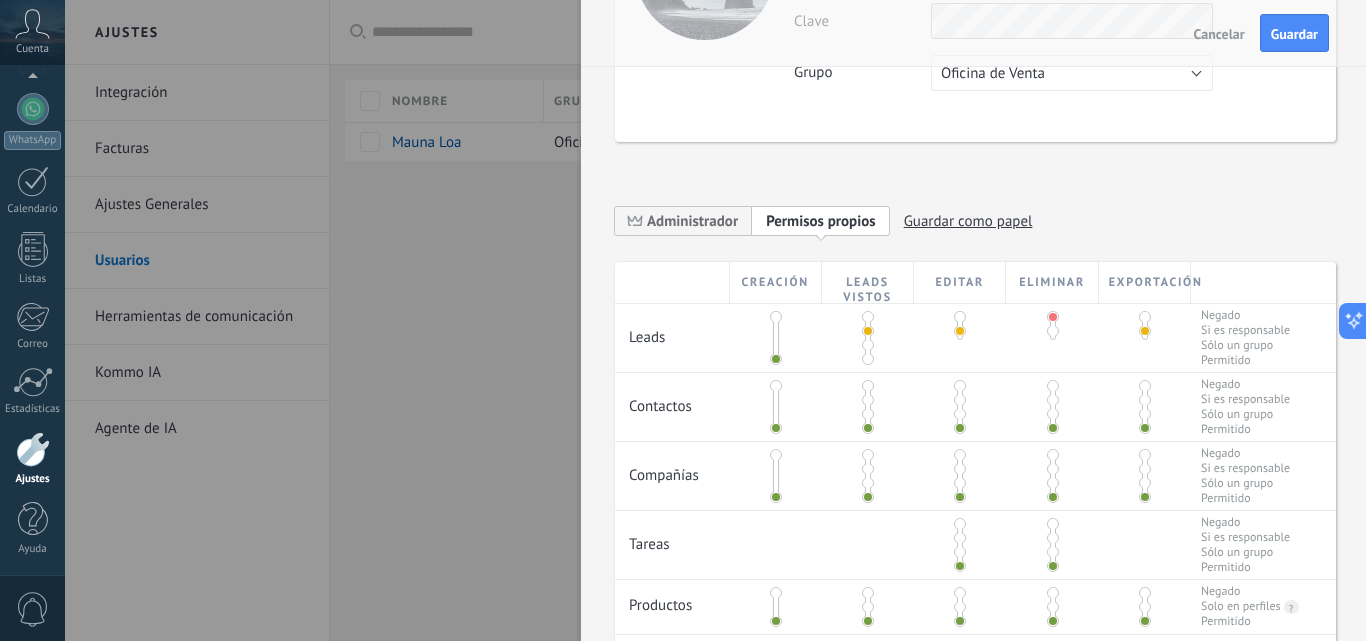 click at bounding box center [1145, 317] 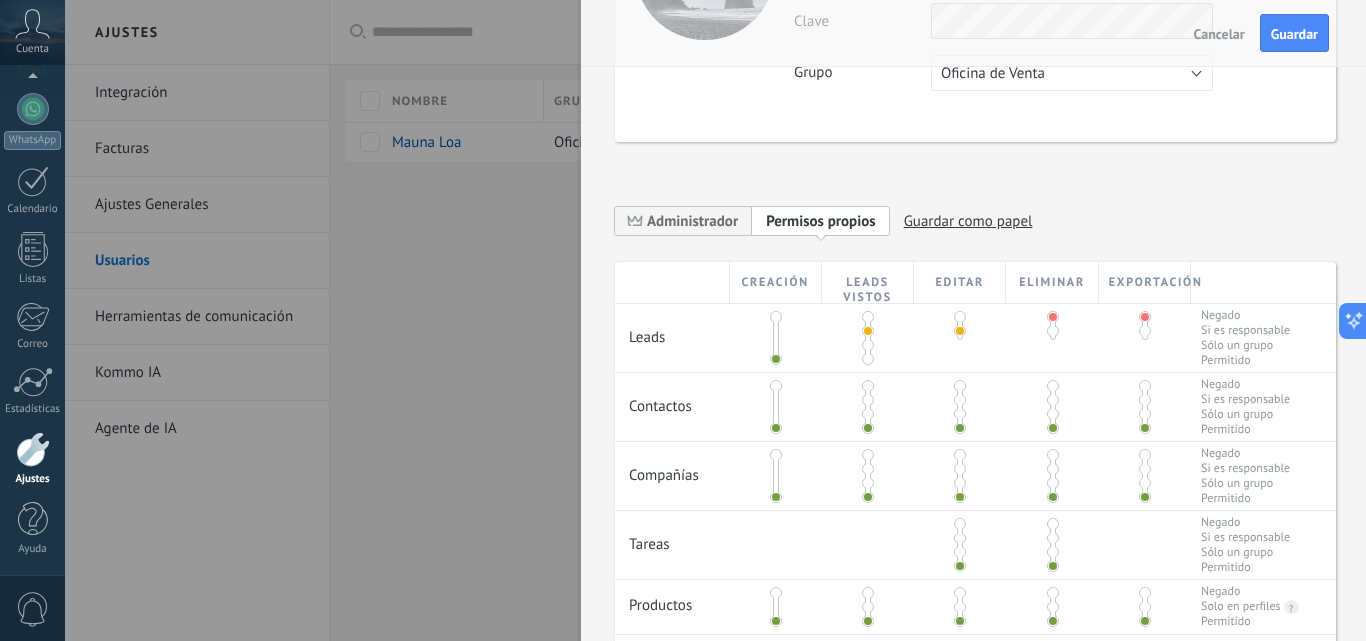 click at bounding box center (868, 400) 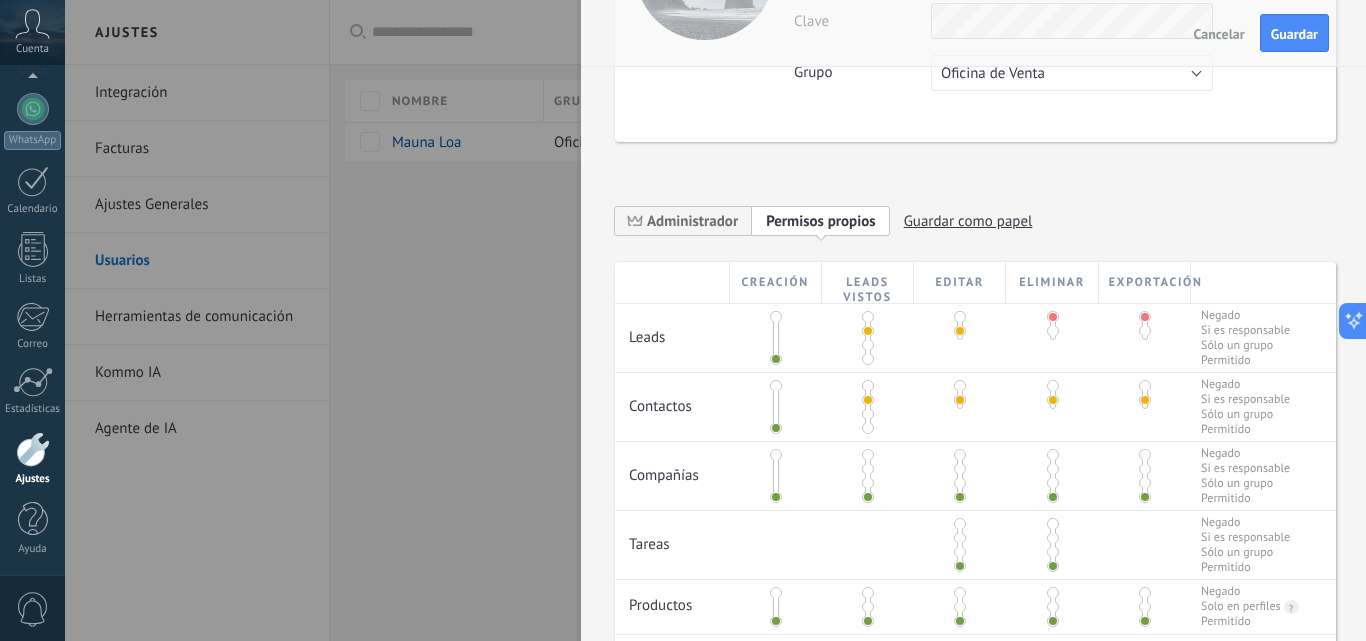 click at bounding box center (960, 386) 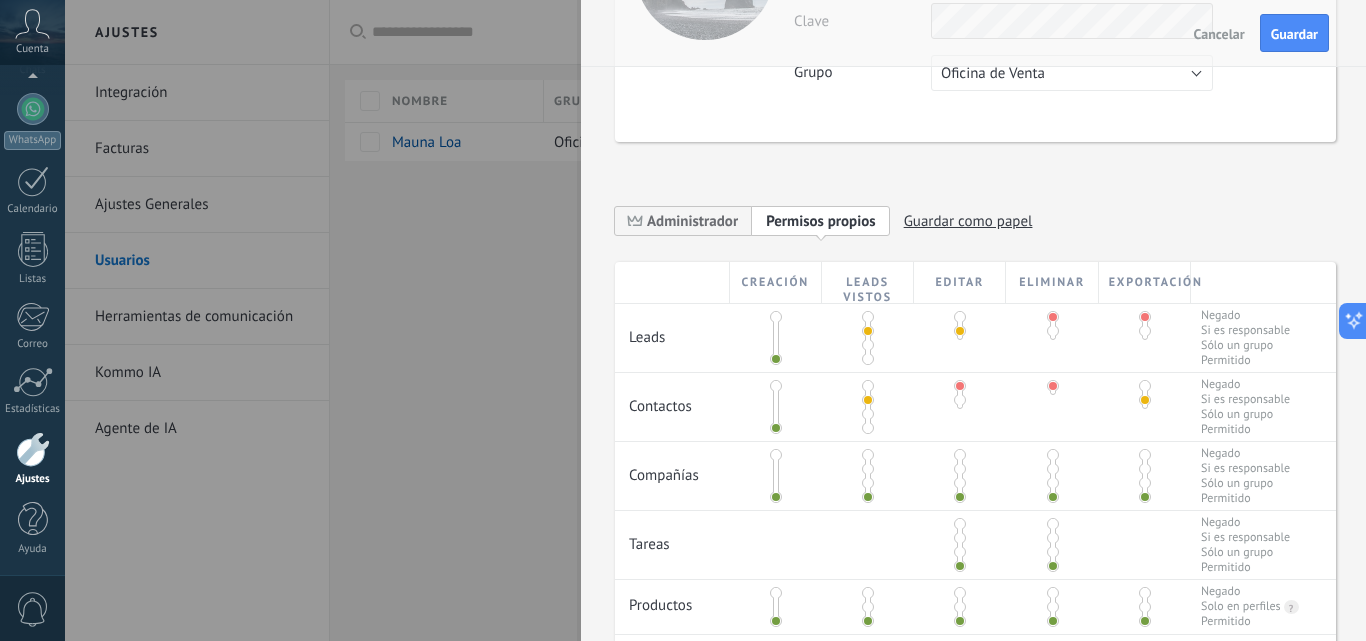 click at bounding box center [1145, 386] 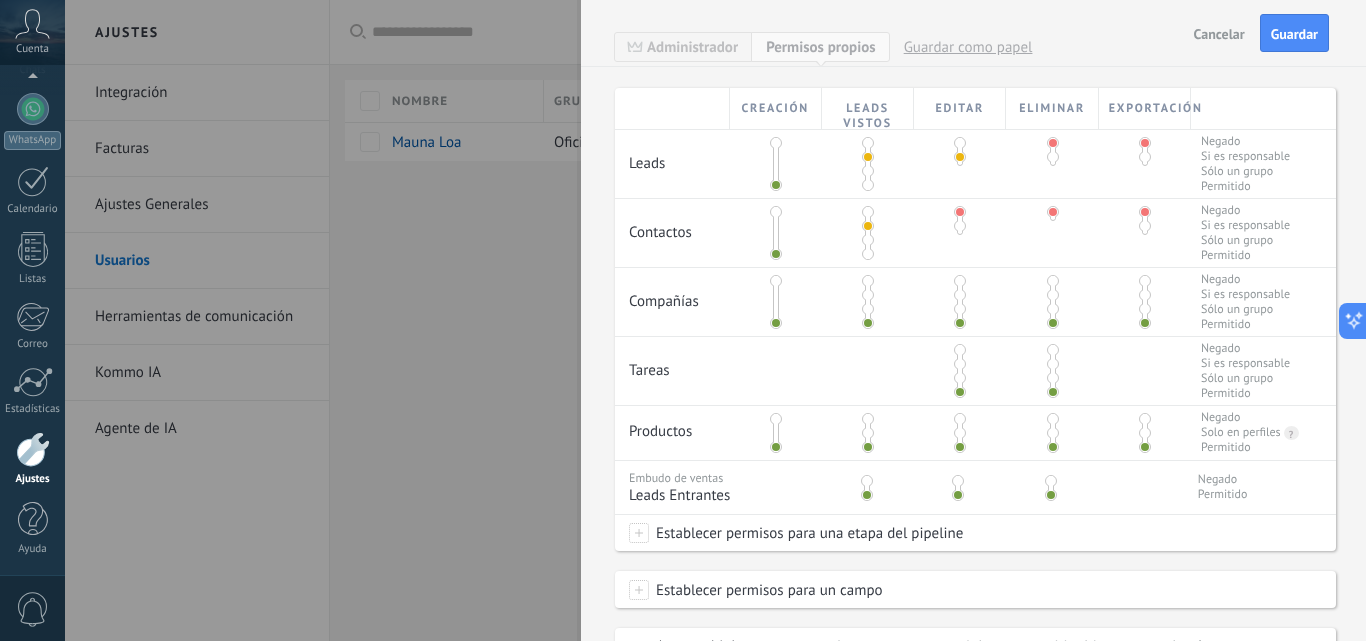 scroll, scrollTop: 400, scrollLeft: 0, axis: vertical 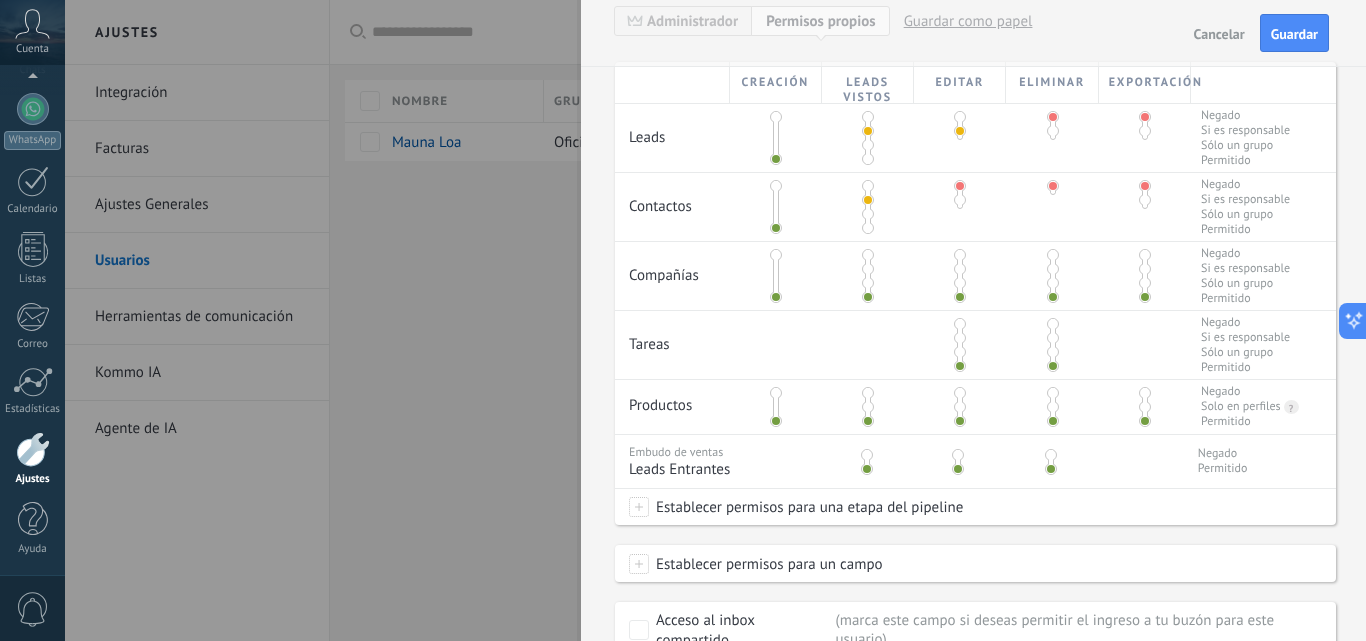 click at bounding box center [868, 269] 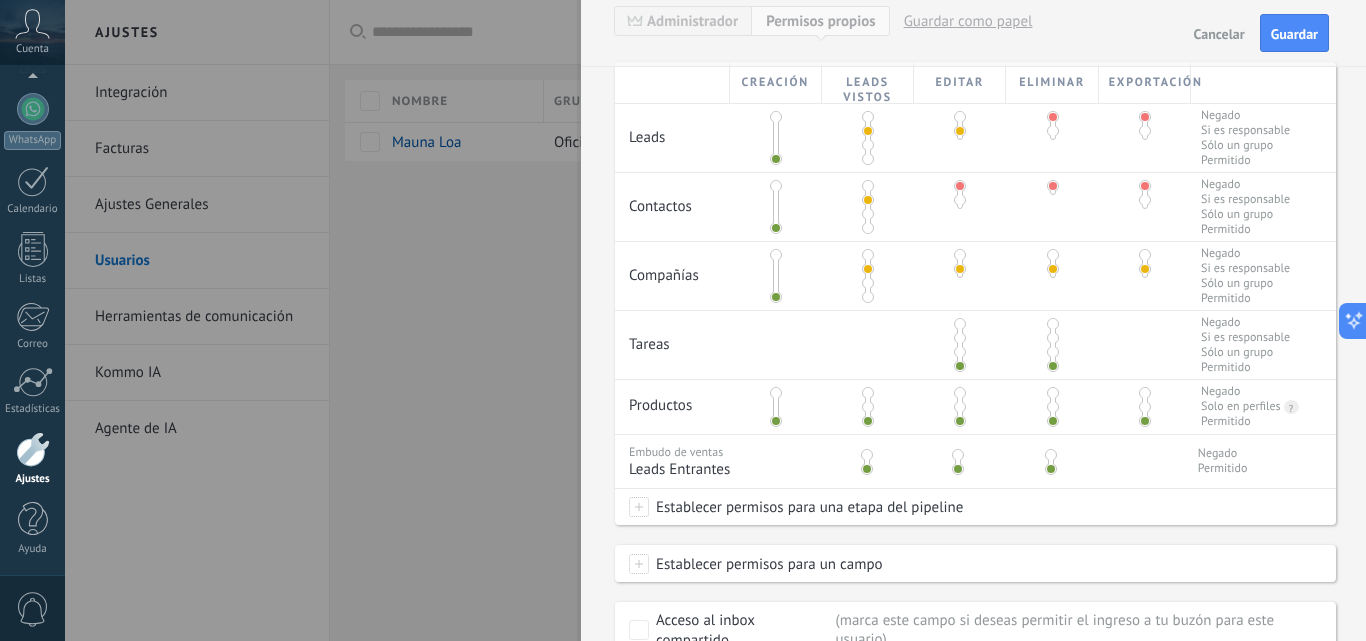 click at bounding box center [960, 255] 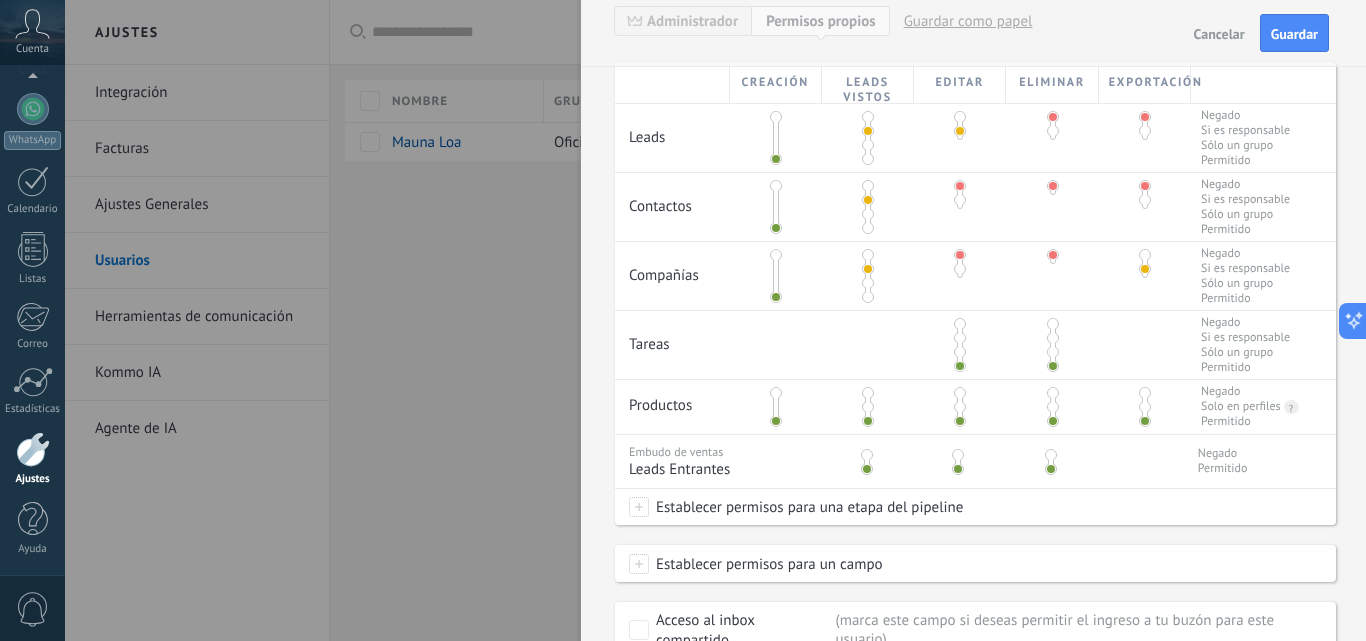click at bounding box center (1145, 255) 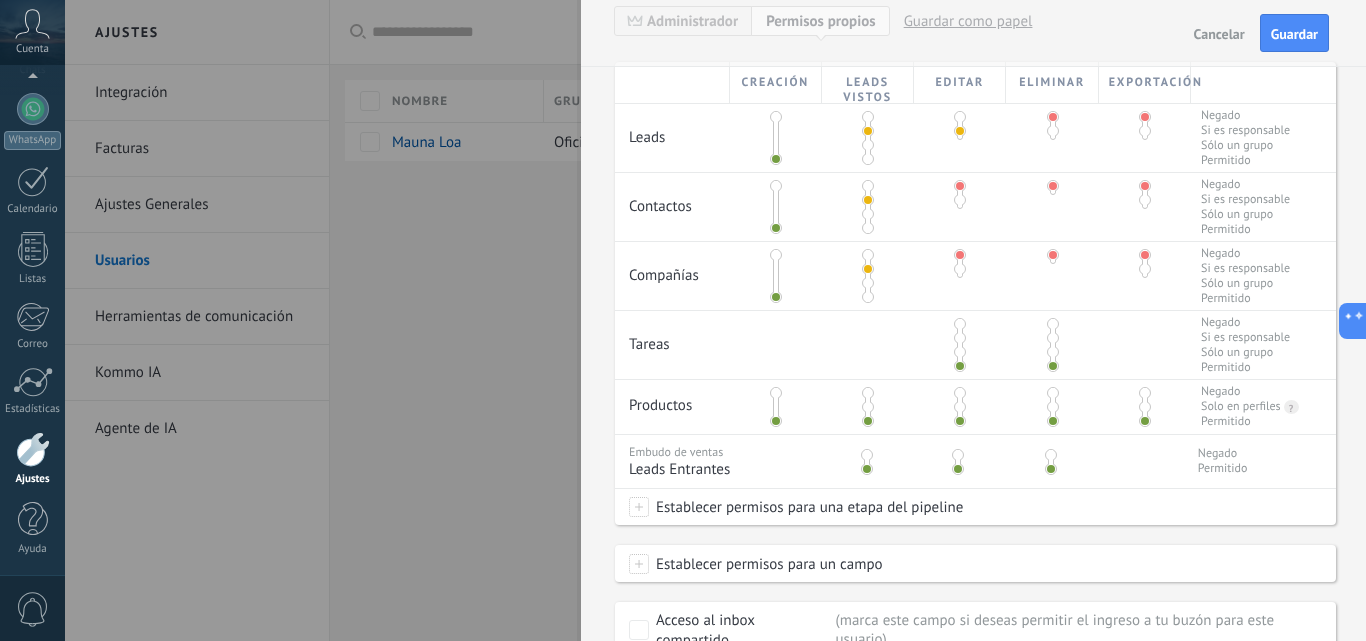 click at bounding box center [960, 324] 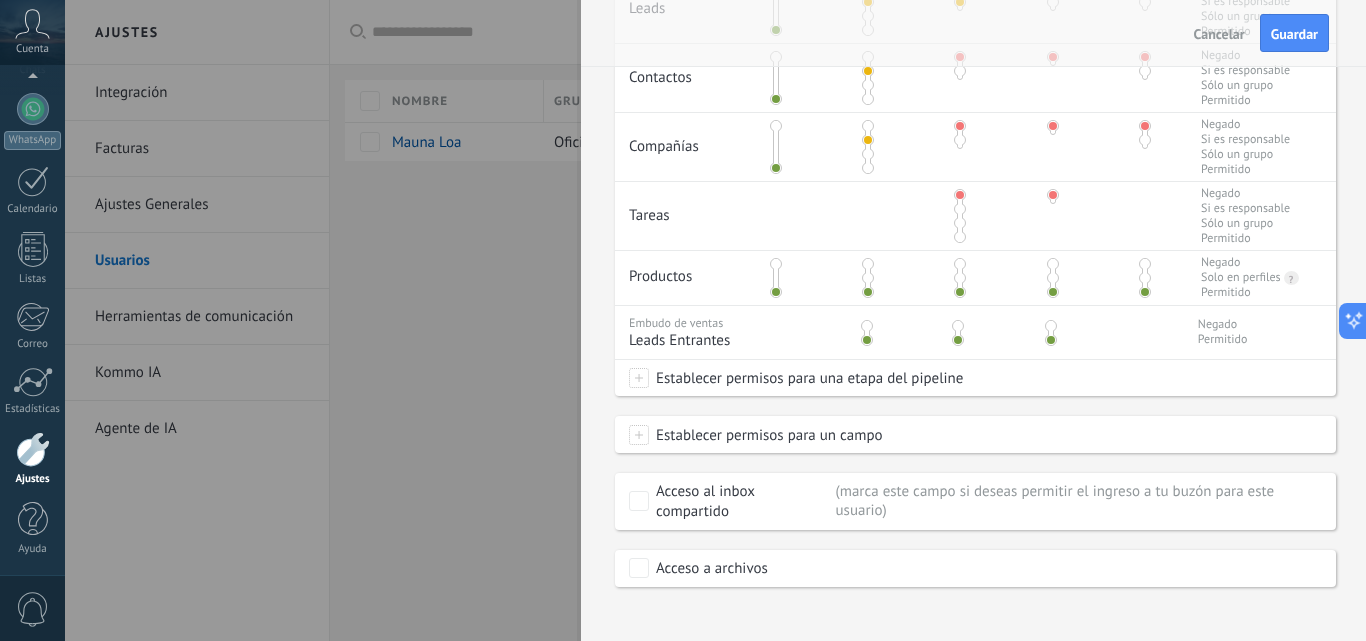 scroll, scrollTop: 545, scrollLeft: 0, axis: vertical 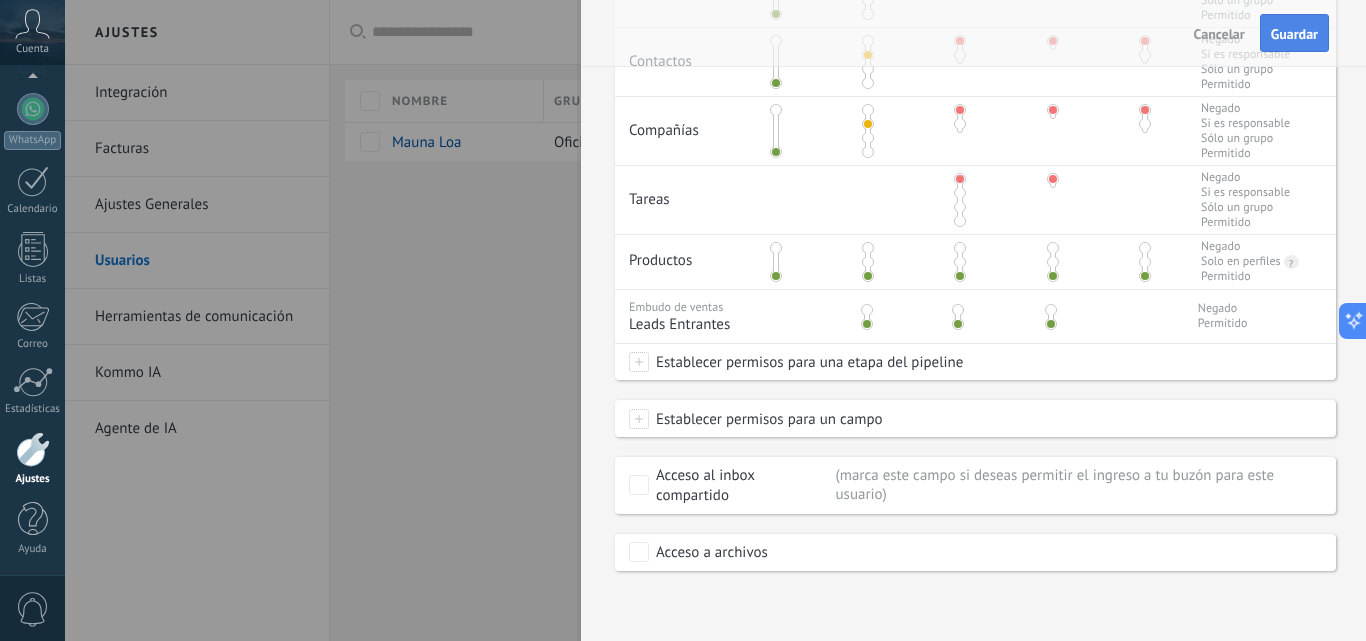 click on "Guardar" at bounding box center (1294, 34) 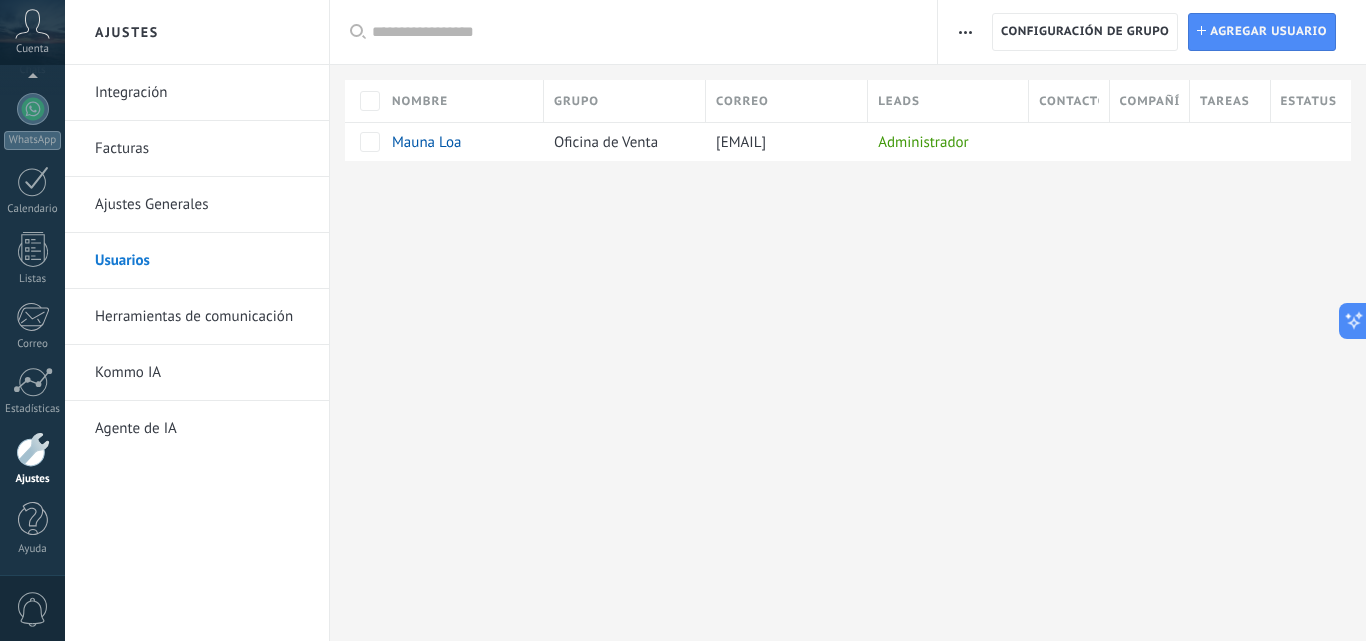 scroll, scrollTop: 0, scrollLeft: 0, axis: both 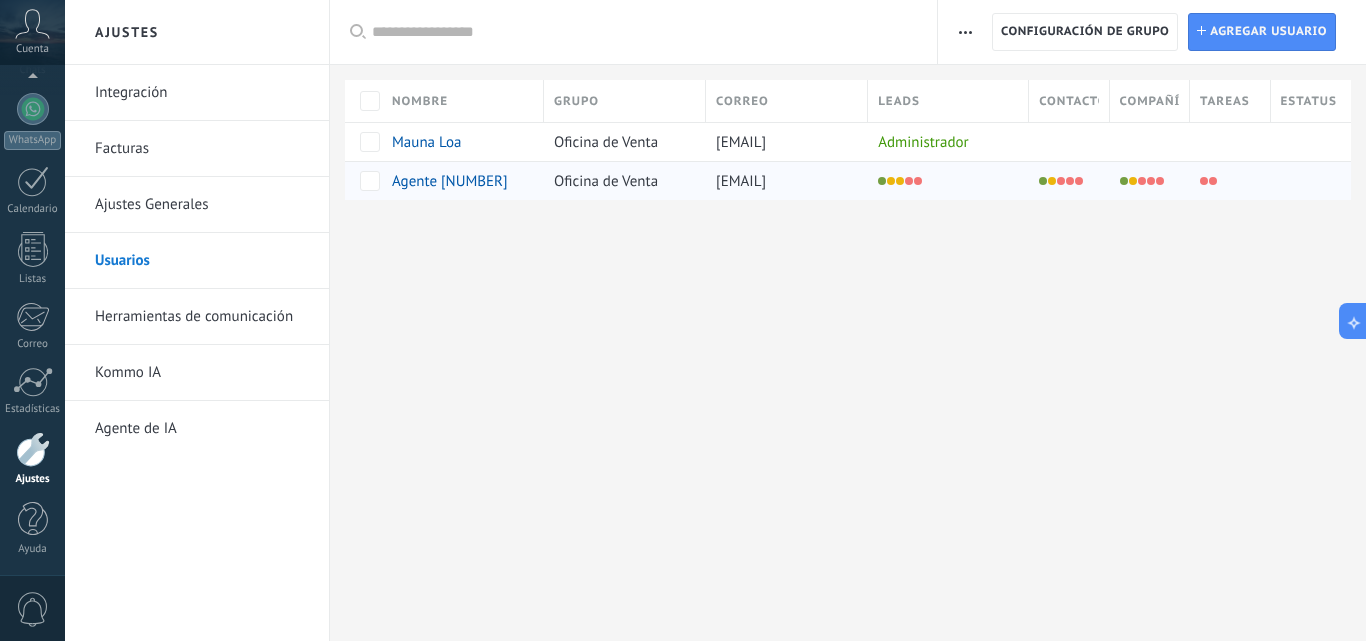 click at bounding box center [943, 181] 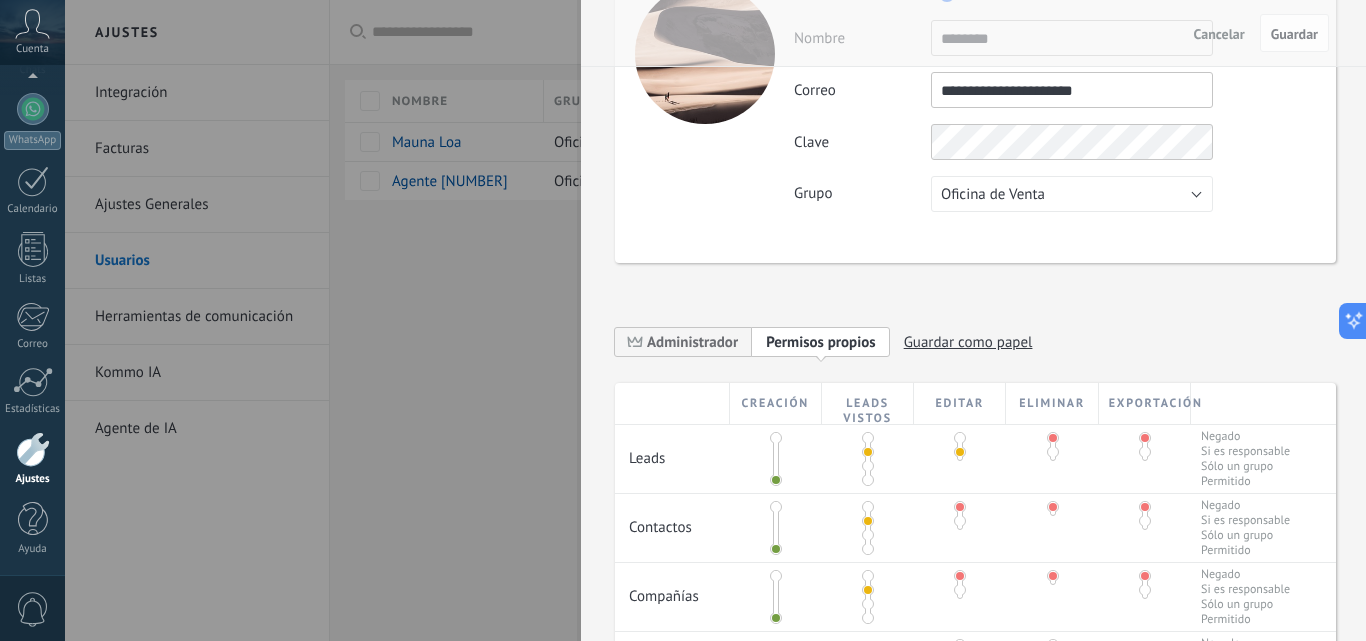 scroll, scrollTop: 400, scrollLeft: 0, axis: vertical 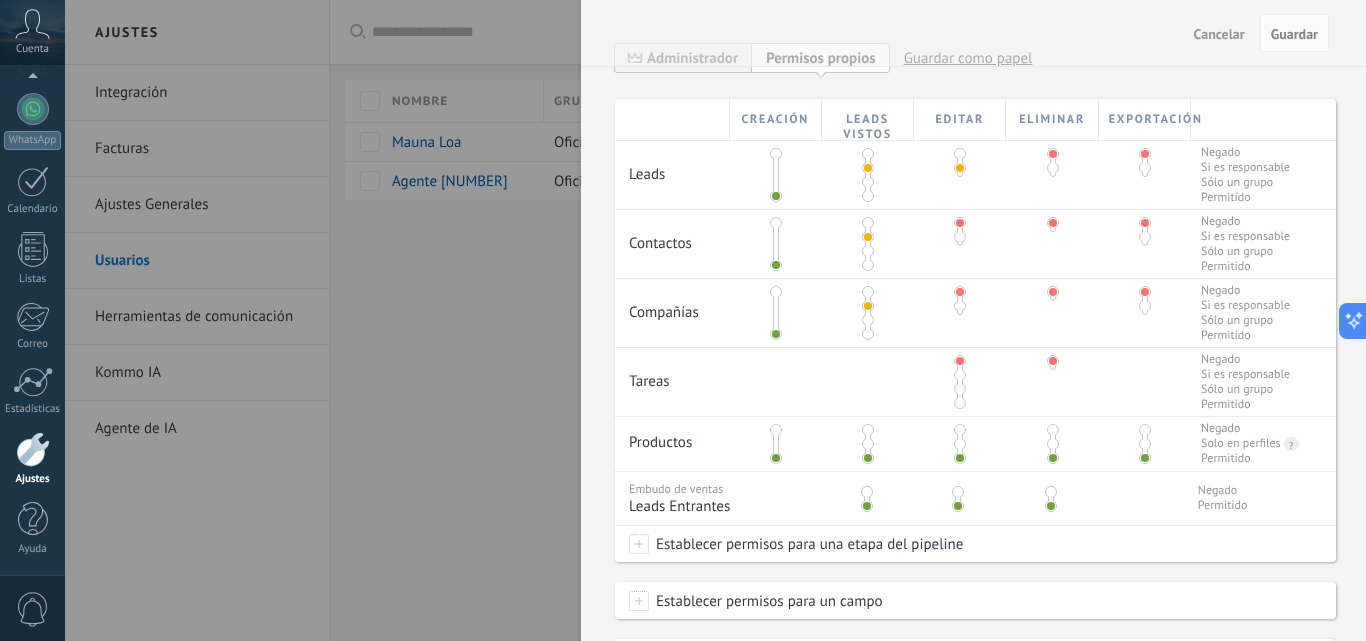 click at bounding box center [868, 430] 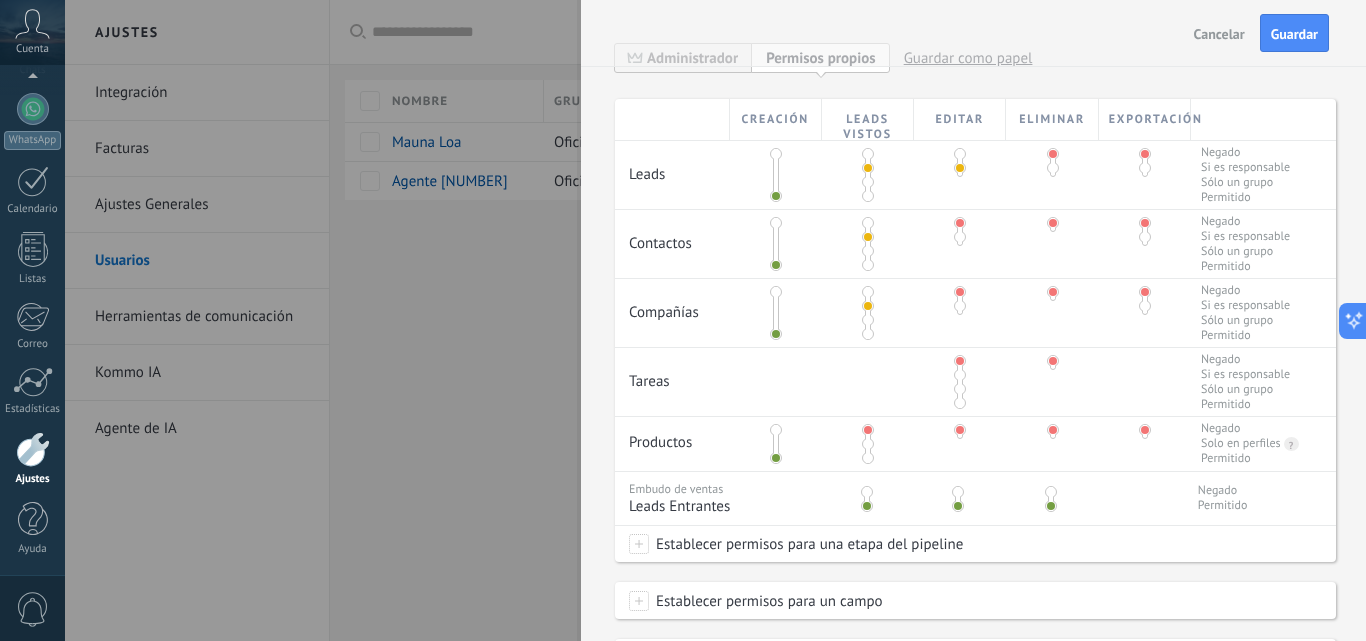 click at bounding box center [960, 430] 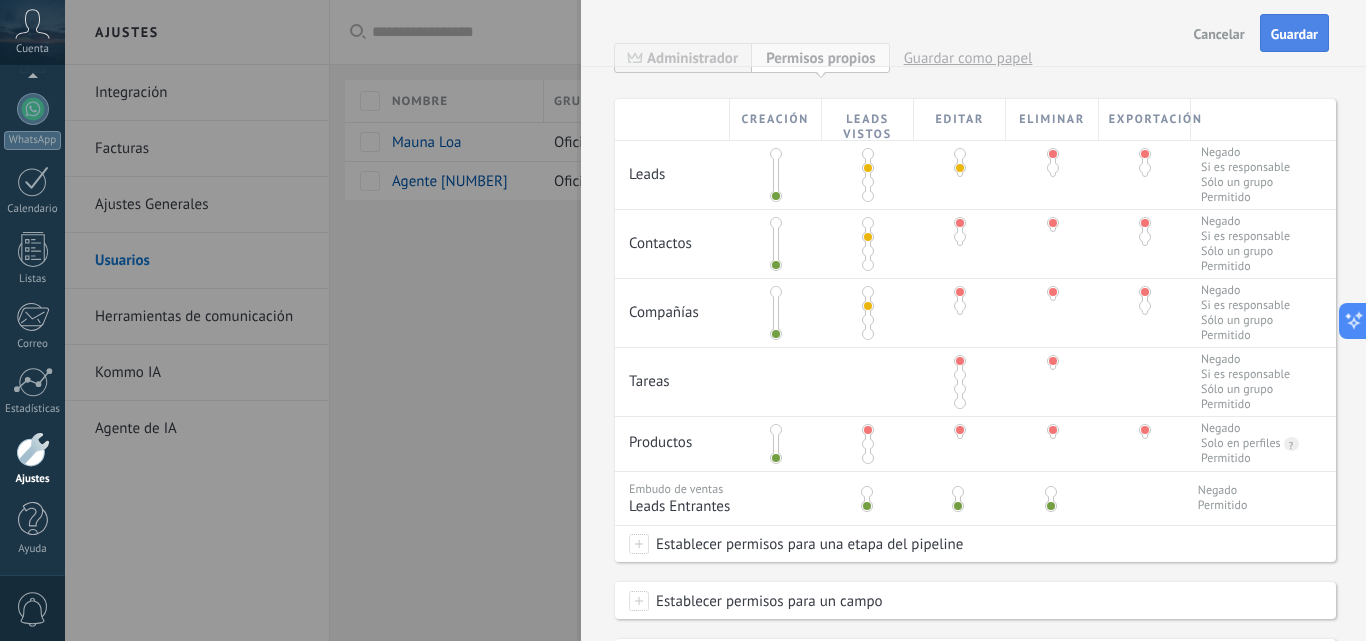 click on "Guardar" at bounding box center [1294, 34] 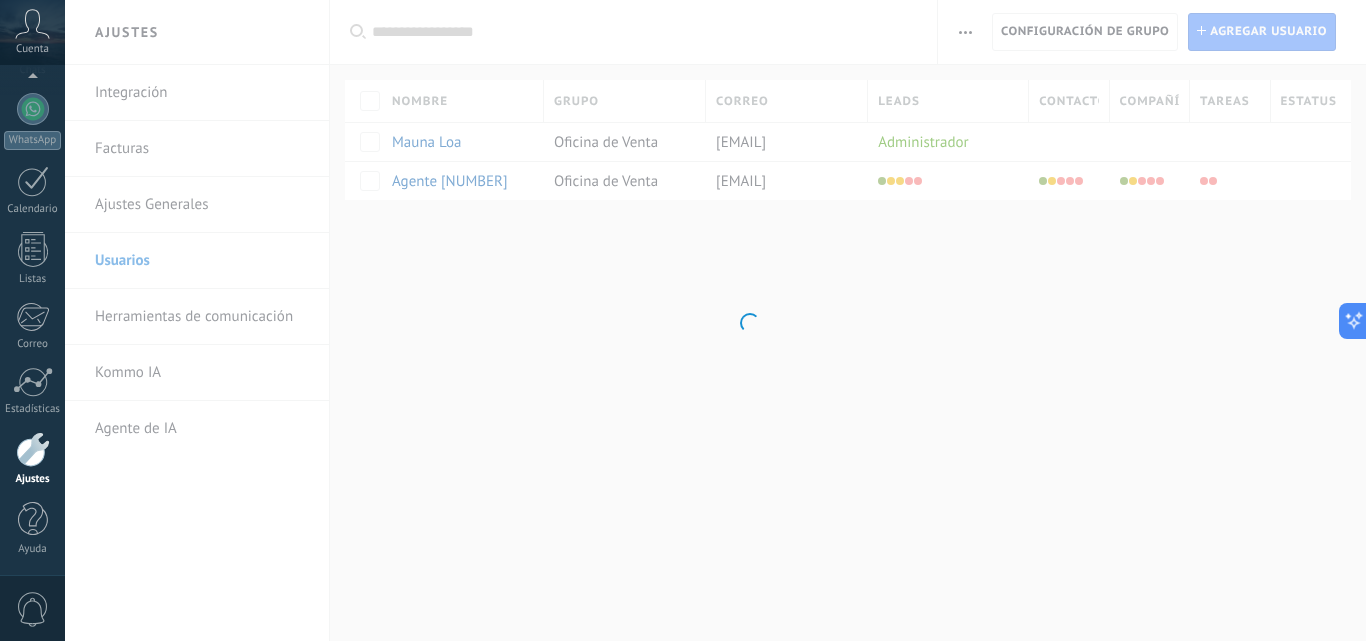 scroll, scrollTop: 0, scrollLeft: 0, axis: both 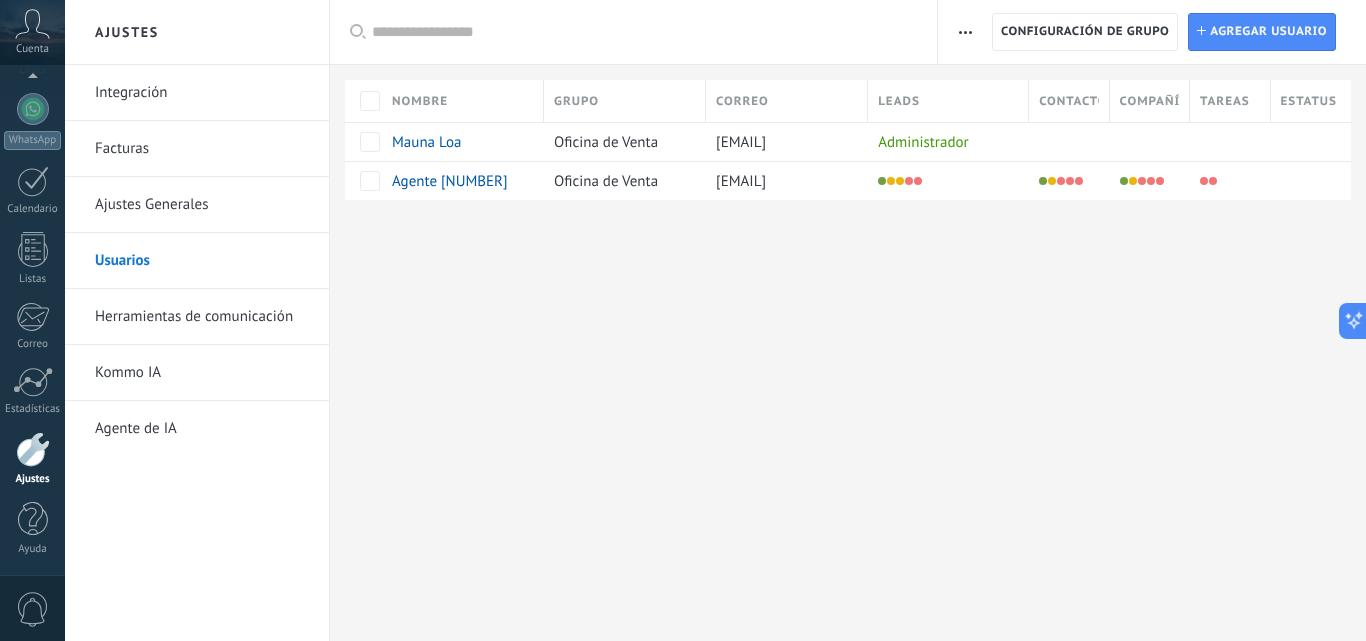 click on "Ajustes Integración Facturas Ajustes Generales Usuarios Herramientas de comunicación Kommo IA Agente de IA Registro de autorización Lista blanca de direcciones IP Límites de actividade Configuración de grupo Configuración de grupo Instalar Agregar usuario Aplicar Usuarios activos Usuarios inactivos Todo usuarios Administrador Usuarios libres Verificación en 2-pasos Guardar Seleccionar todo Oficina de Venta Usuarios libres Todos los grupos Seleccionar todo Administrador Todos los roles Ninguno Usuarios activos Usuarios inactivos Usuarios activos Seleccionar todo Usuarios con verificación en 2 pasos Usuarios sin verificación en 2 pasos Todos los tipos de verificación Aplicar Restablecer Nombre Grupo Correo Leads Contactos Compañías Tareas Estatus           Mauna Loa Oficina de Venta shelymarmachado03@gmail.com Administrador           Agente 1 Oficina de Venta agente1piso7@gmail.com Lamentablemente, no hay elementos con estos parámetros.  Mostrar todos" at bounding box center [715, 320] 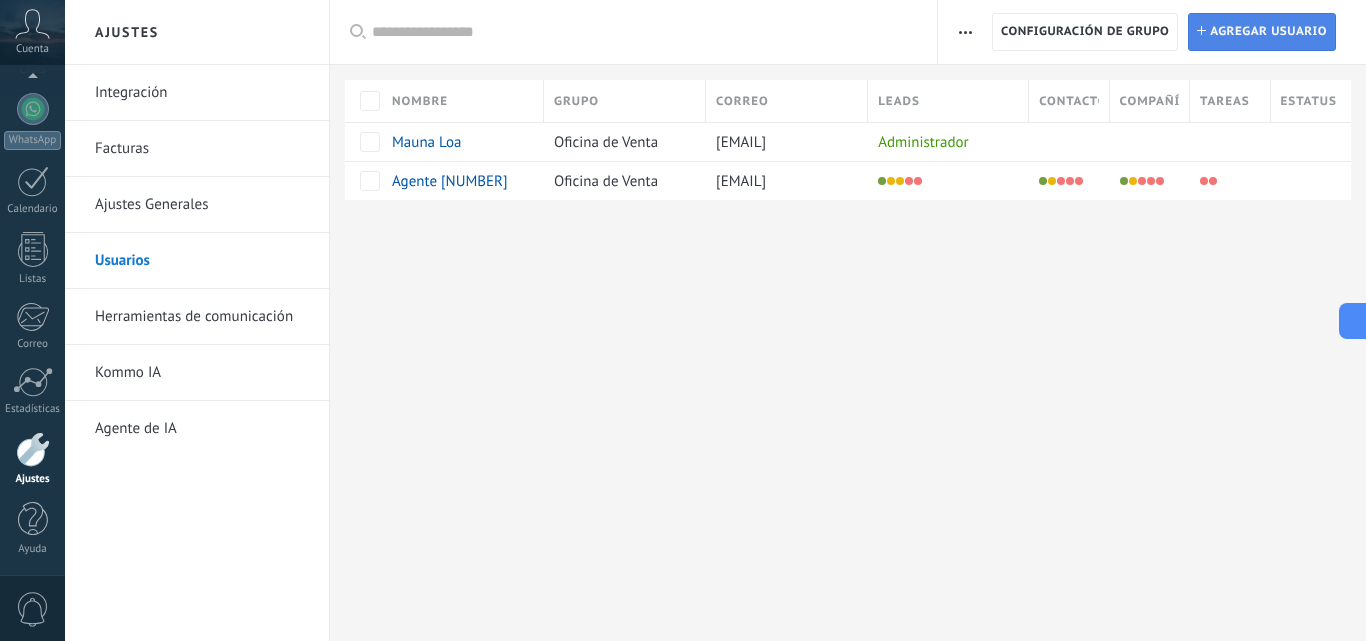 click on "Agregar usuario" at bounding box center [1268, 32] 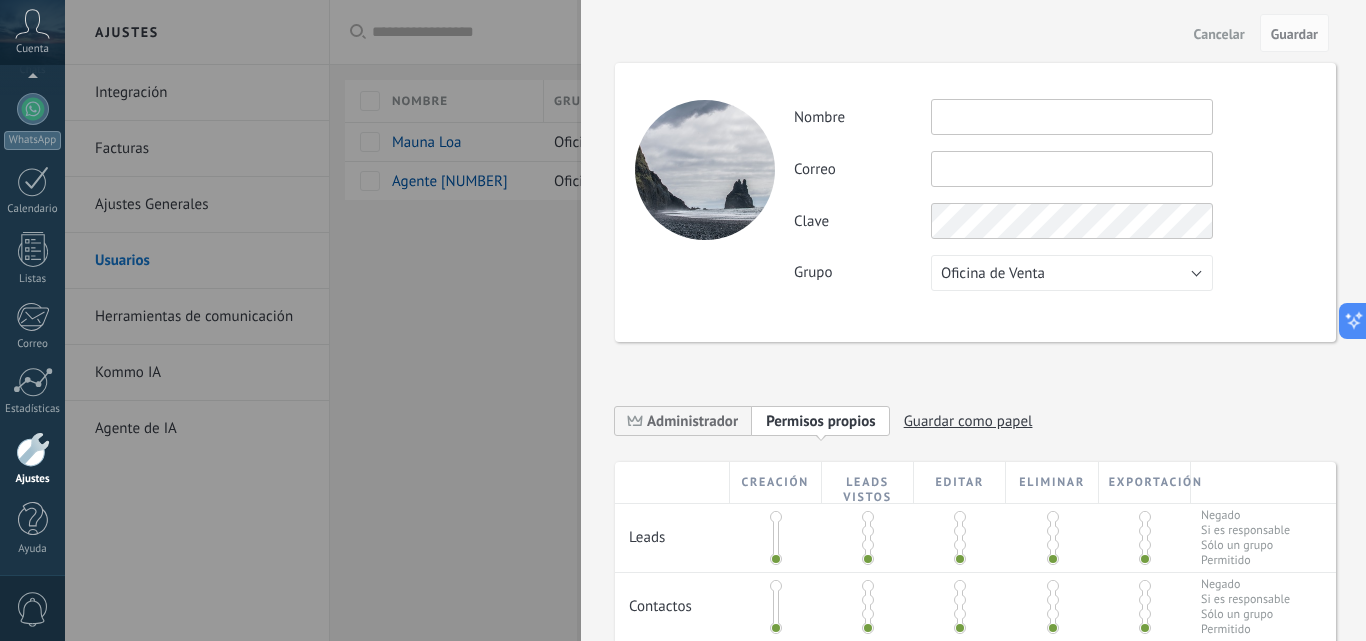 click at bounding box center (1072, 117) 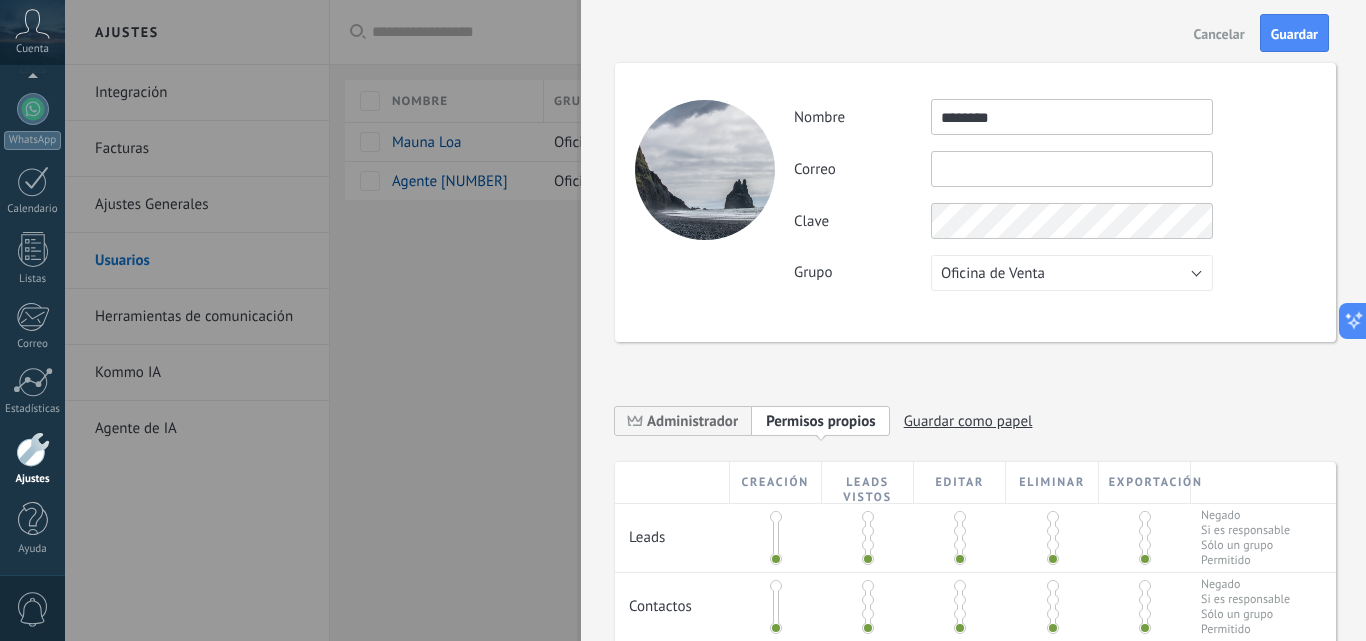type on "********" 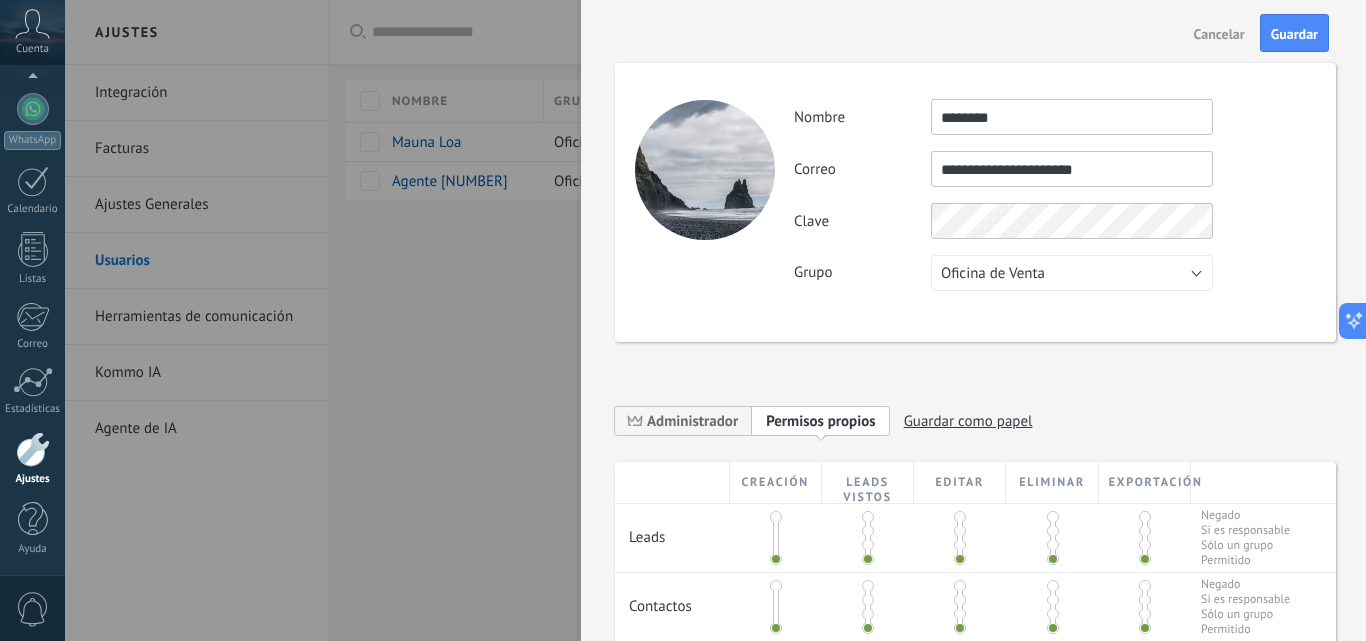 type on "**********" 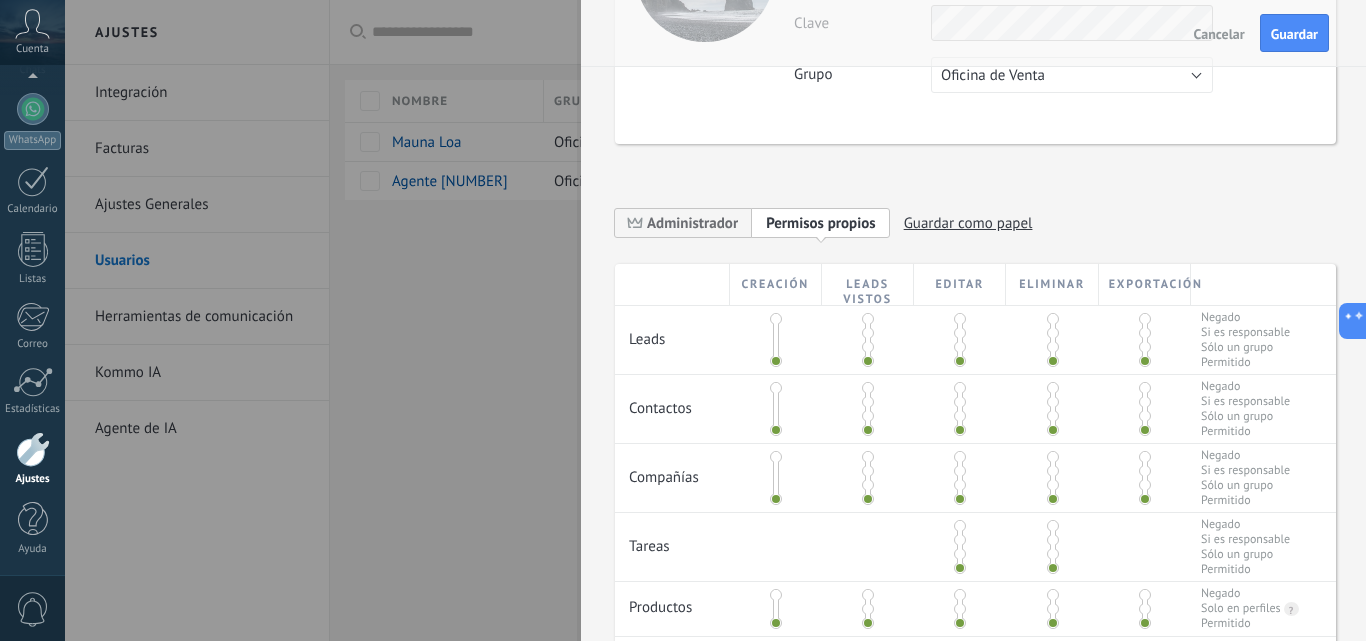 scroll, scrollTop: 200, scrollLeft: 0, axis: vertical 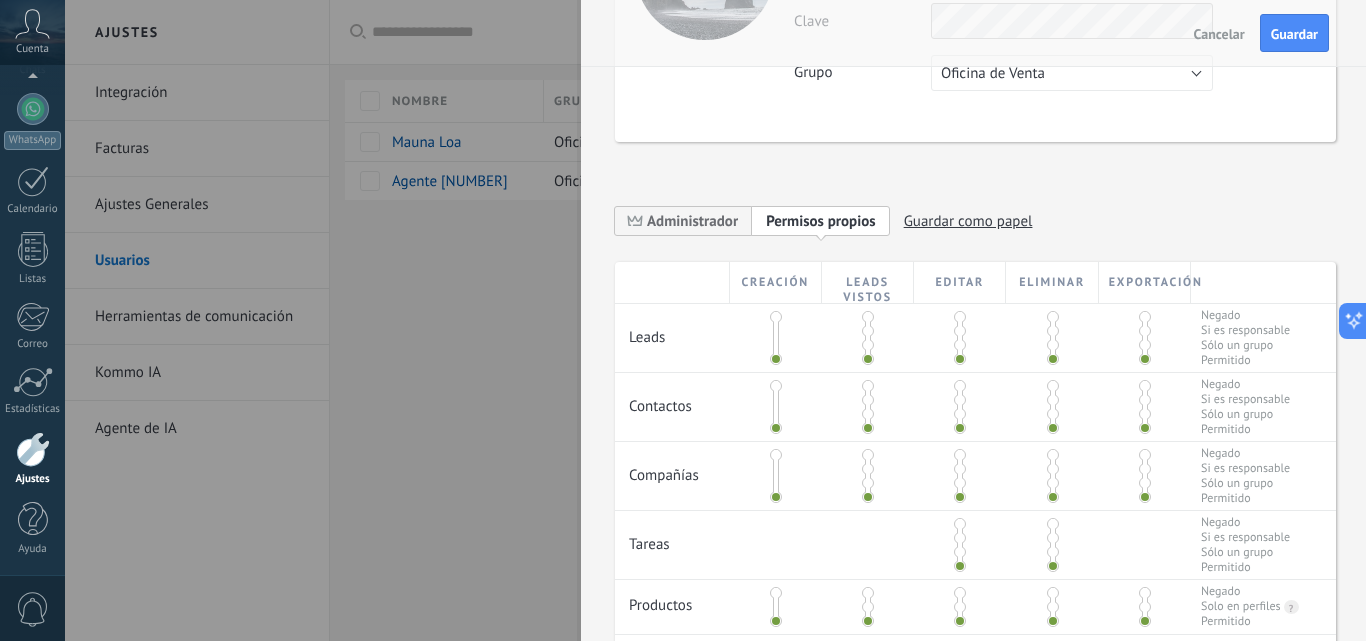 click at bounding box center [683, 320] 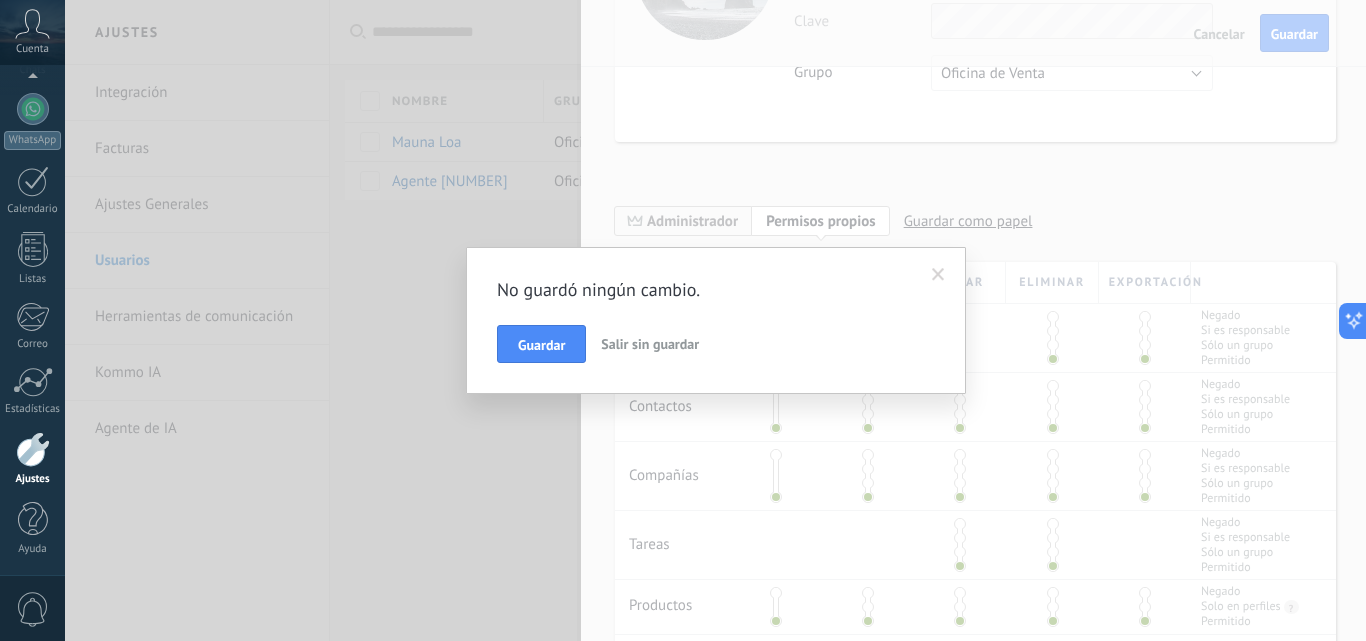 click at bounding box center [938, 275] 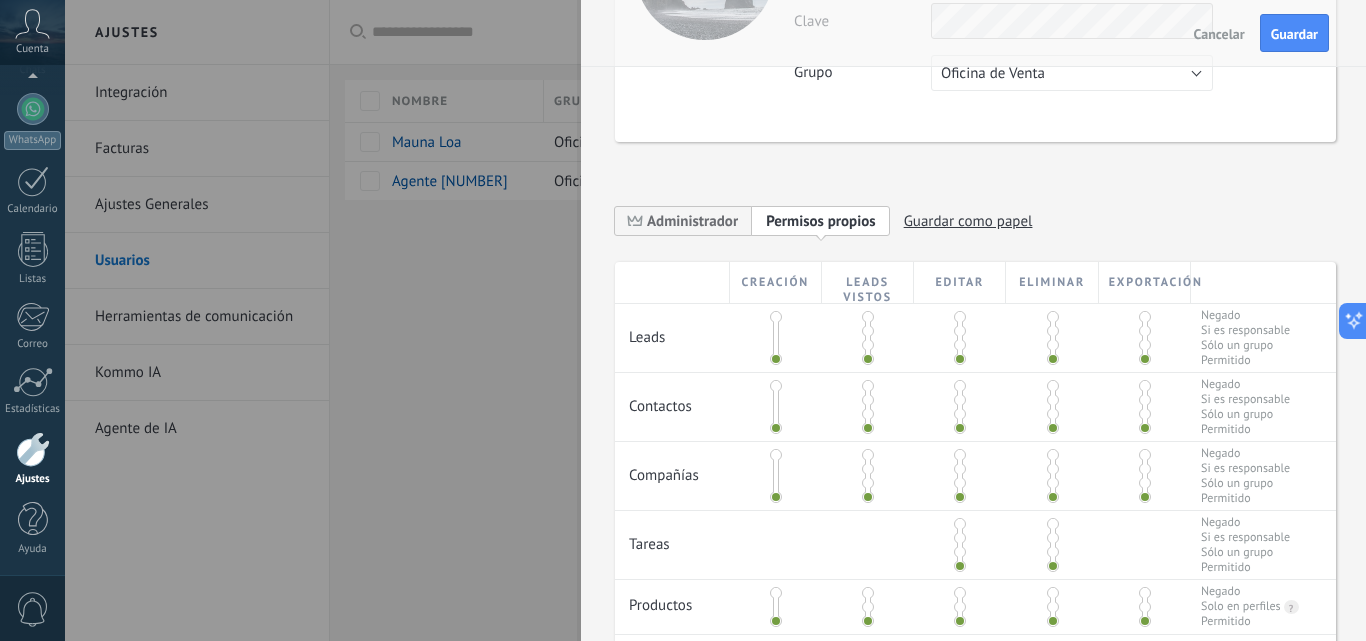 click at bounding box center [868, 331] 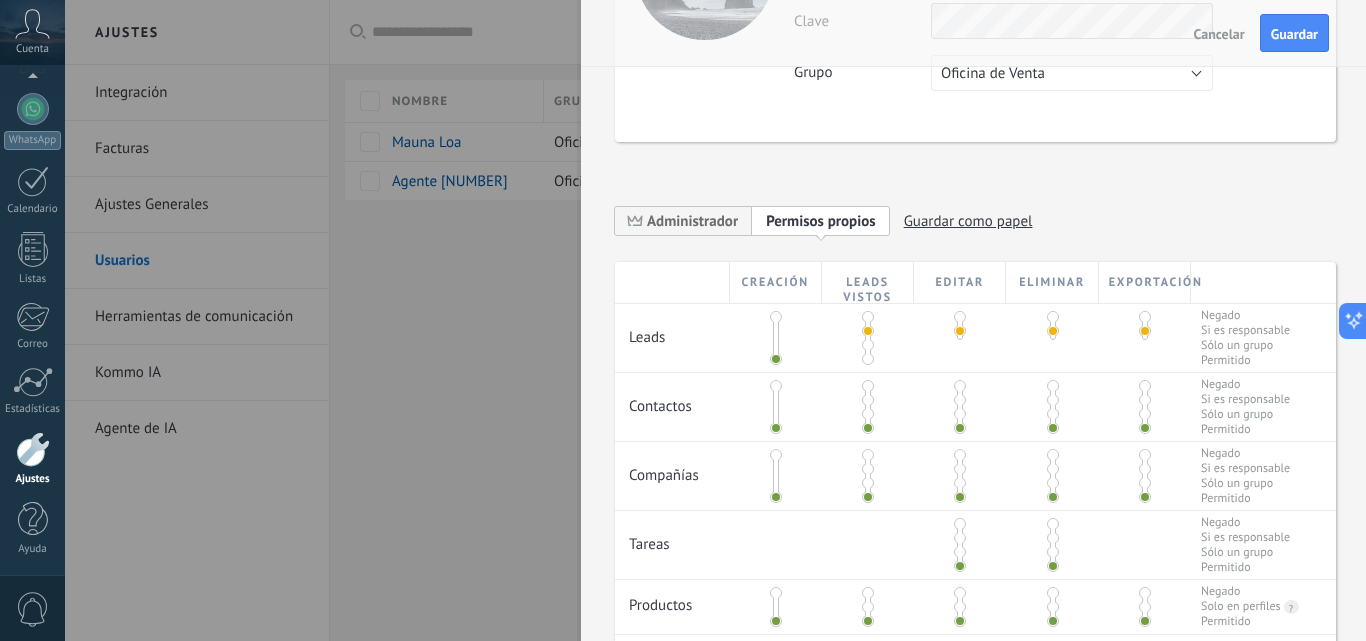 click at bounding box center [1052, 326] 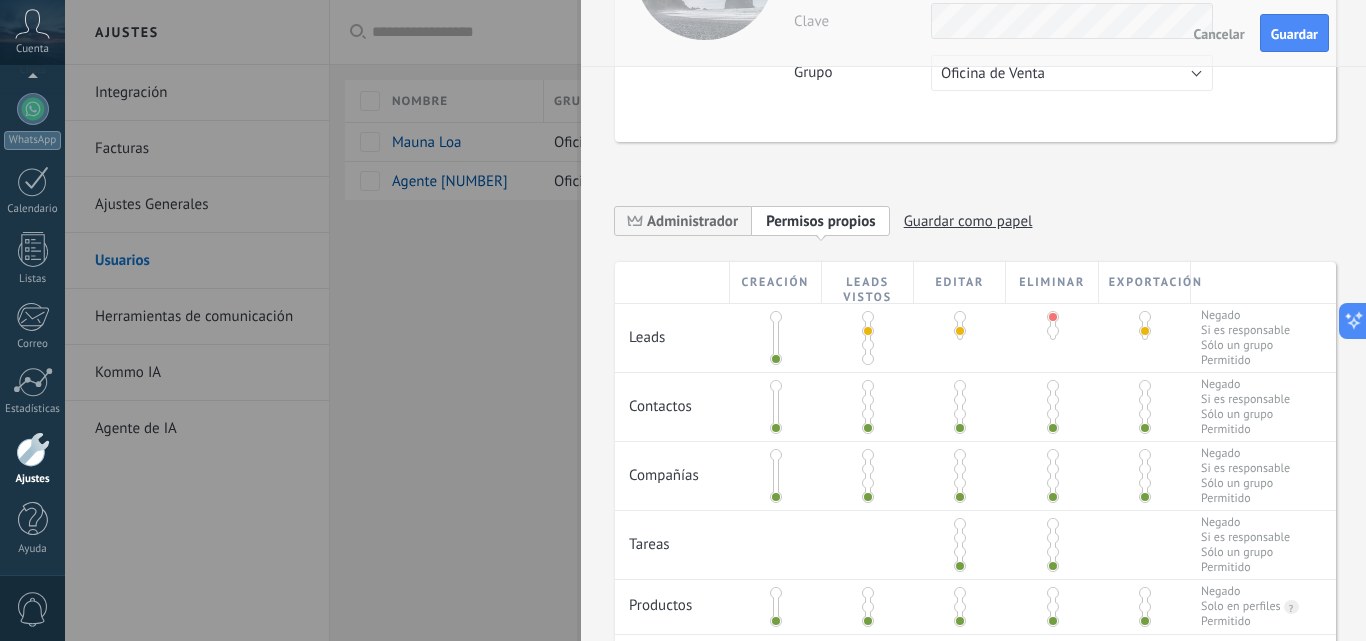 click at bounding box center [1145, 317] 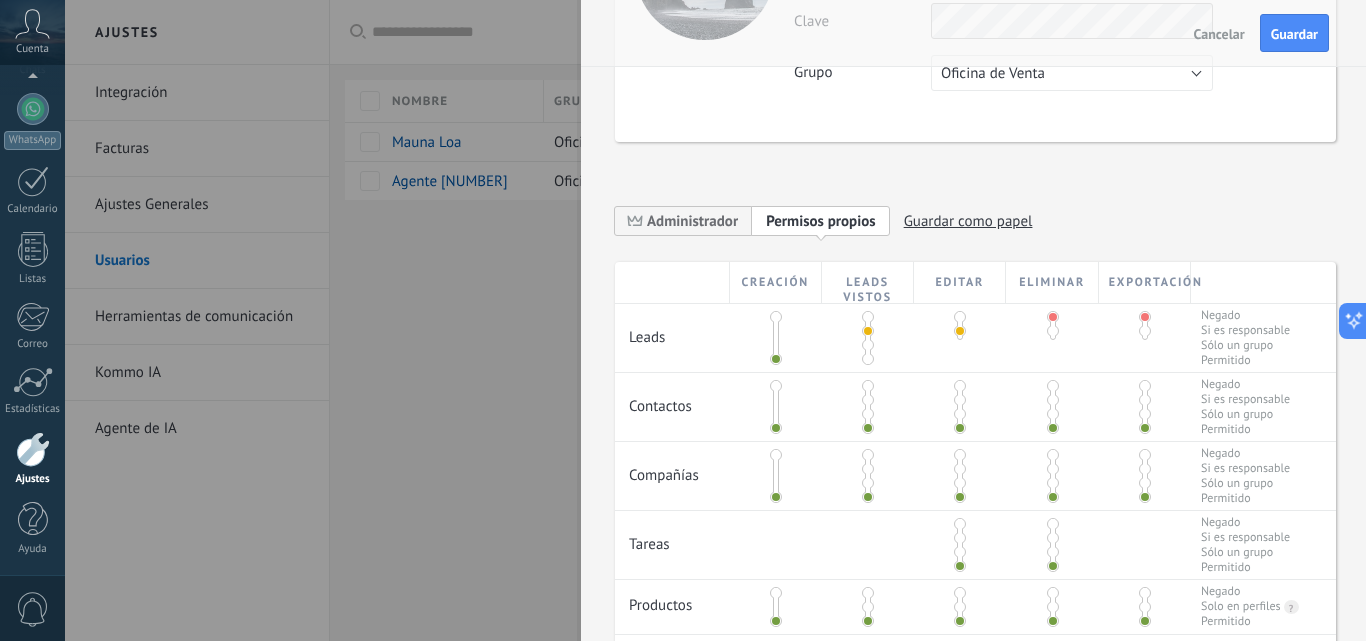 click at bounding box center [868, 400] 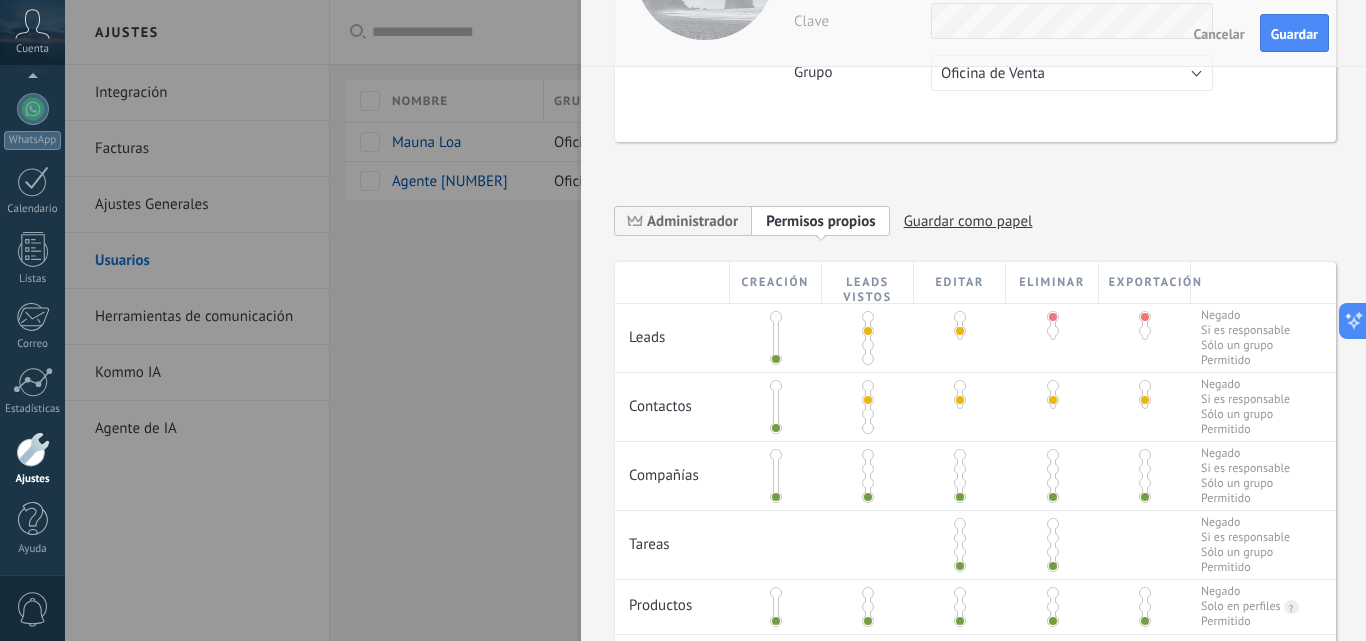click at bounding box center [960, 395] 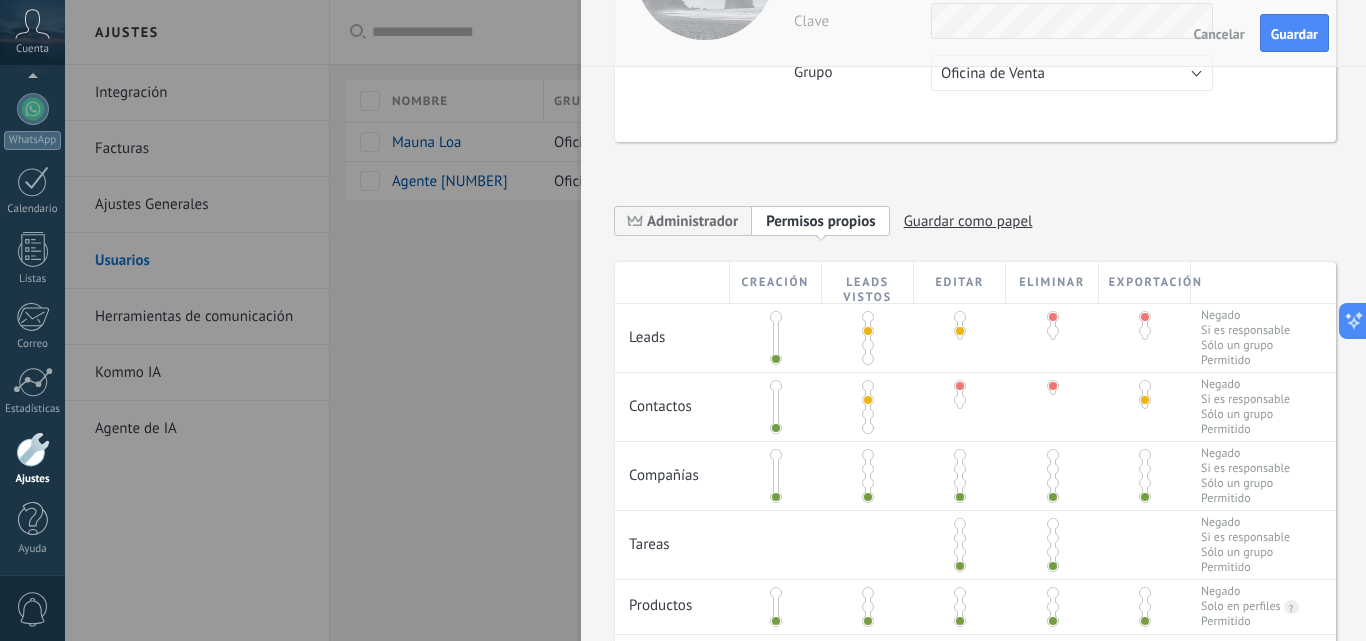 click at bounding box center (1145, 386) 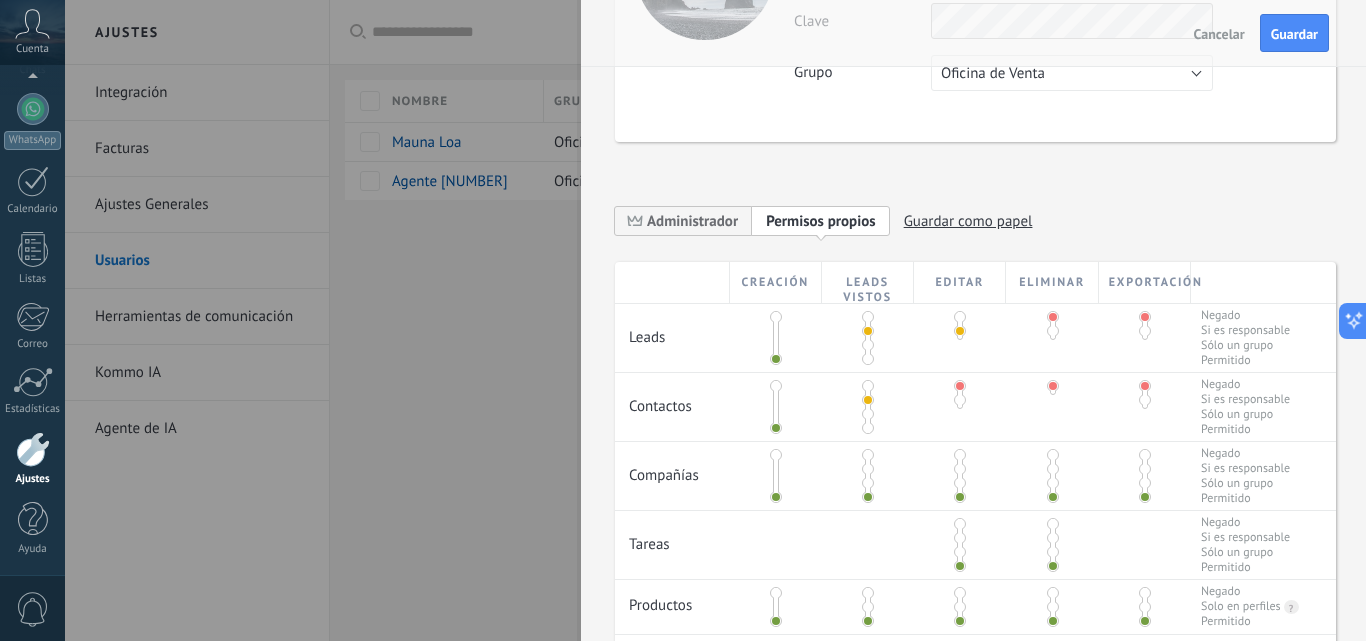 click at bounding box center [868, 469] 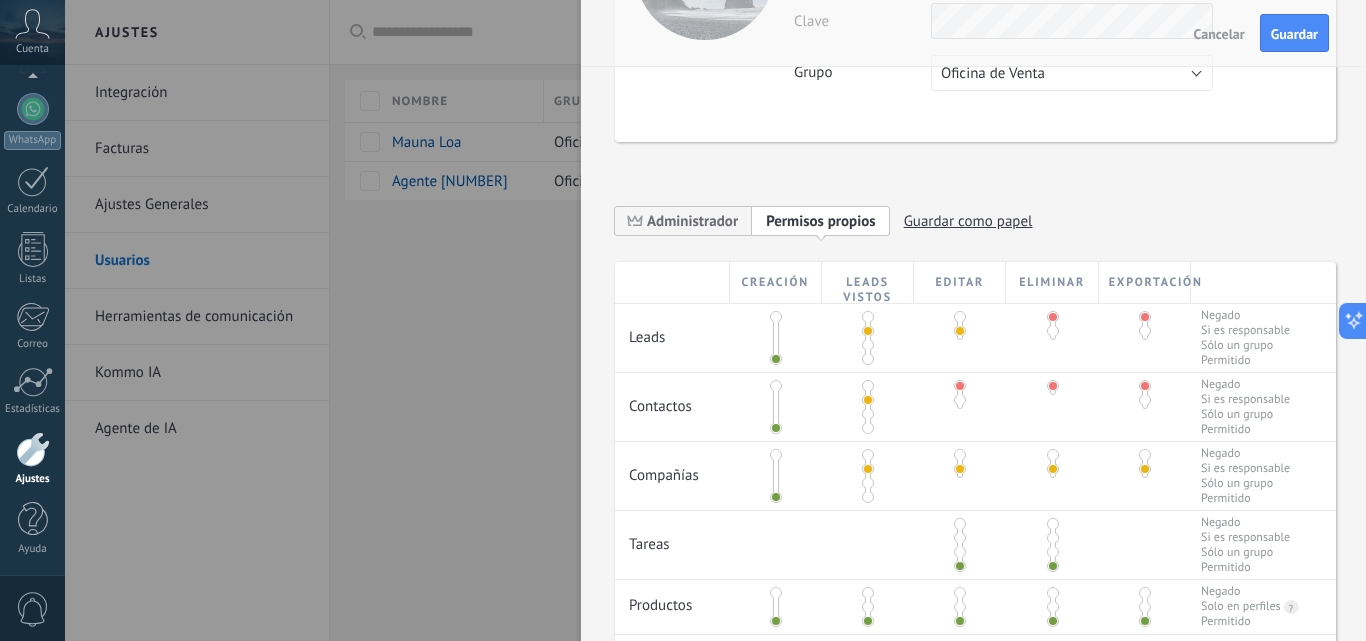 click at bounding box center [960, 455] 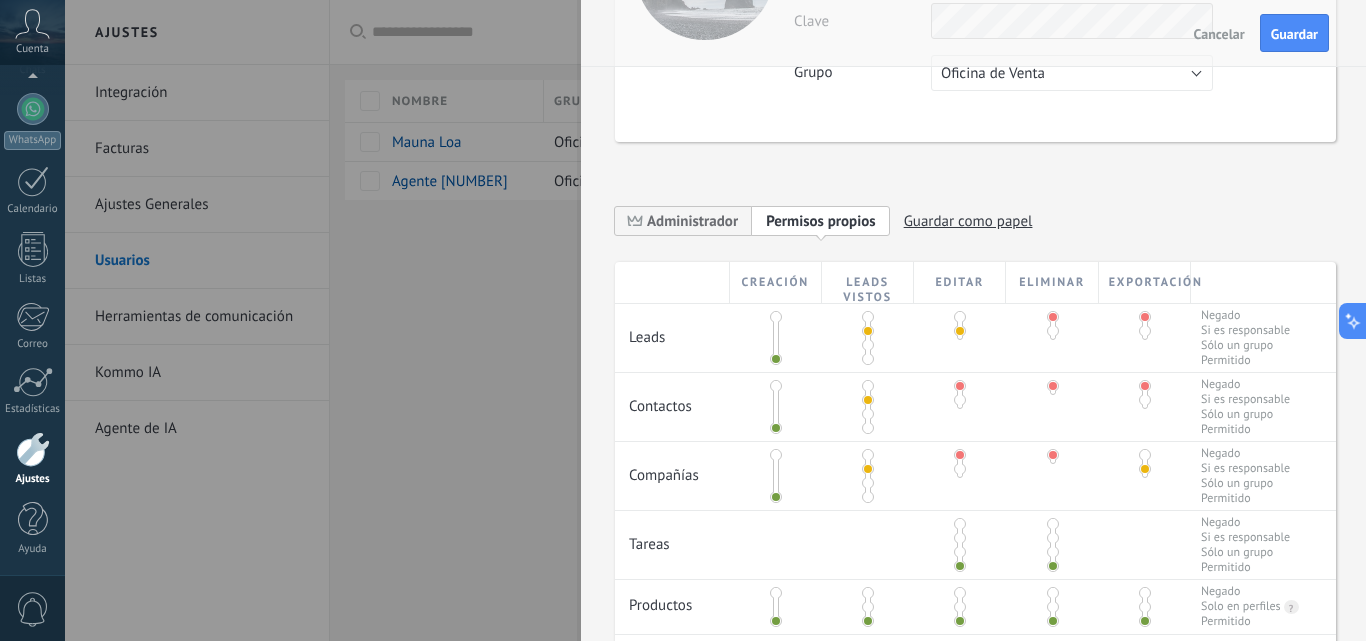 click at bounding box center (1145, 455) 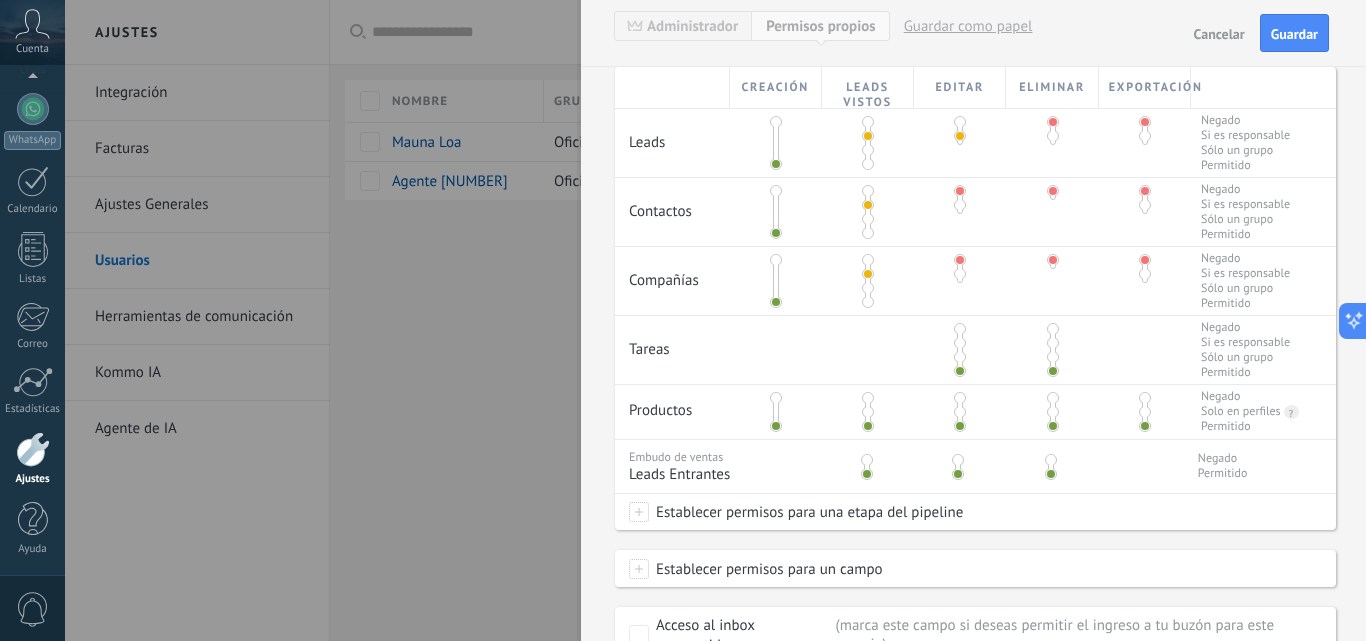 scroll, scrollTop: 400, scrollLeft: 0, axis: vertical 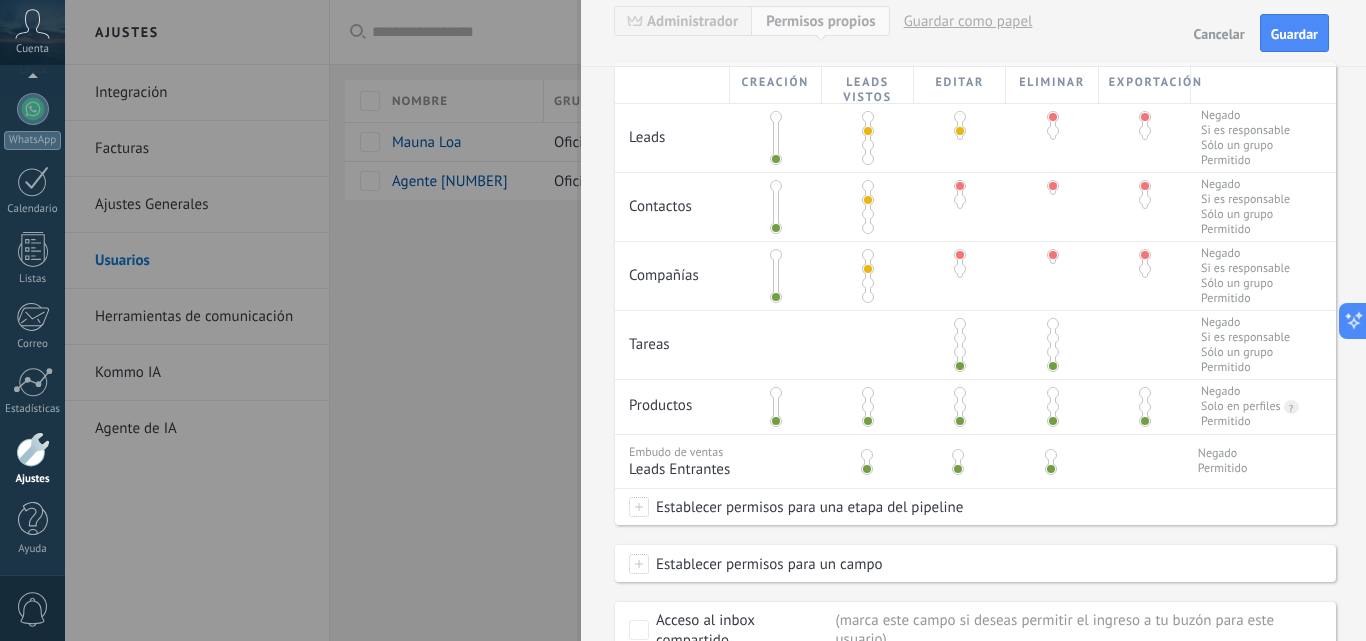 click at bounding box center (960, 324) 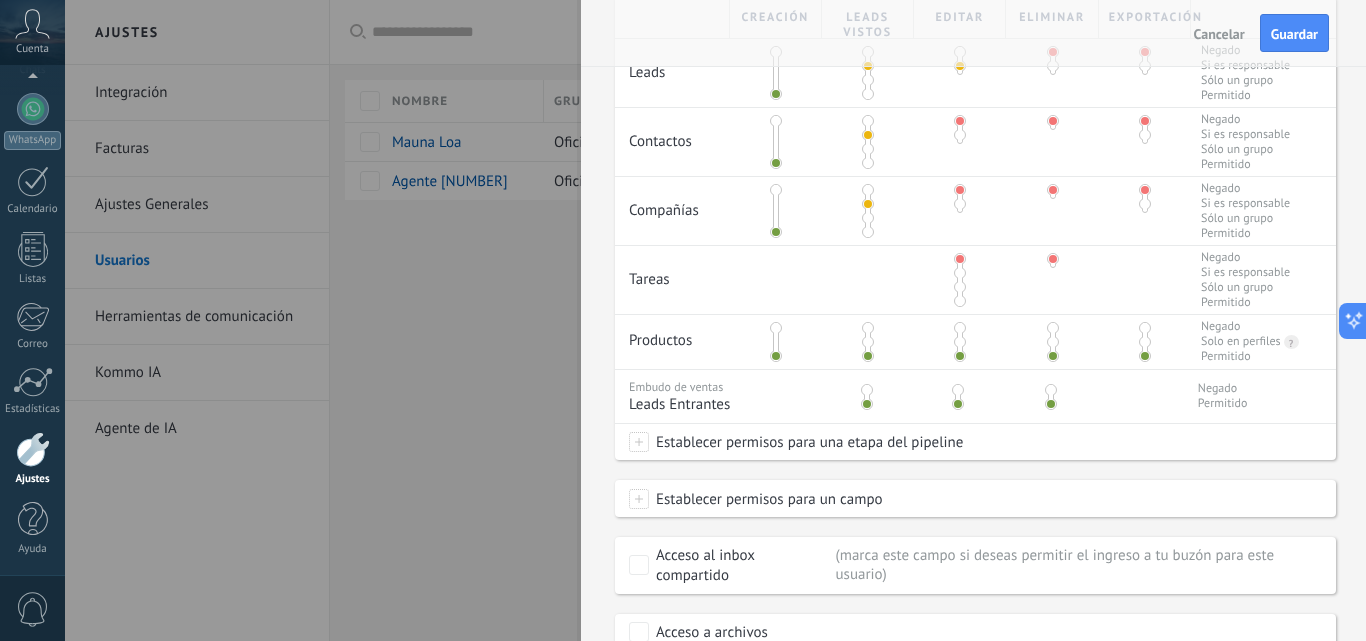 scroll, scrollTop: 500, scrollLeft: 0, axis: vertical 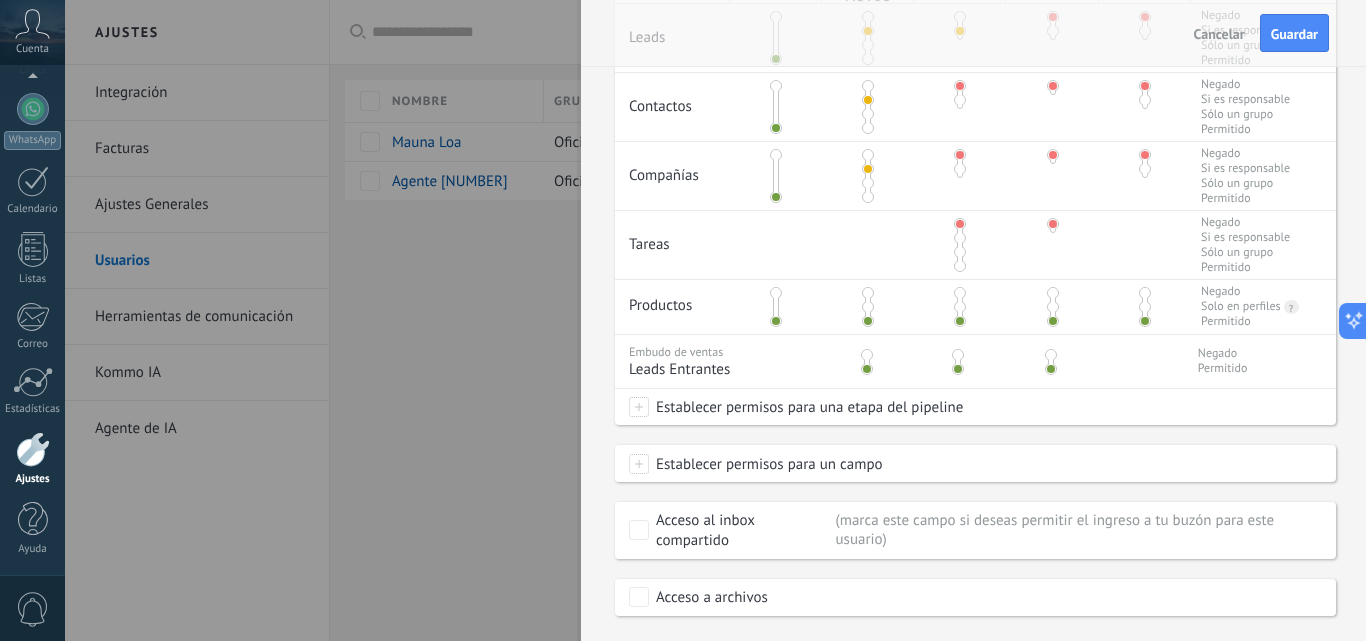 click at bounding box center [868, 293] 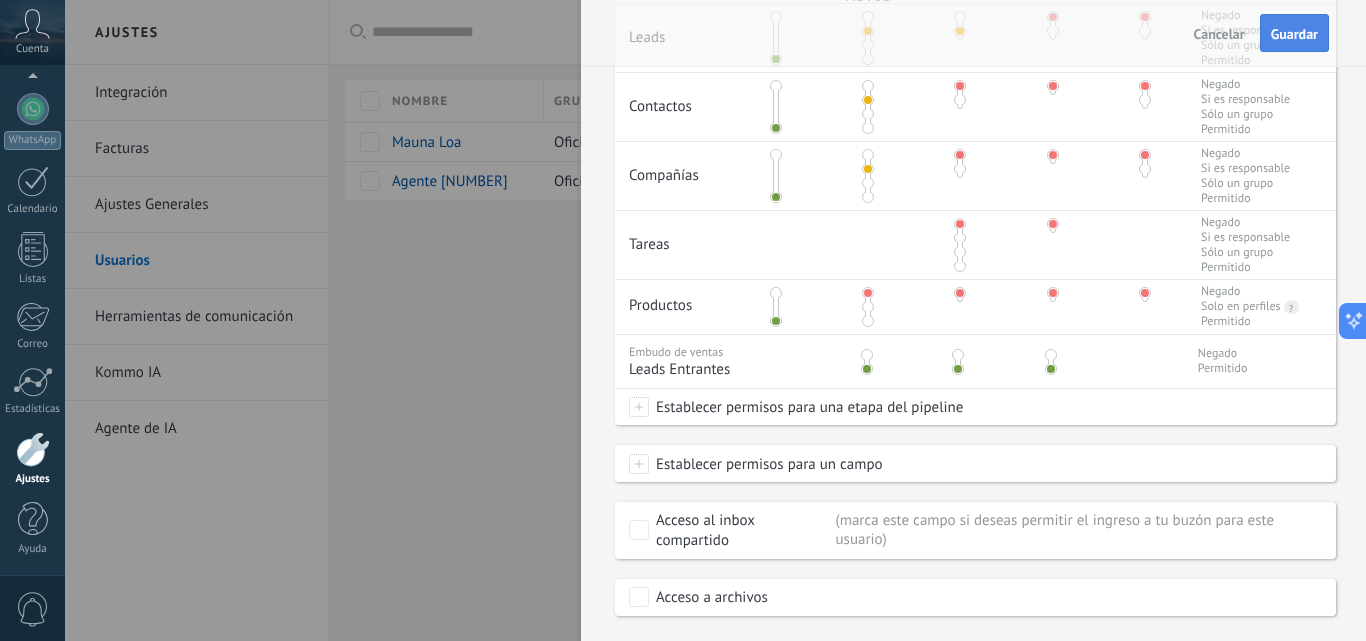 click on "Guardar" at bounding box center [1294, 34] 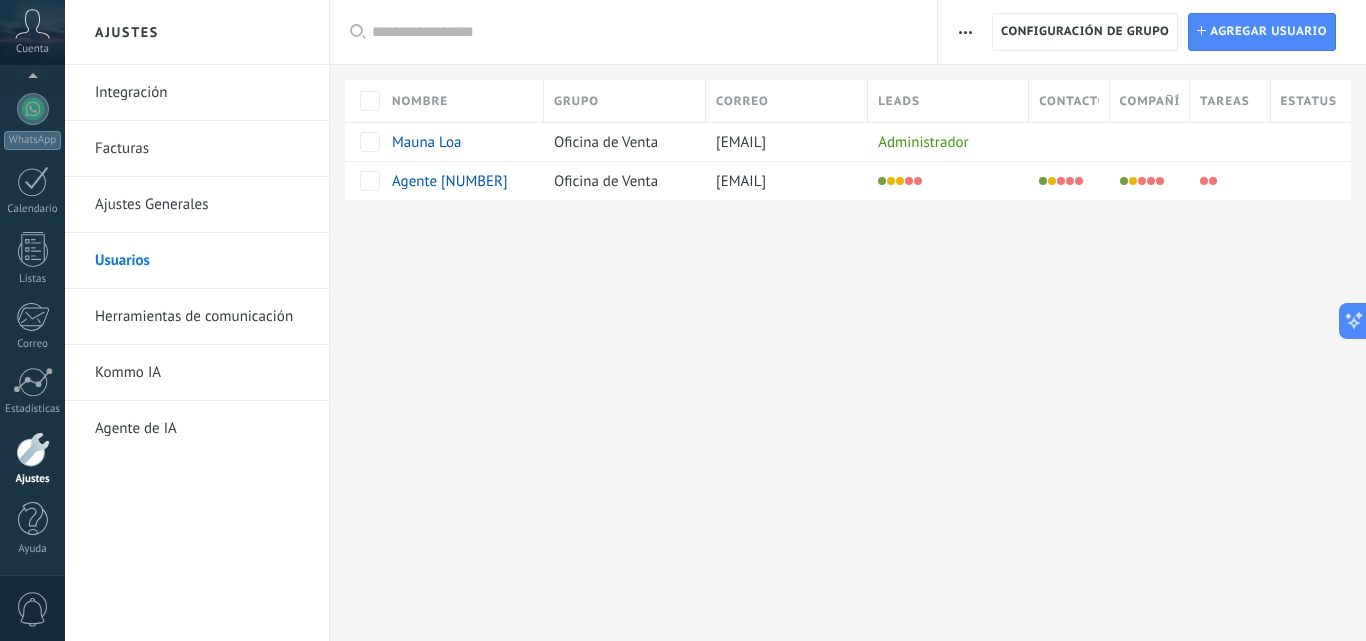 scroll, scrollTop: 0, scrollLeft: 0, axis: both 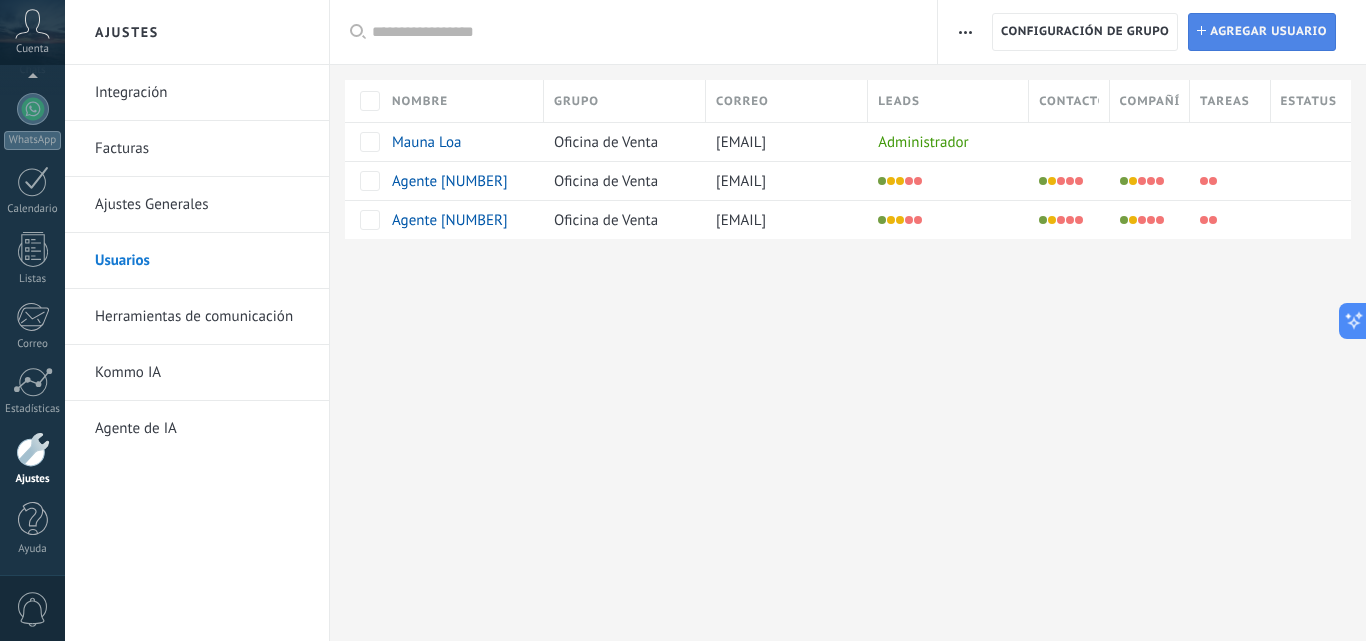 click on "Agregar usuario" at bounding box center (1268, 32) 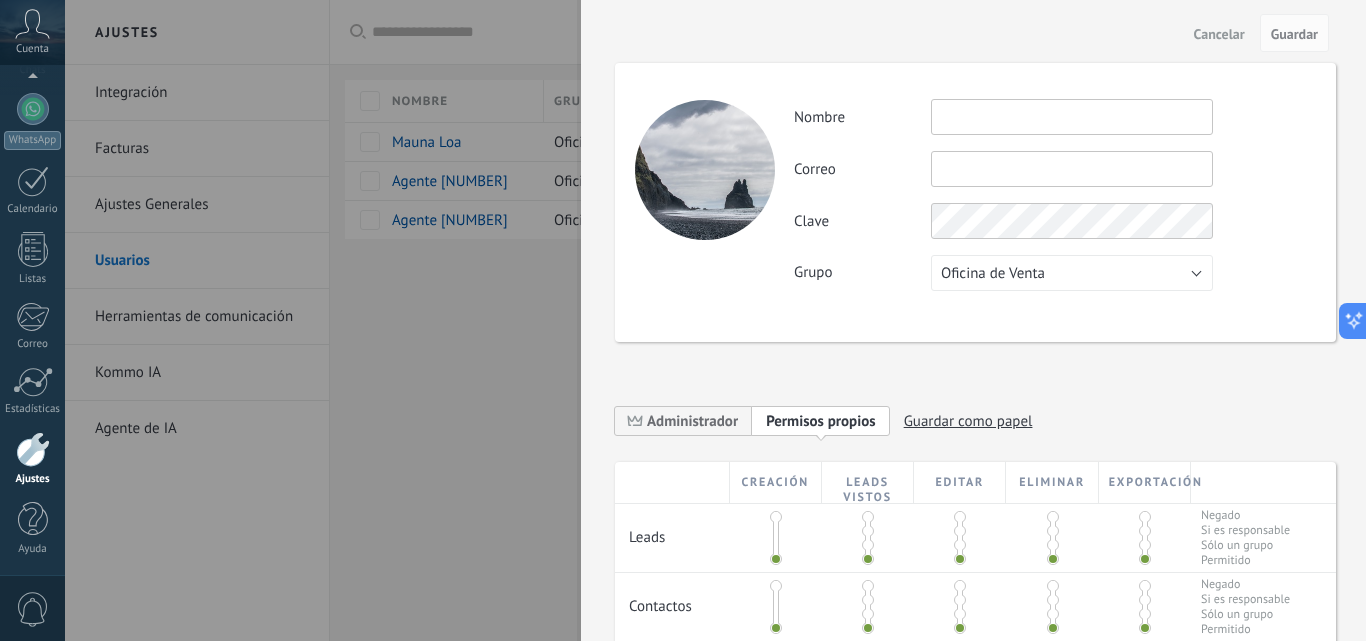 click at bounding box center [1072, 117] 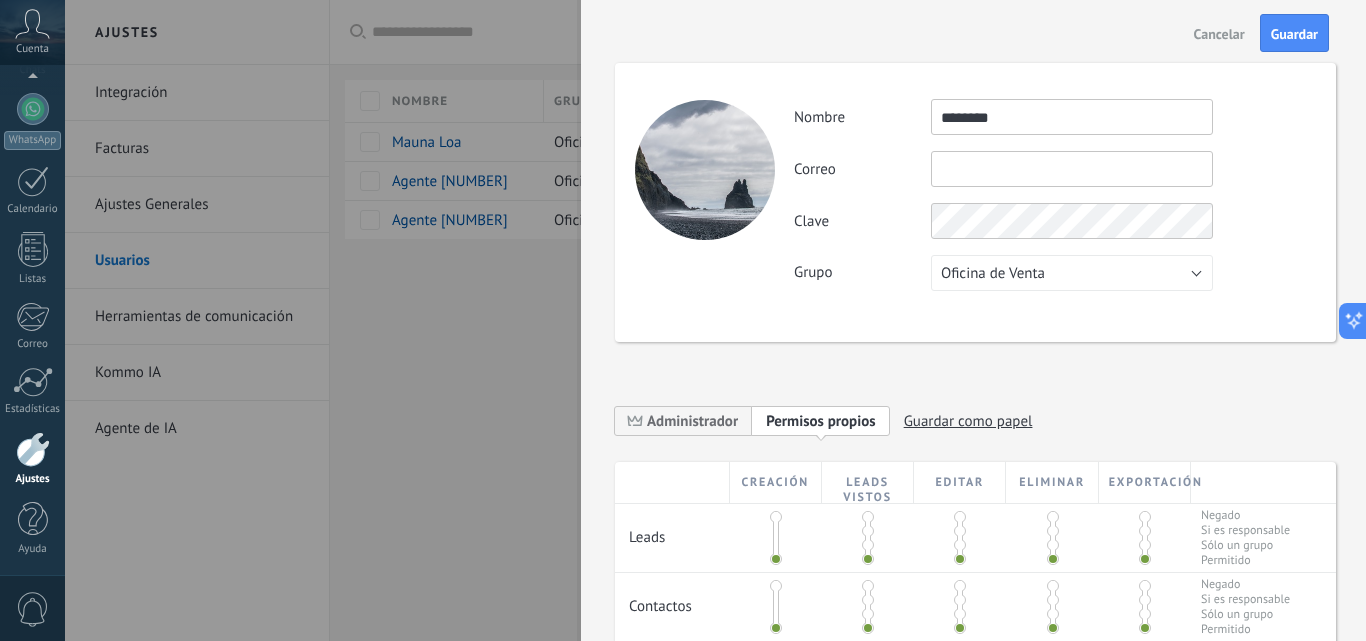 type on "********" 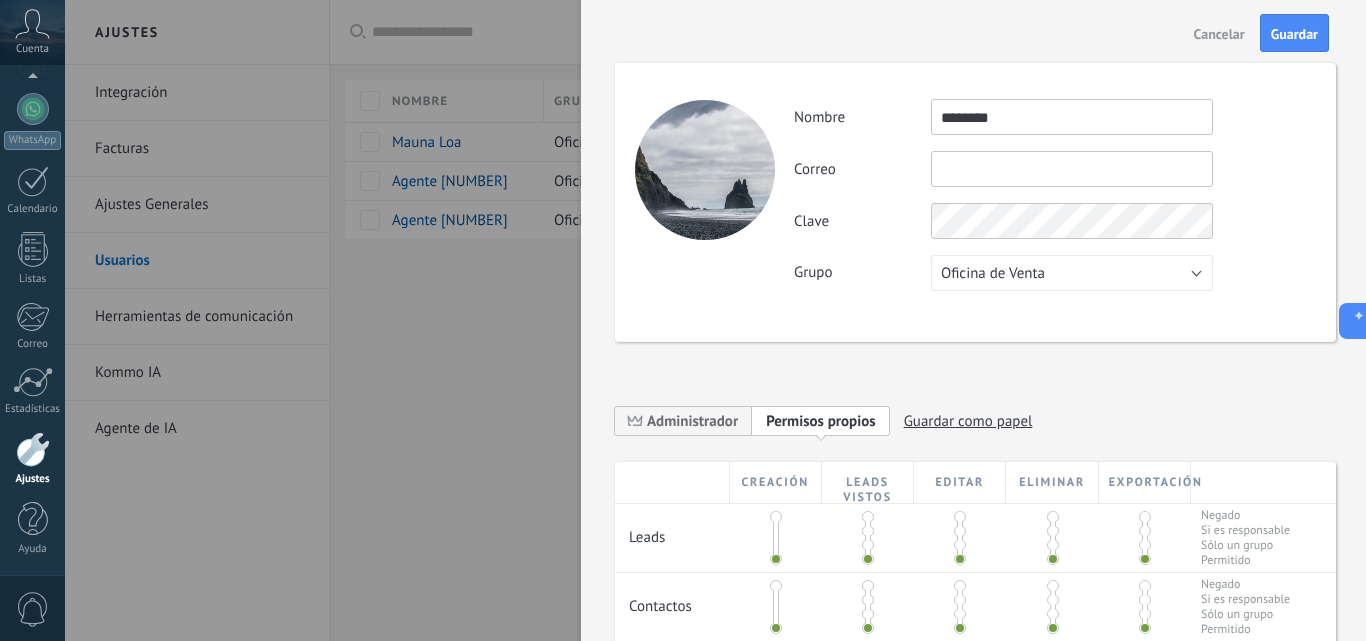 click at bounding box center [1072, 169] 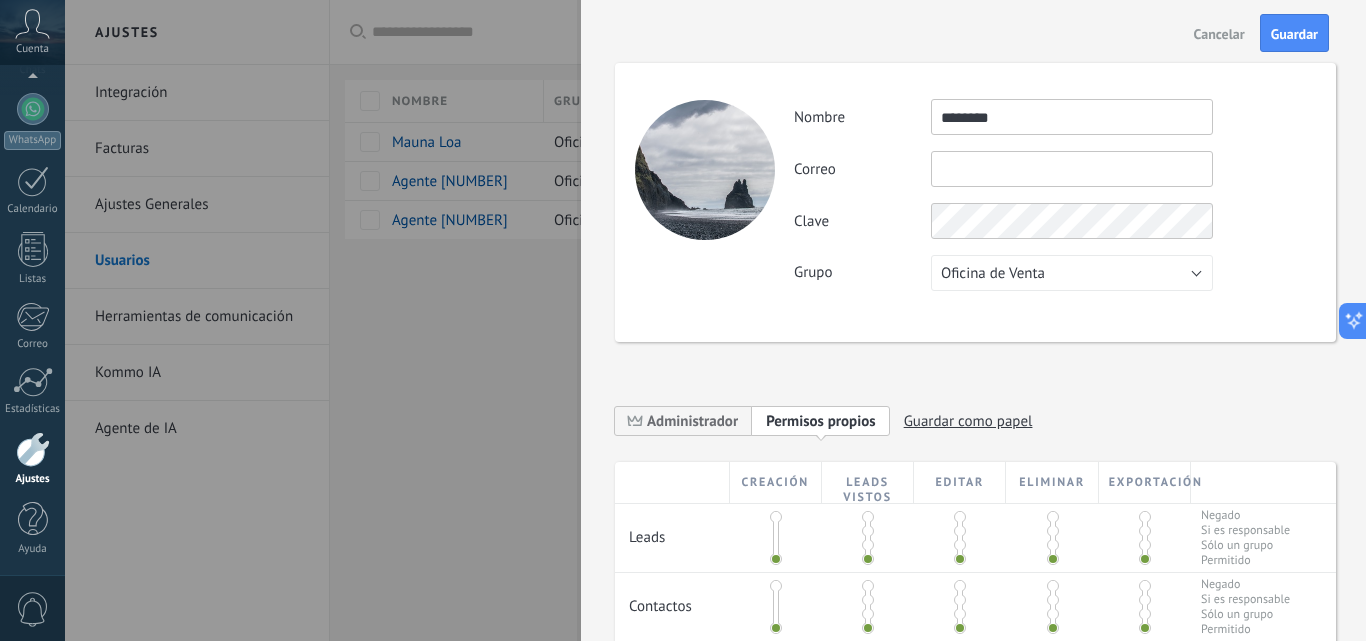 paste on "**********" 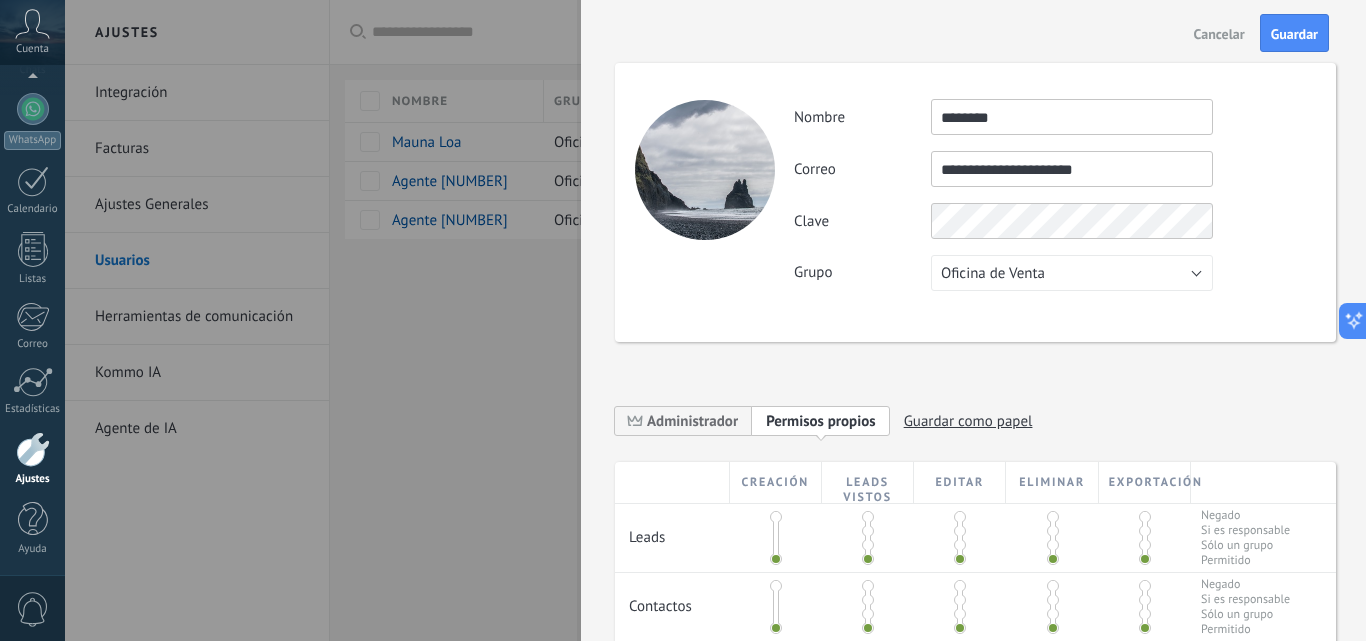 type on "**********" 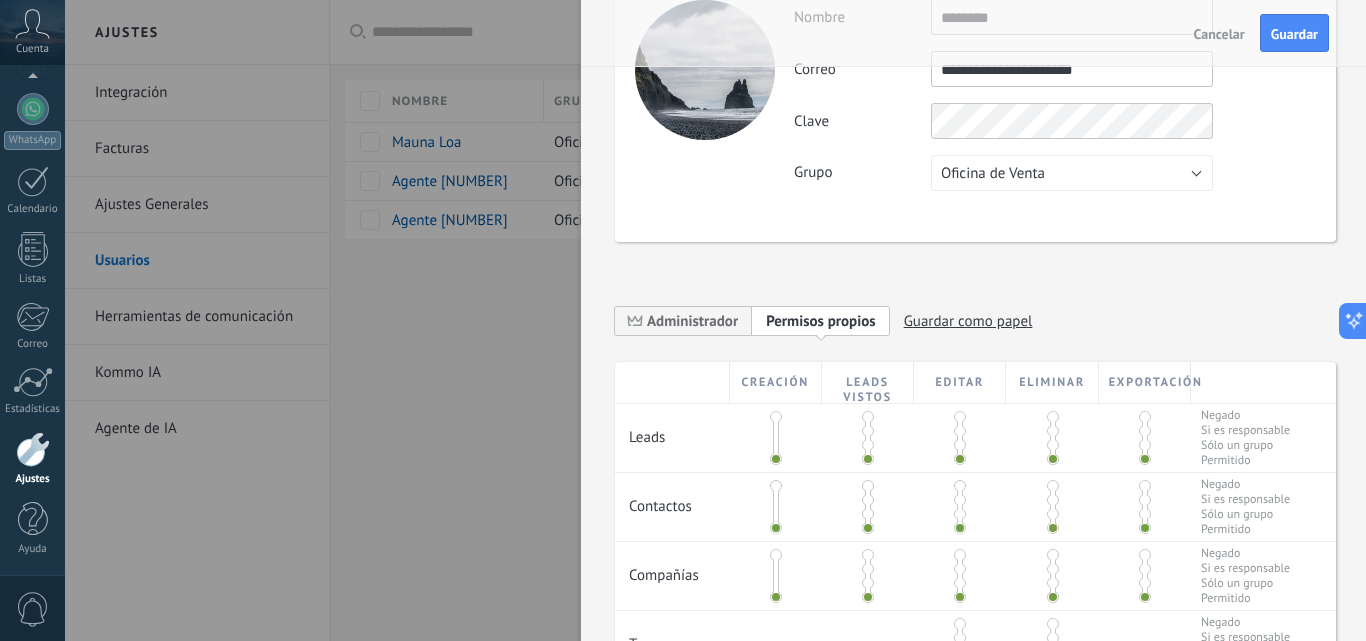 click at bounding box center [868, 431] 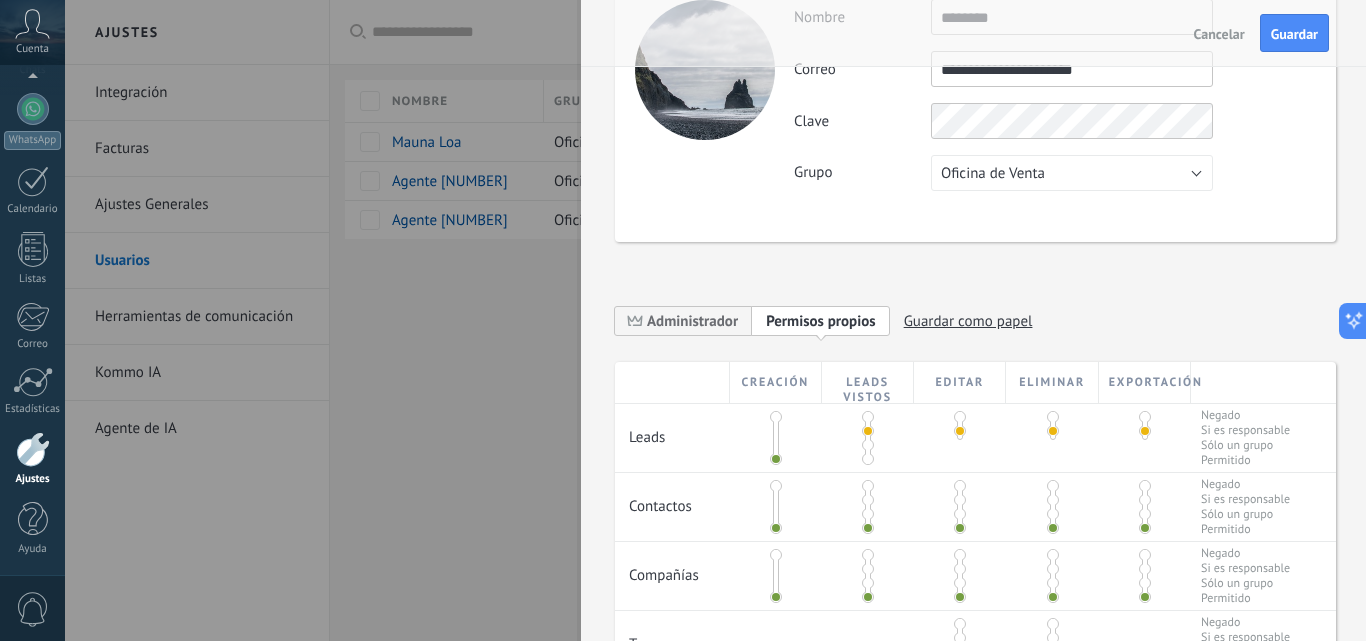 click at bounding box center [1053, 417] 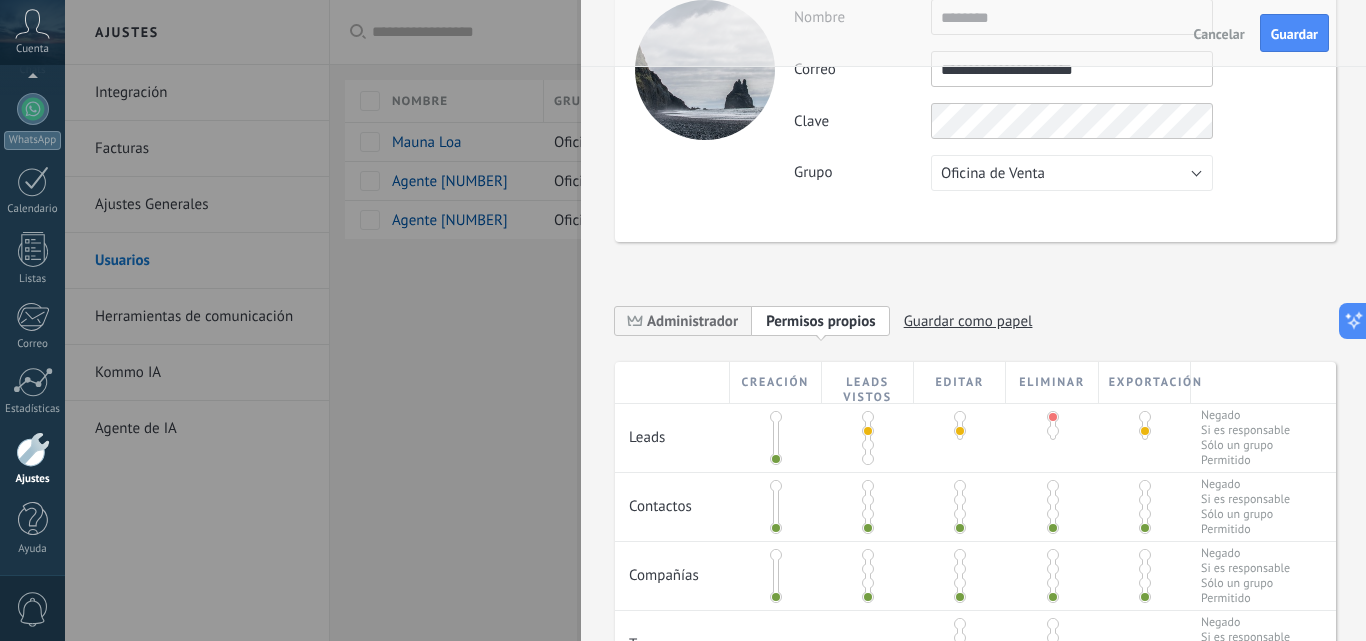 click at bounding box center [1145, 417] 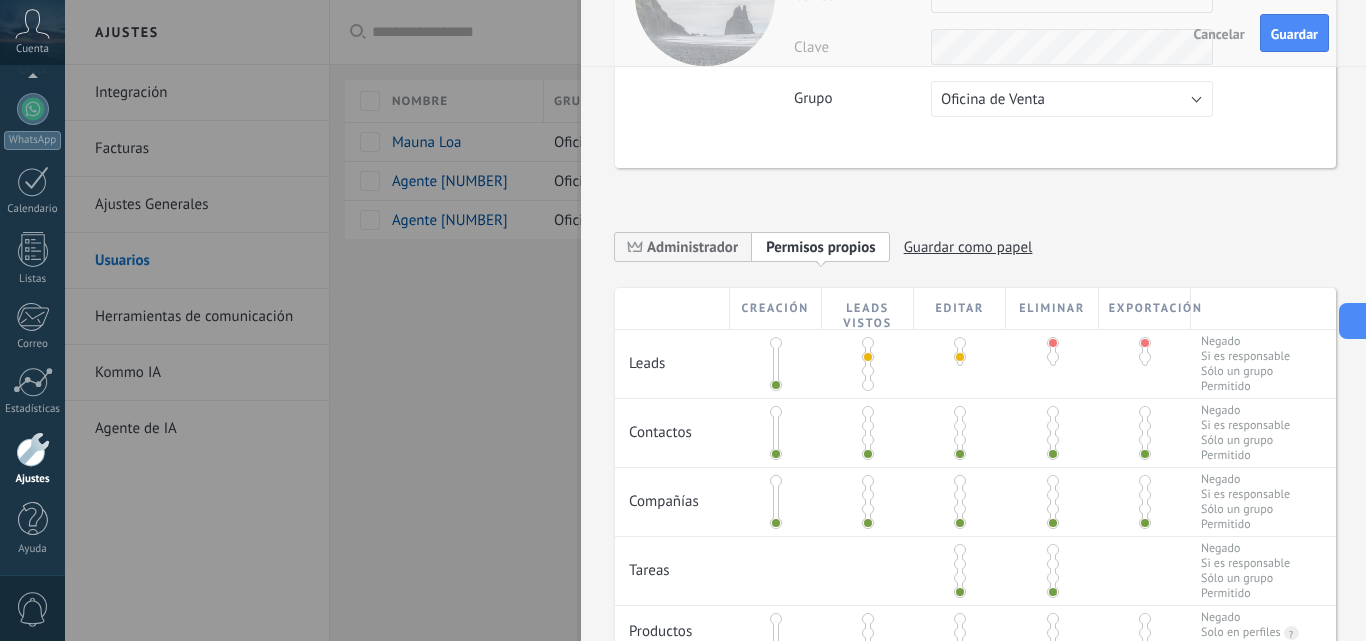 scroll, scrollTop: 300, scrollLeft: 0, axis: vertical 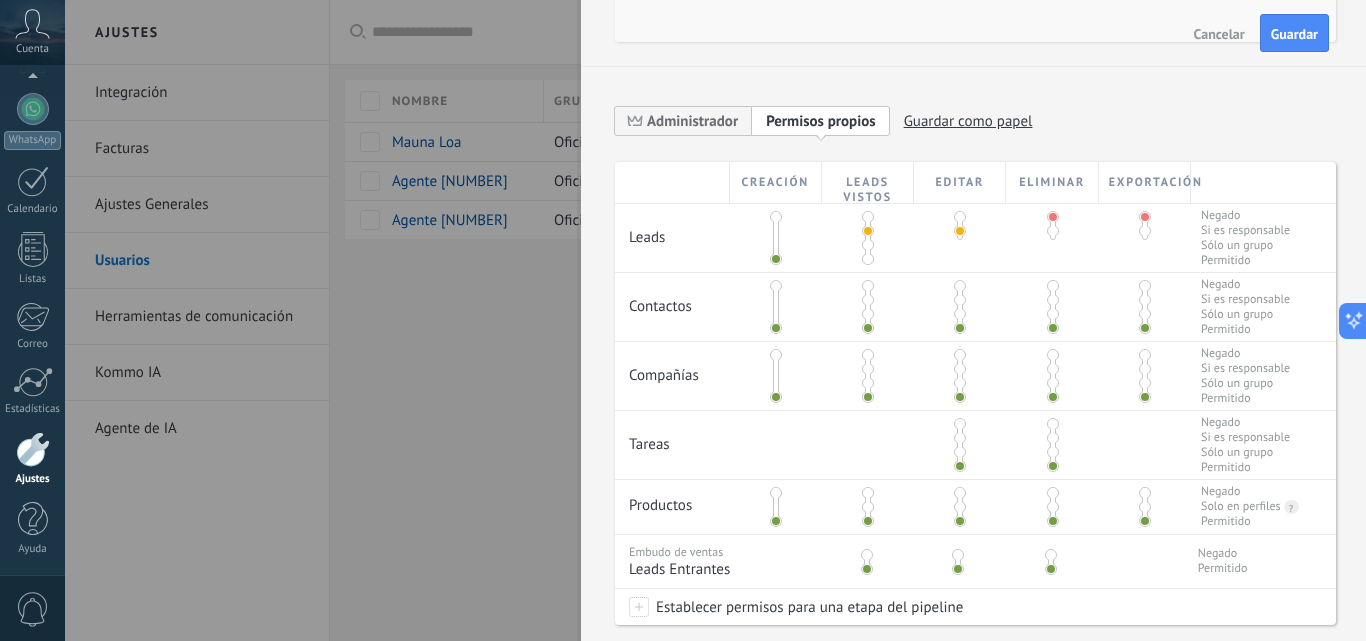 click at bounding box center [868, 300] 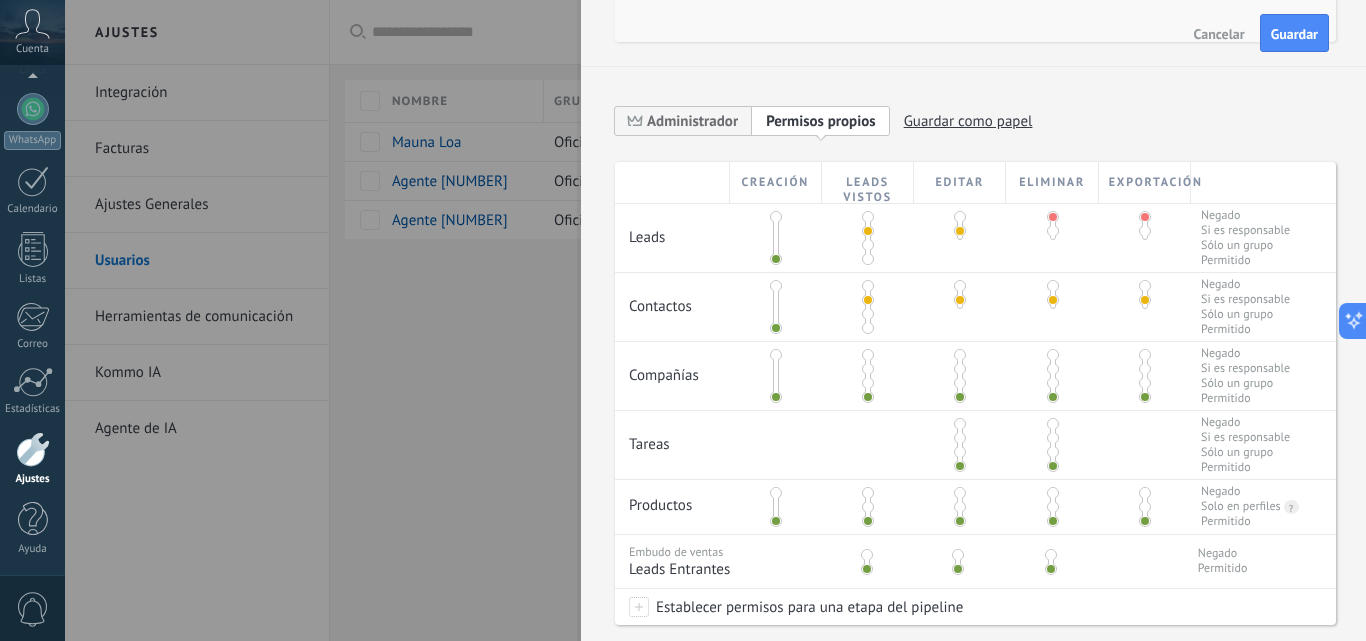 click at bounding box center [960, 286] 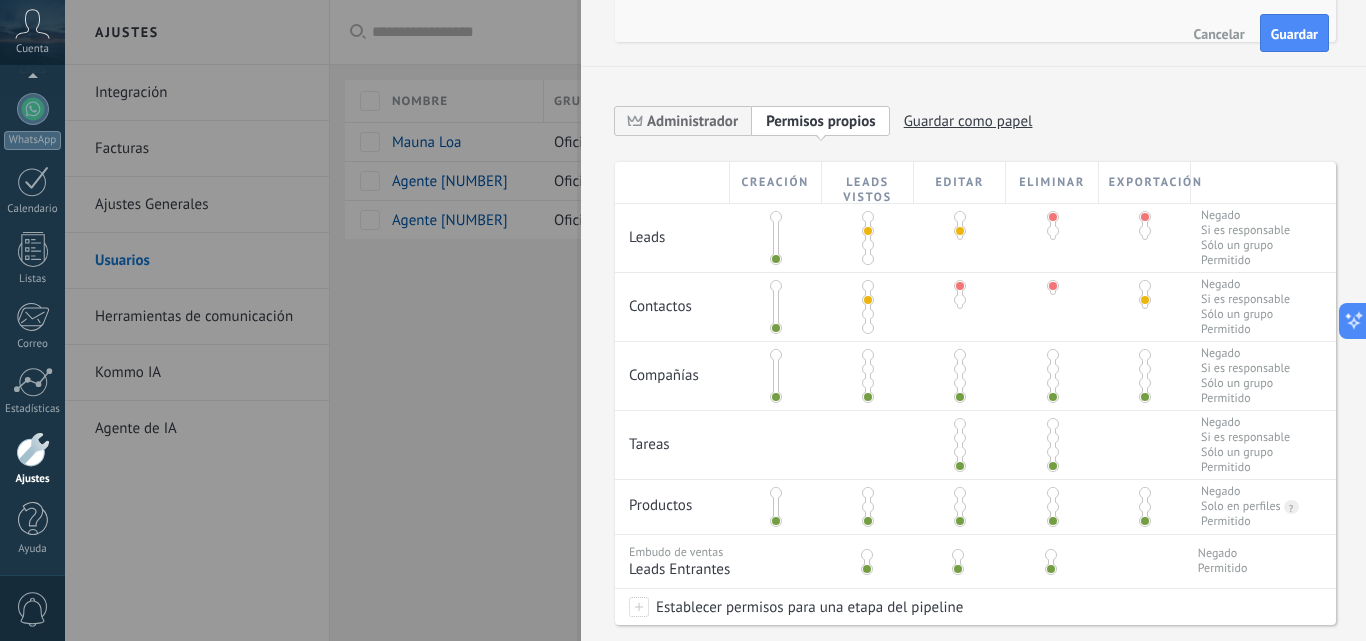 click at bounding box center (1145, 286) 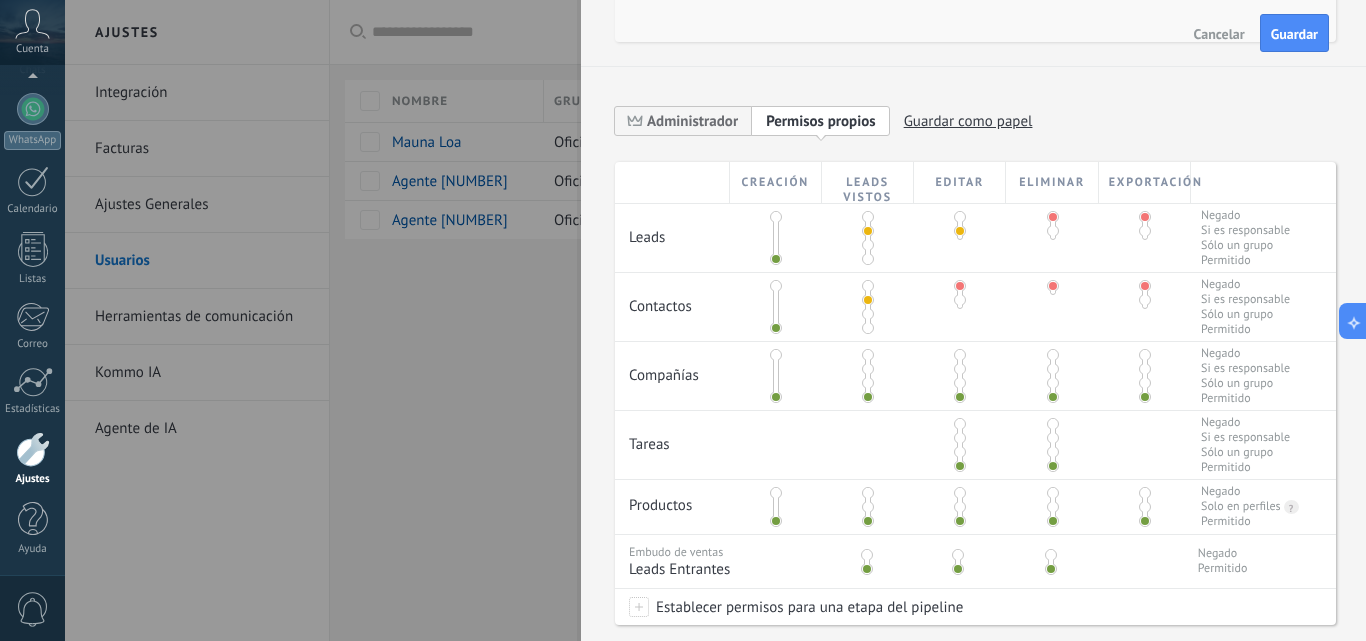 click at bounding box center (868, 369) 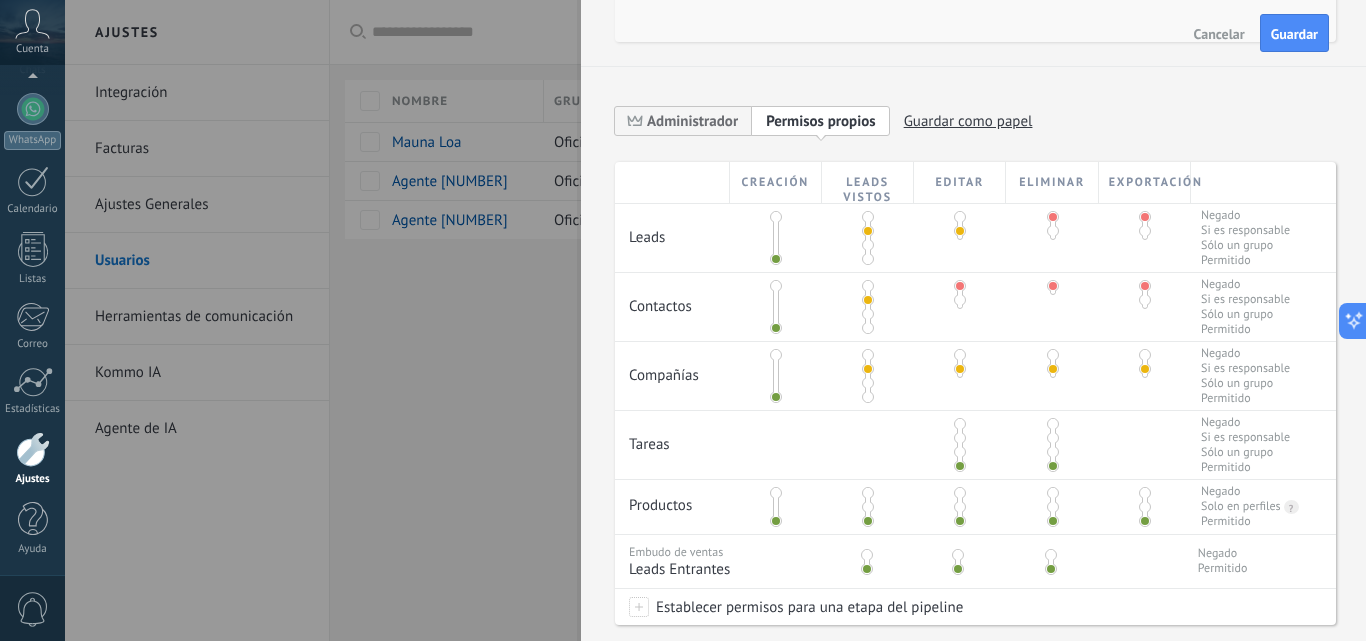 click at bounding box center [960, 355] 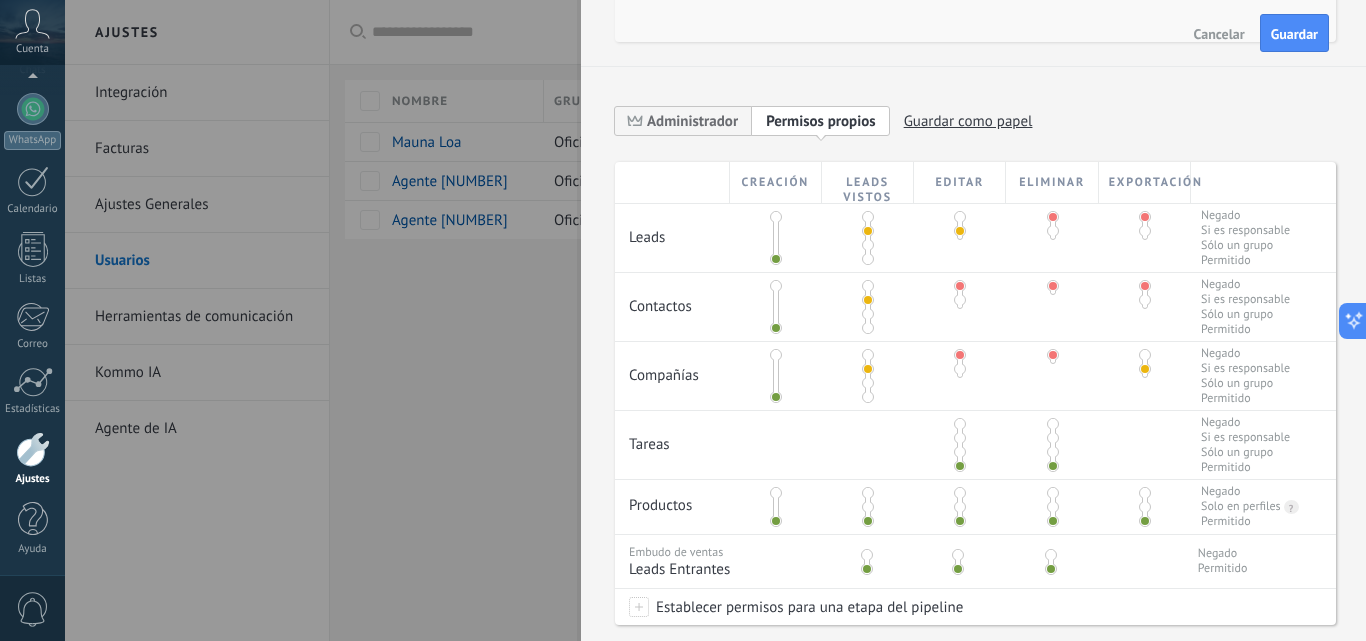 click at bounding box center [1145, 355] 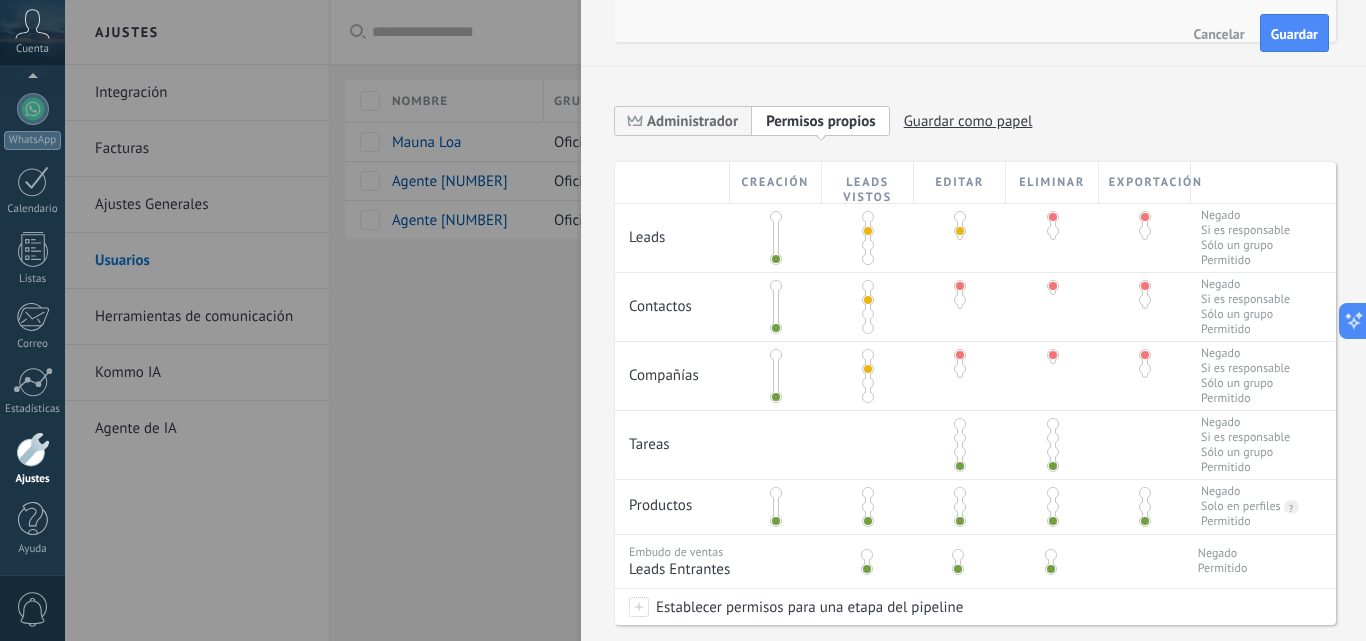 click at bounding box center [960, 424] 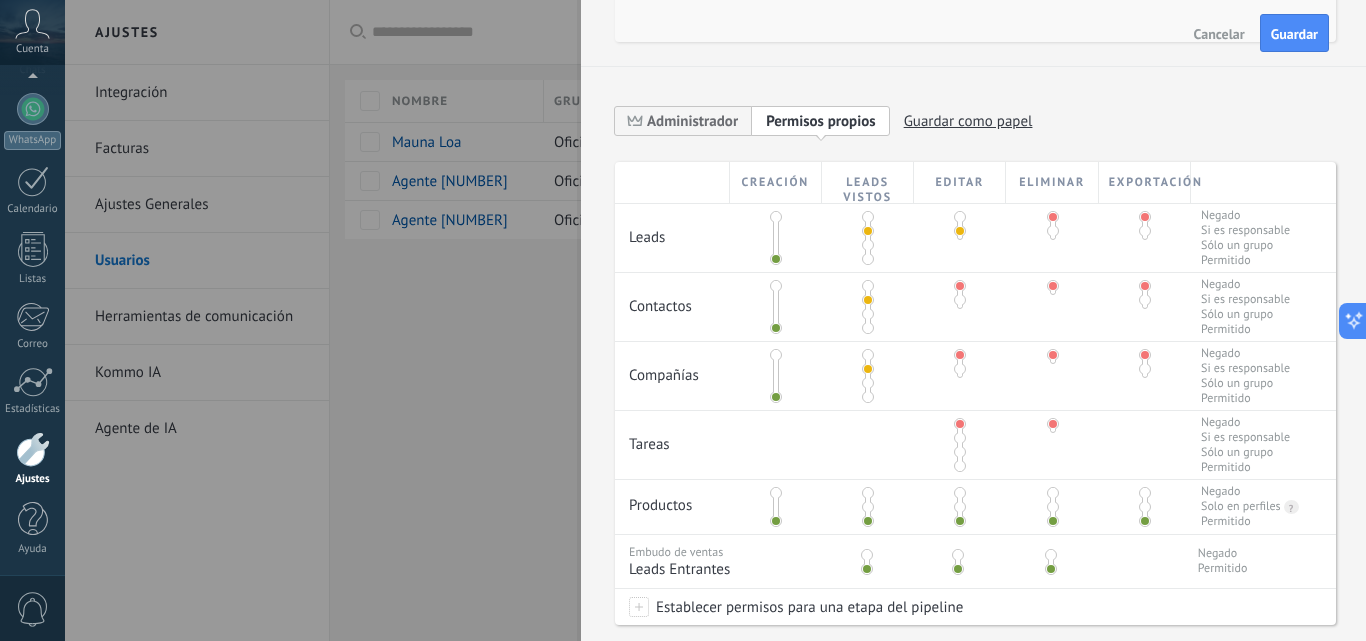click at bounding box center (868, 493) 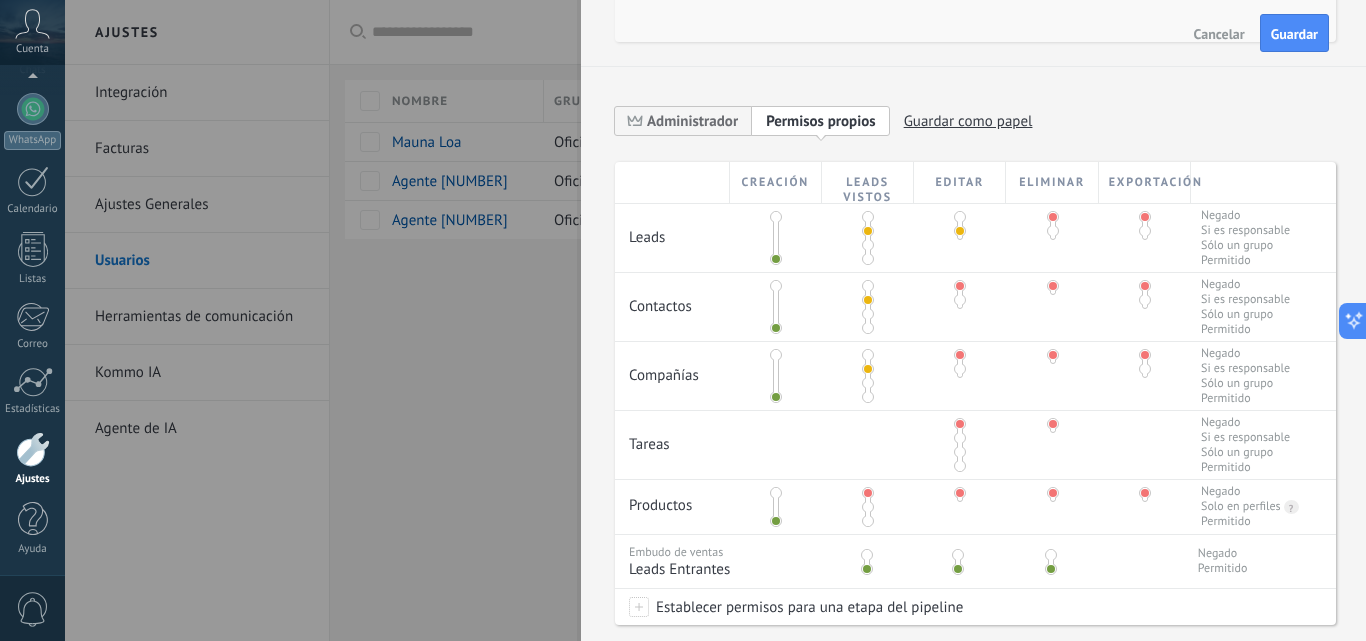 scroll, scrollTop: 500, scrollLeft: 0, axis: vertical 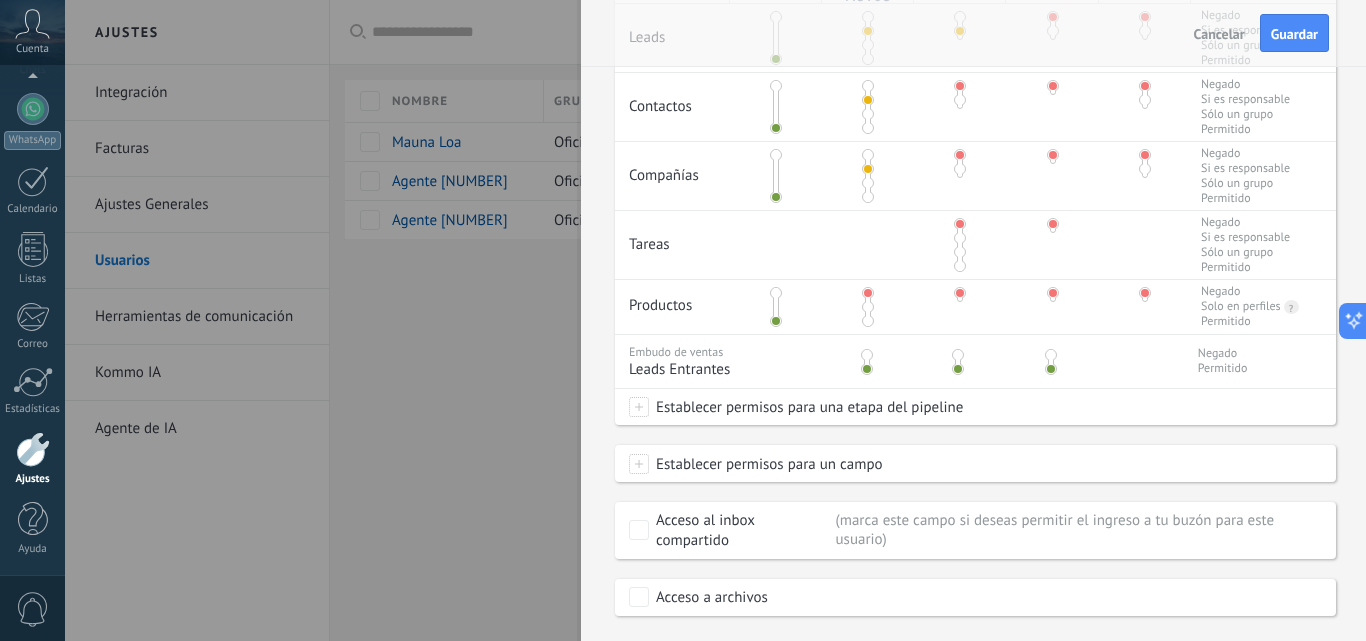 click on "Guardar" at bounding box center [1294, 34] 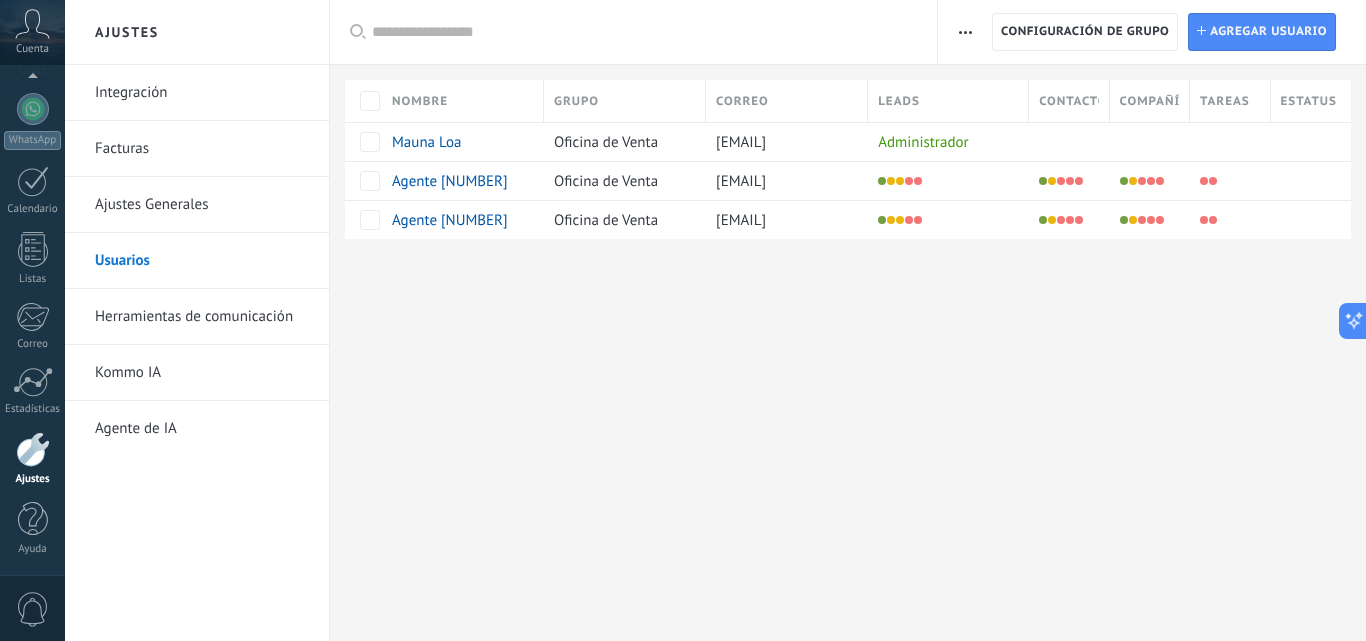 scroll, scrollTop: 0, scrollLeft: 0, axis: both 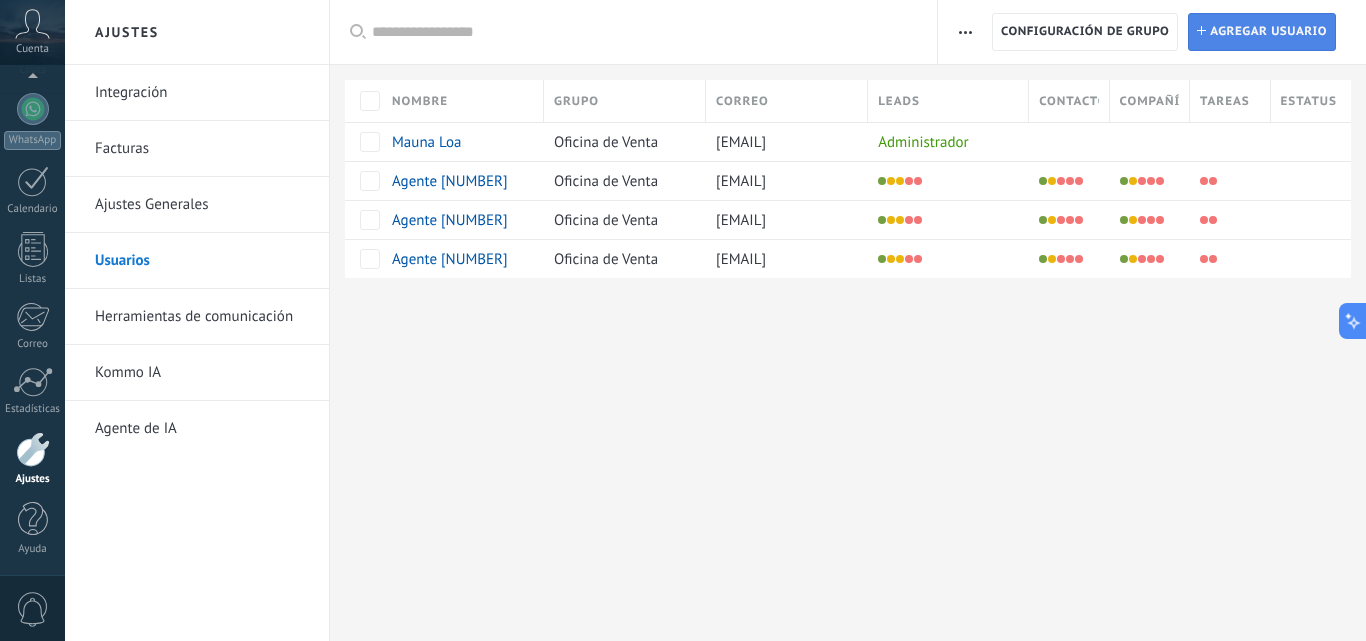 click on "Agregar usuario" at bounding box center (1268, 32) 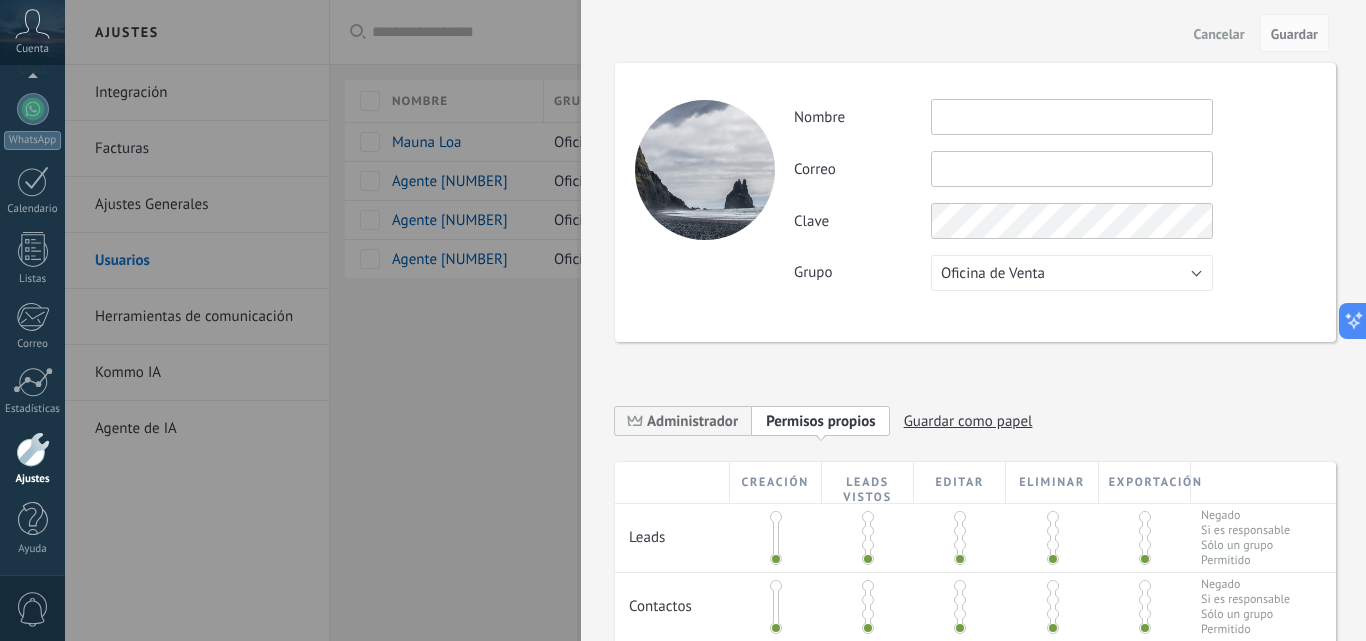 click at bounding box center [1072, 117] 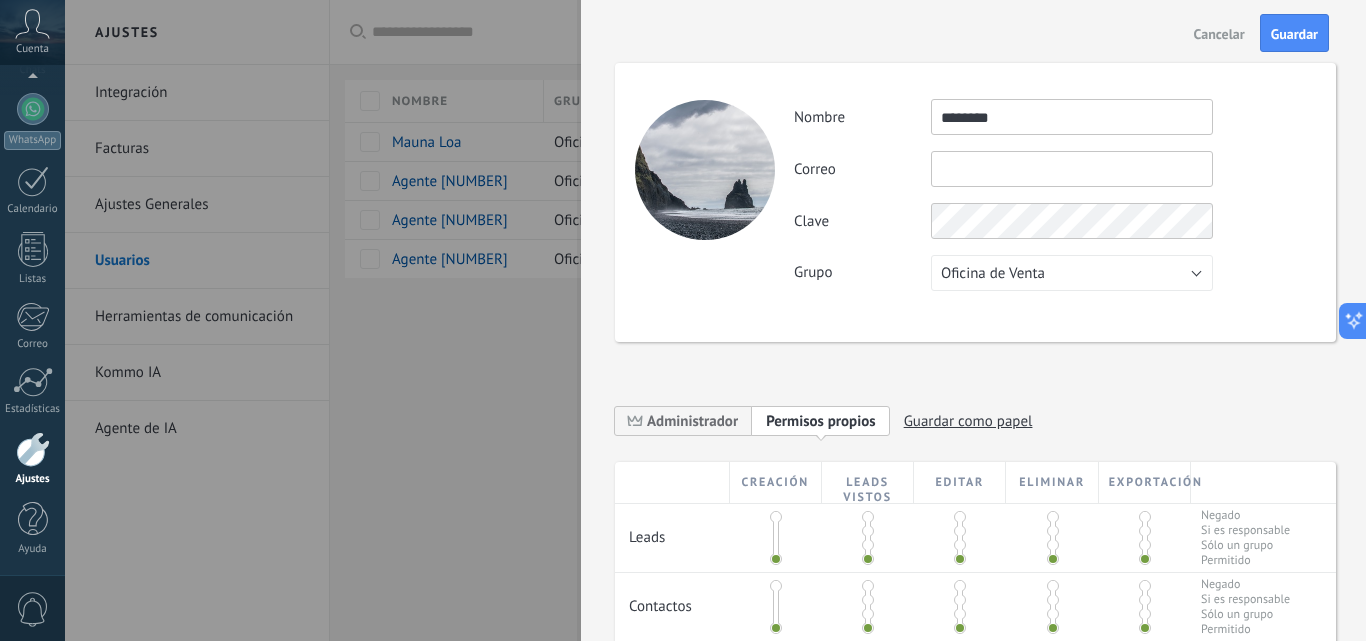 type on "********" 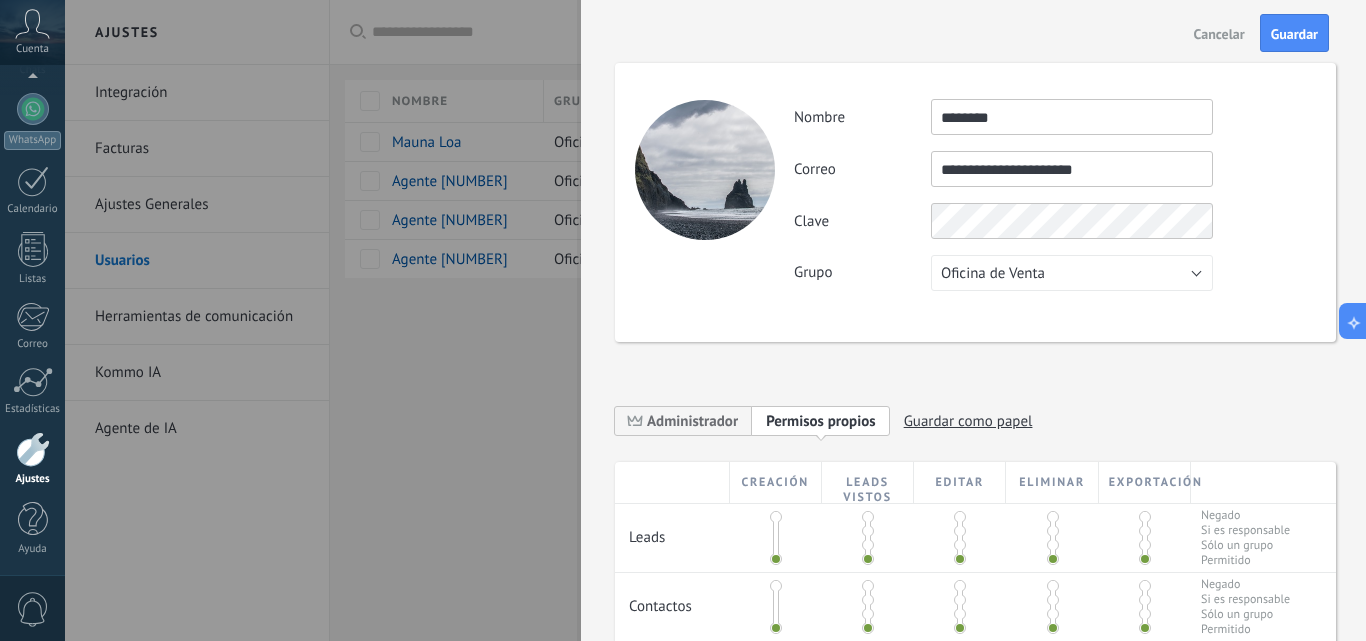 type on "**********" 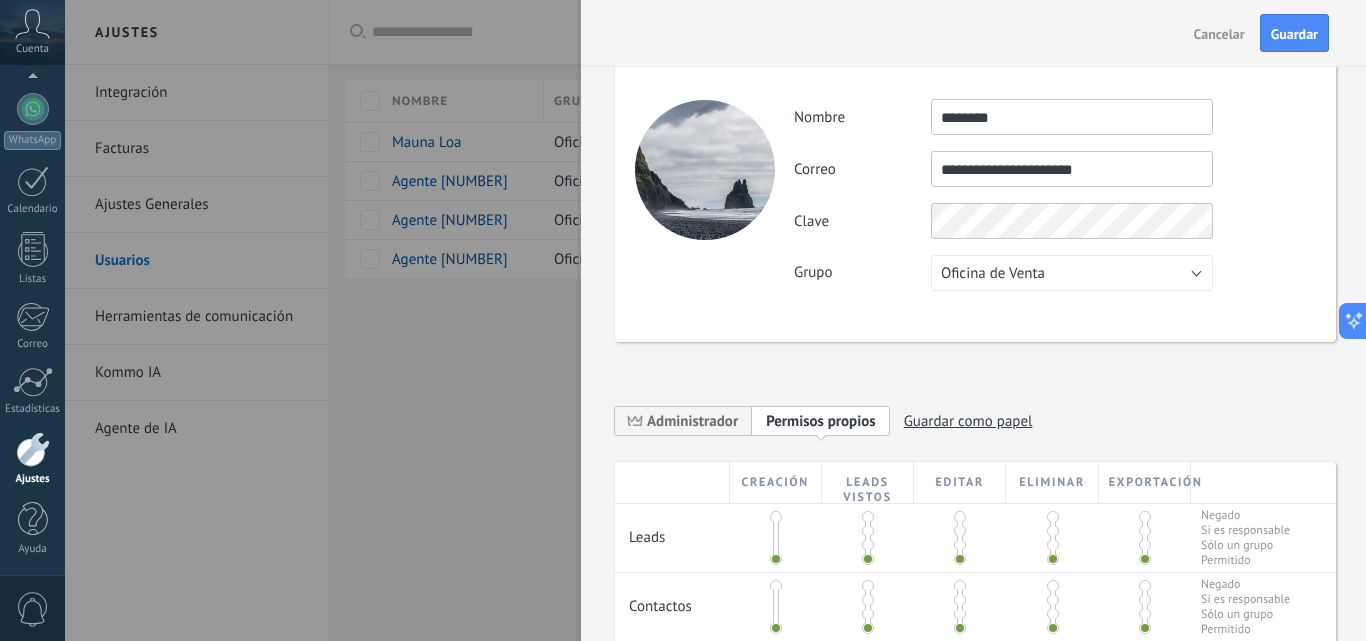 scroll, scrollTop: 200, scrollLeft: 0, axis: vertical 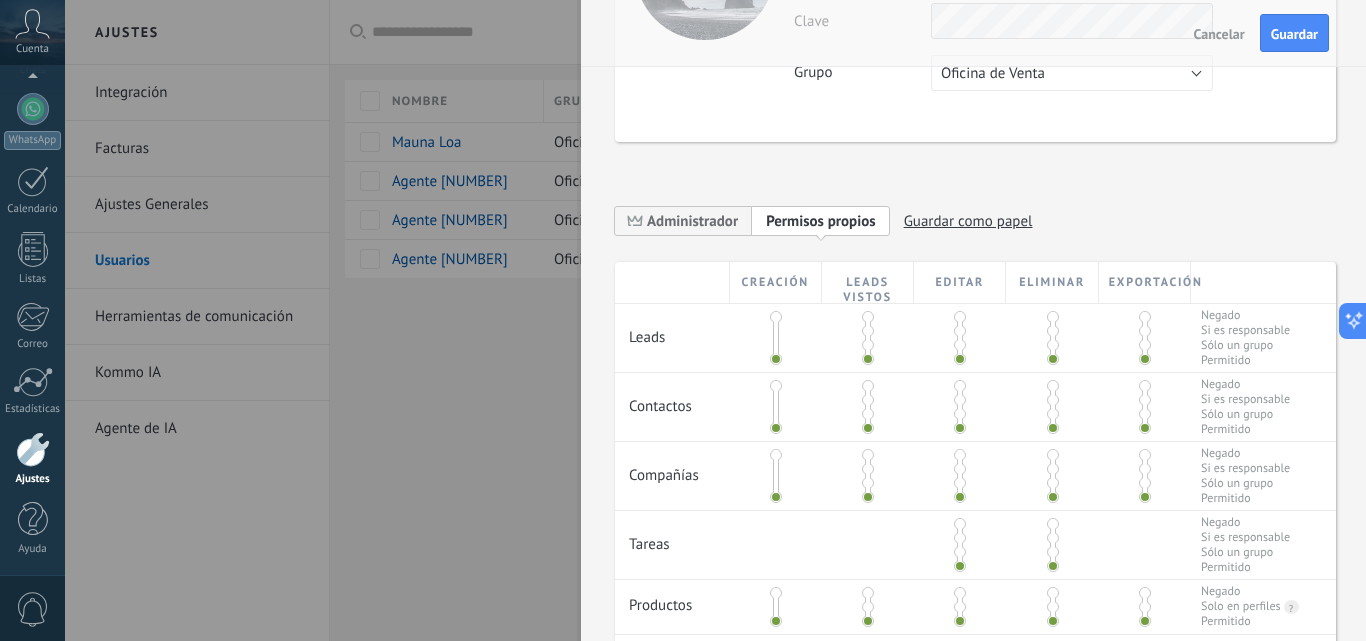 click at bounding box center (868, 331) 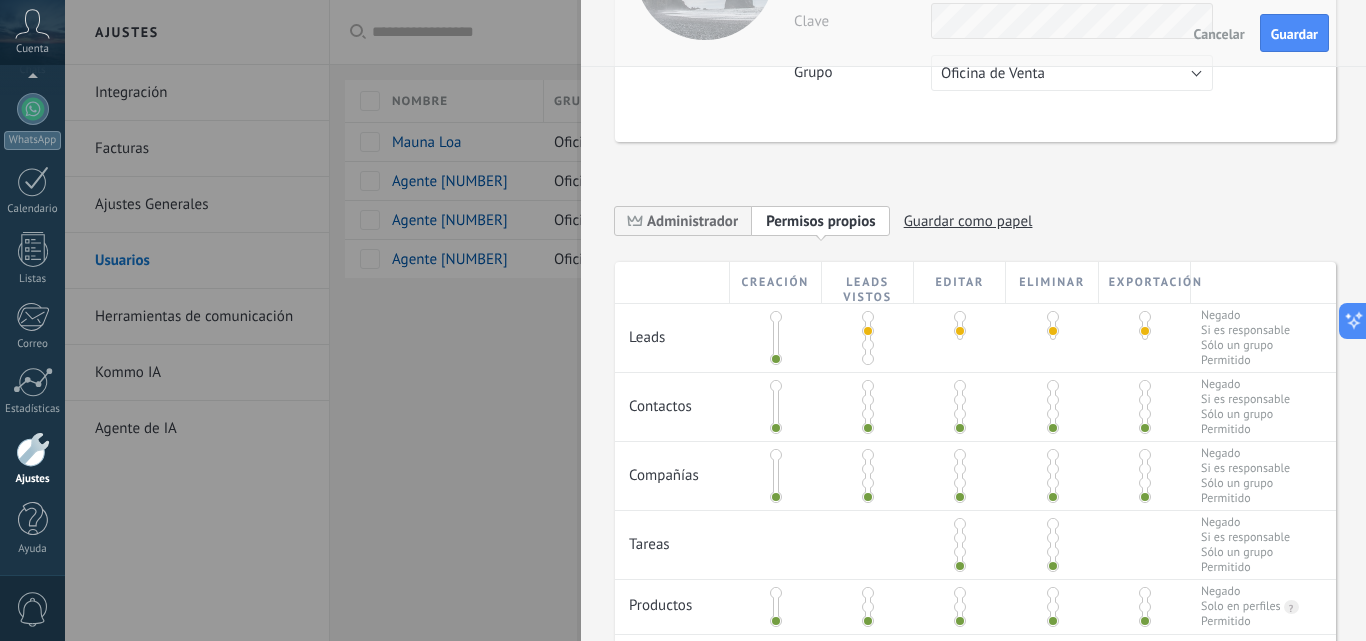 click at bounding box center (1053, 317) 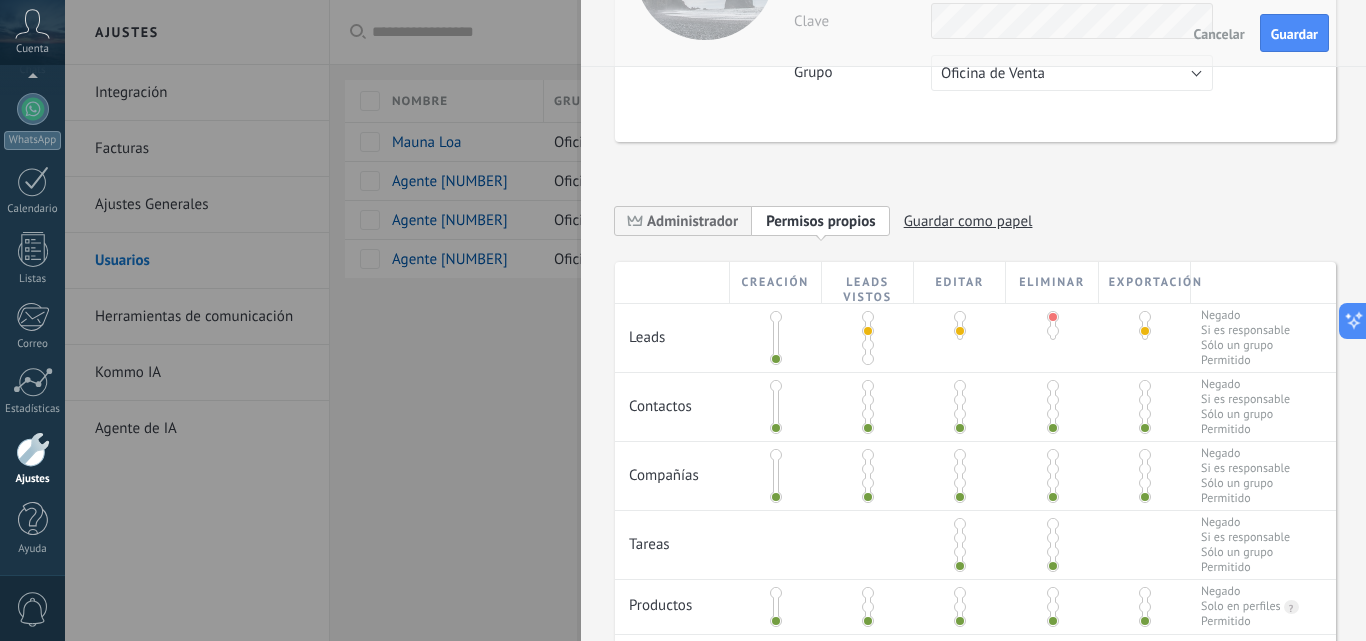 click at bounding box center [1145, 326] 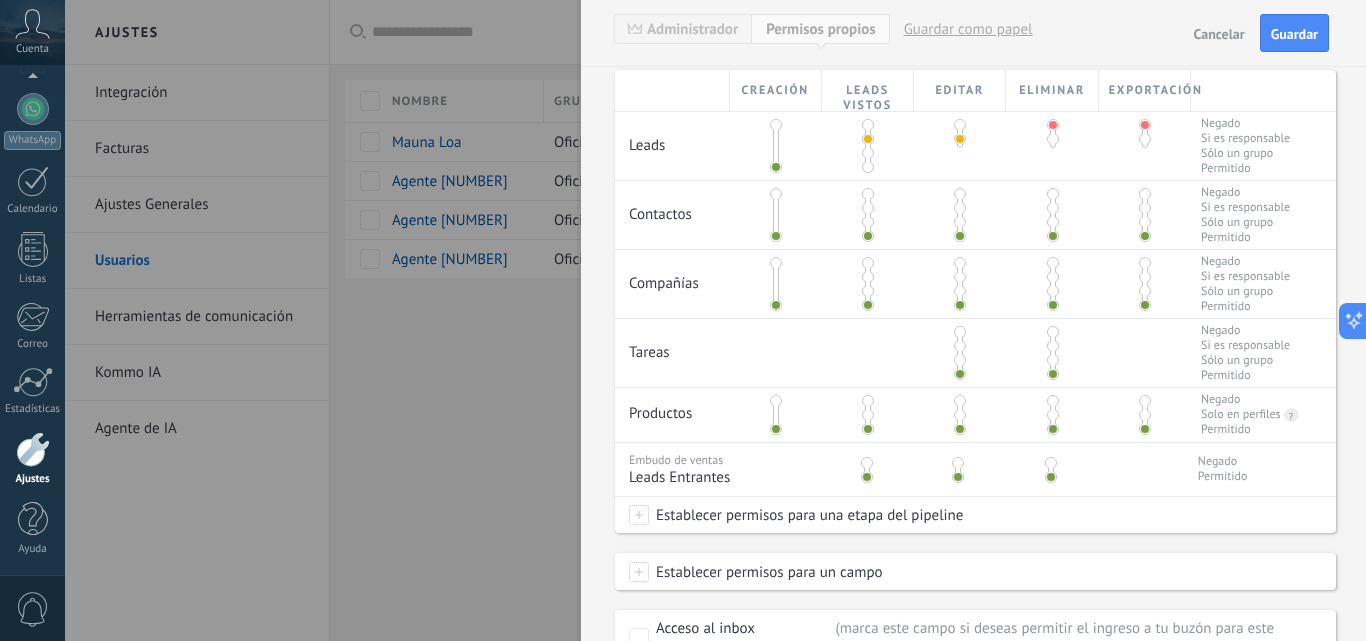 scroll, scrollTop: 400, scrollLeft: 0, axis: vertical 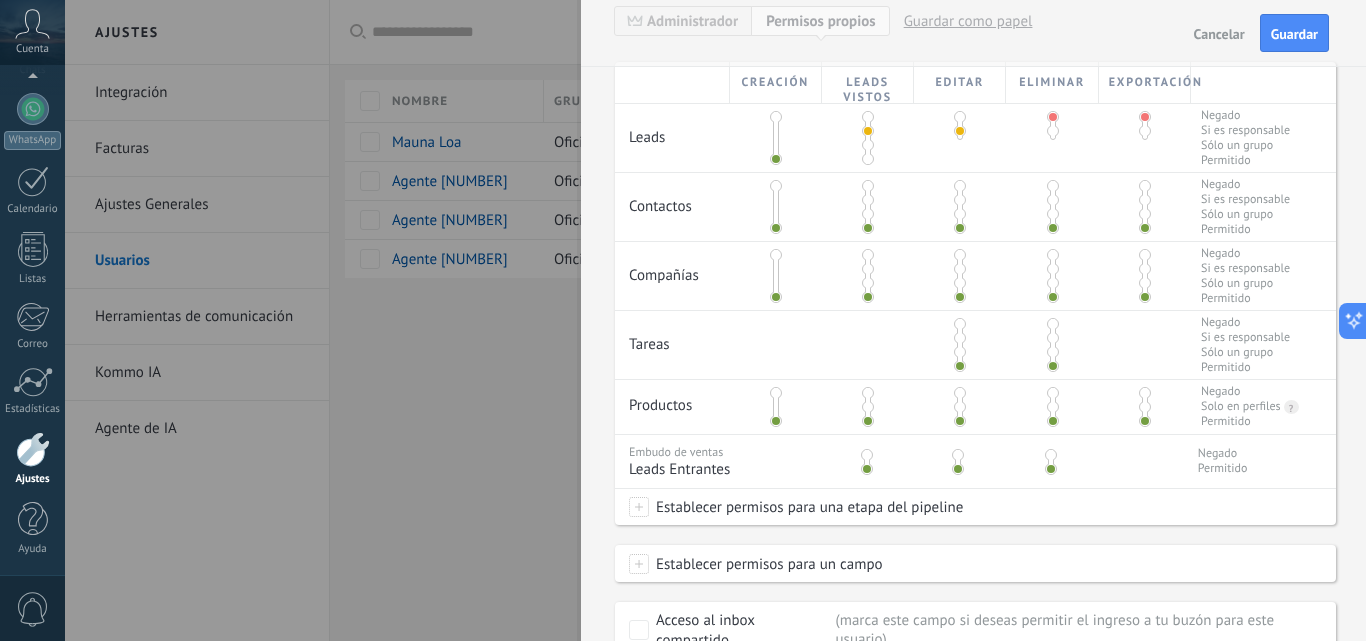click at bounding box center (868, 200) 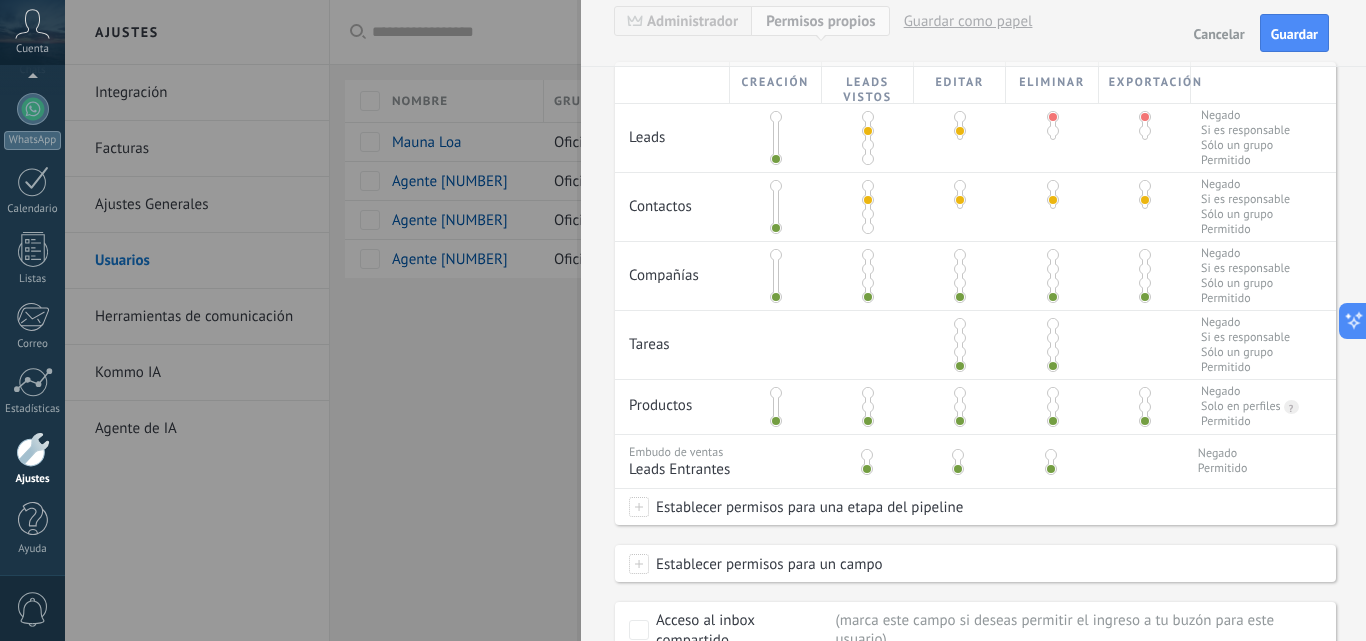 click at bounding box center (960, 186) 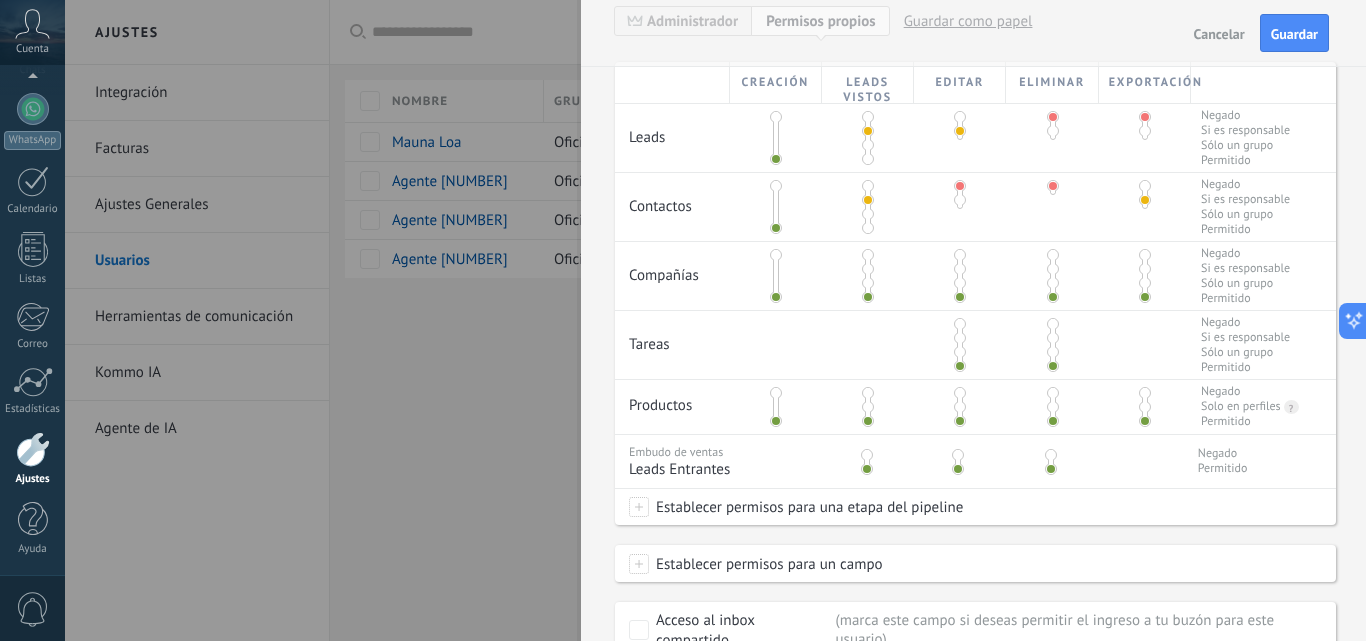 click at bounding box center [1145, 186] 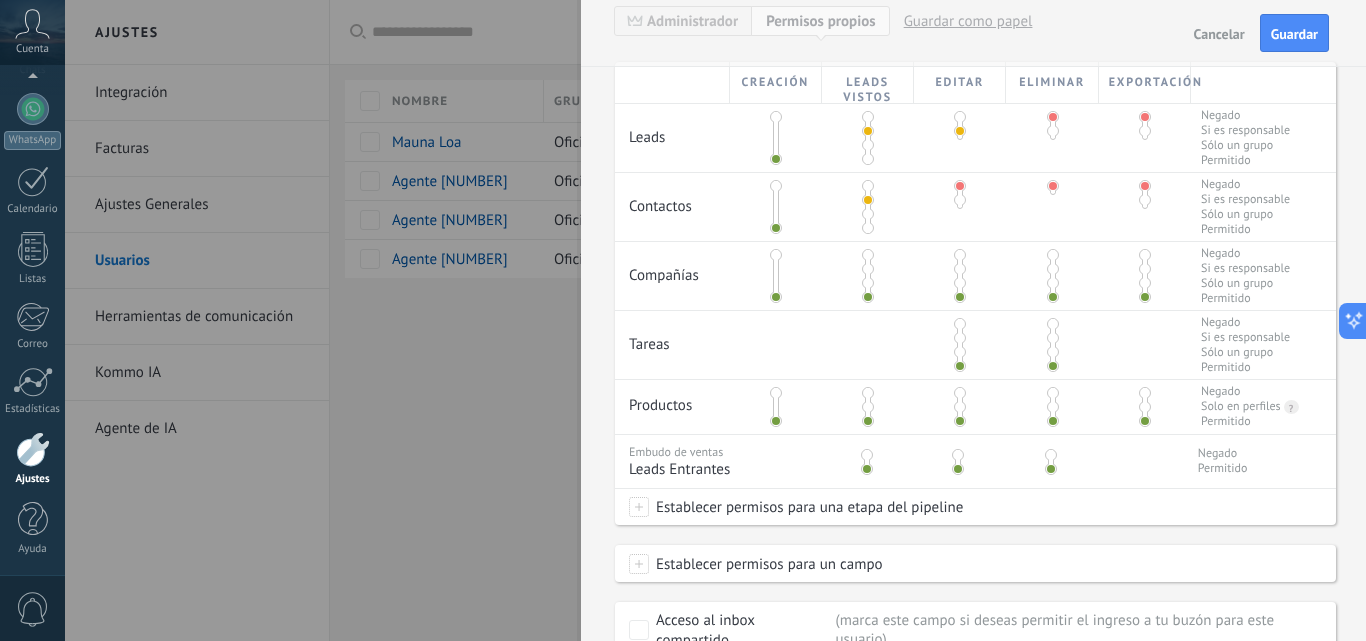 click at bounding box center [868, 269] 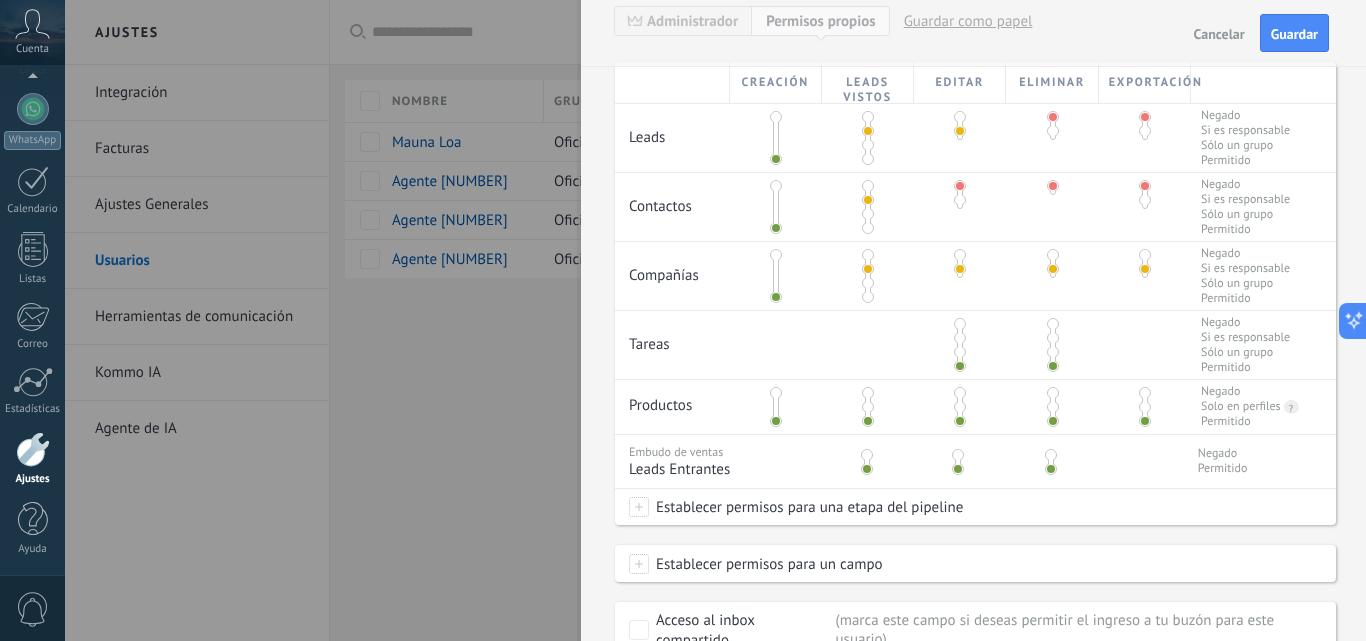 click at bounding box center [960, 264] 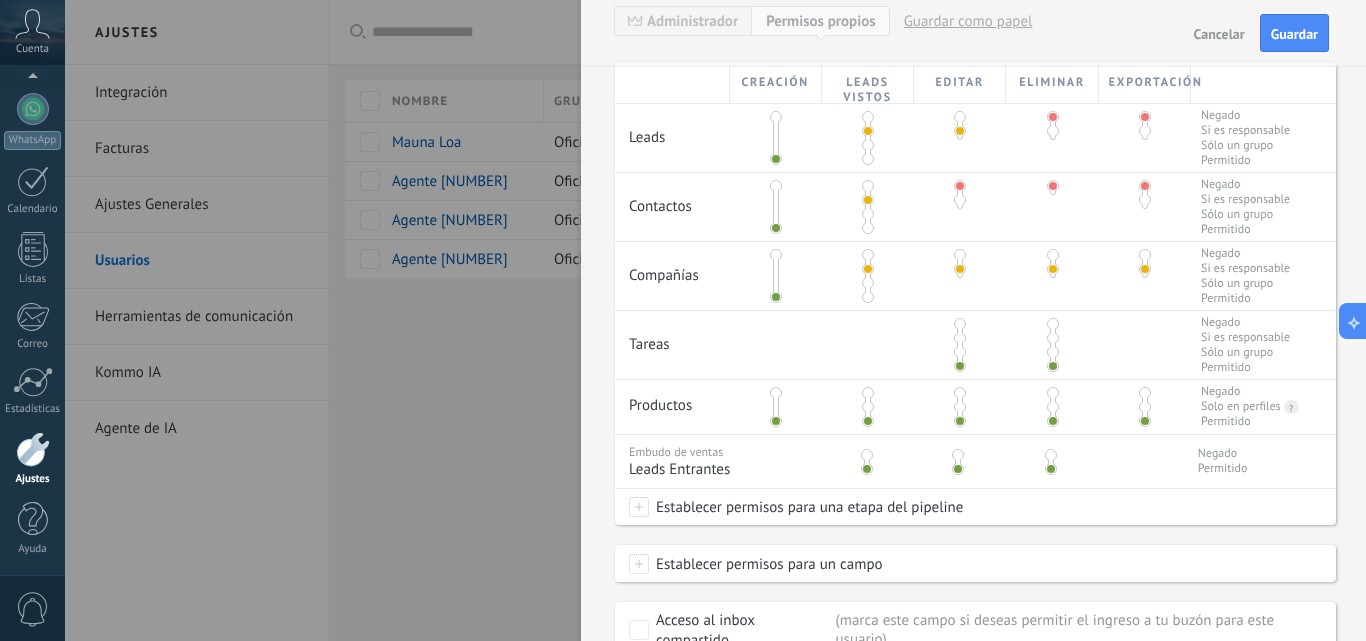 click at bounding box center [1053, 255] 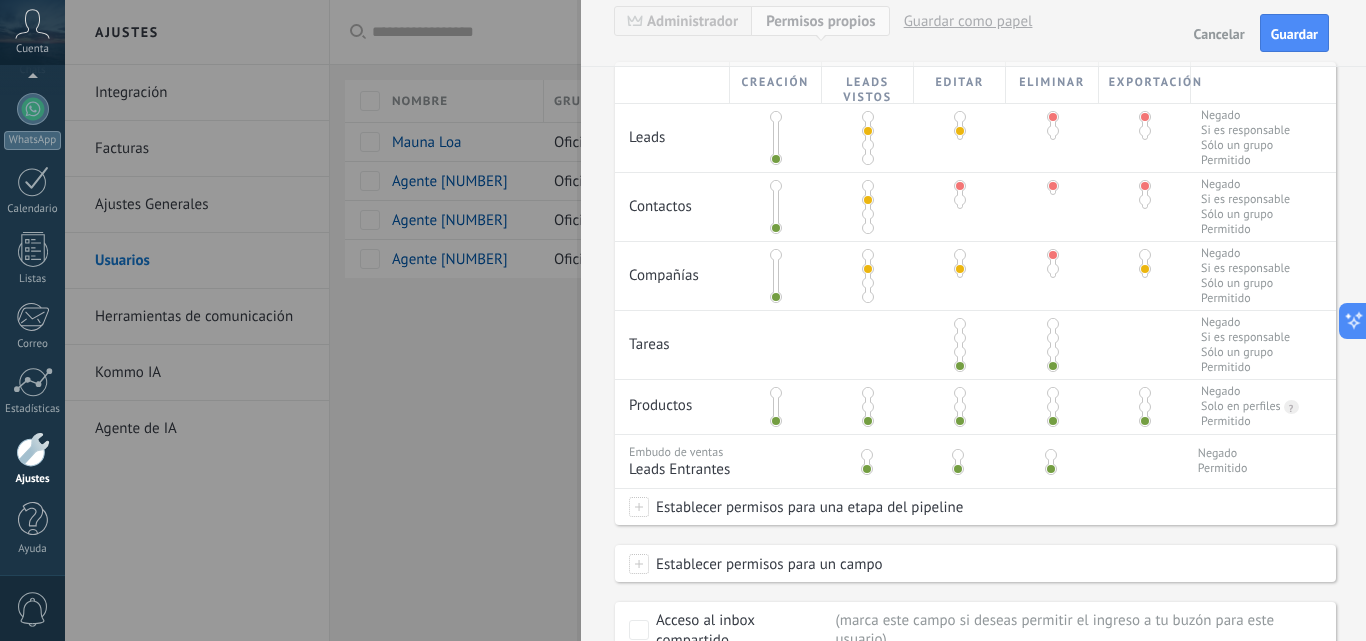 click at bounding box center [1145, 255] 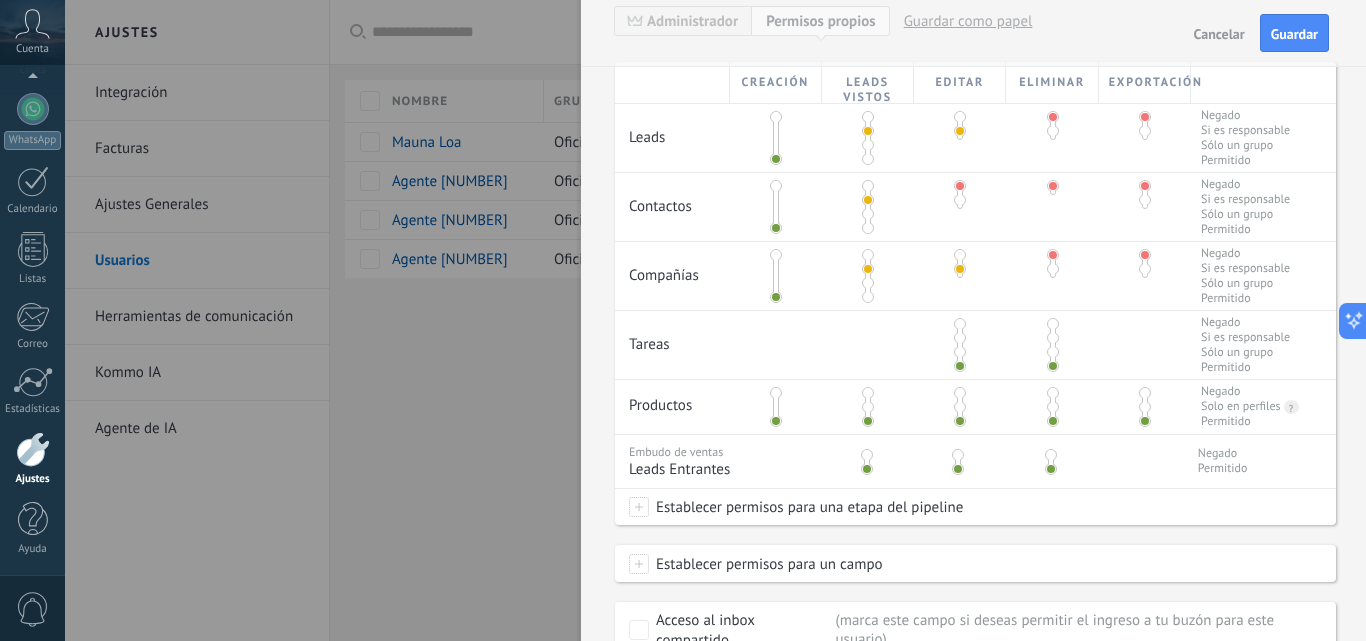 drag, startPoint x: 964, startPoint y: 253, endPoint x: 952, endPoint y: 264, distance: 16.27882 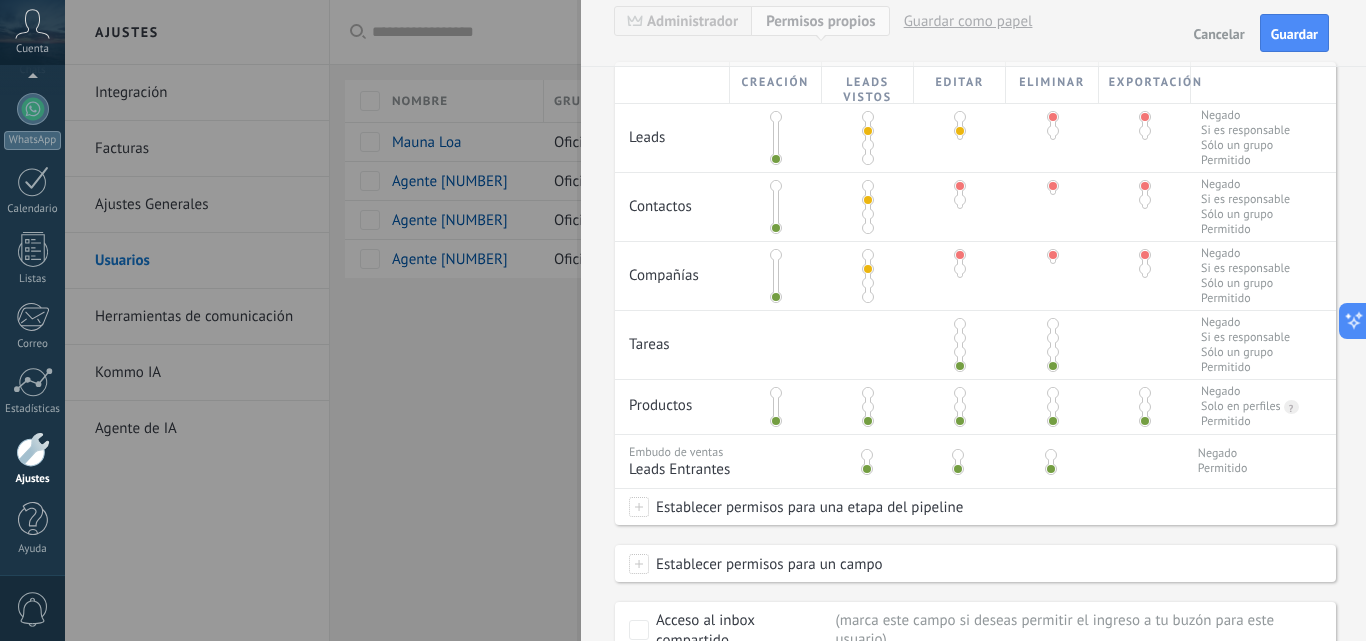 click at bounding box center [960, 324] 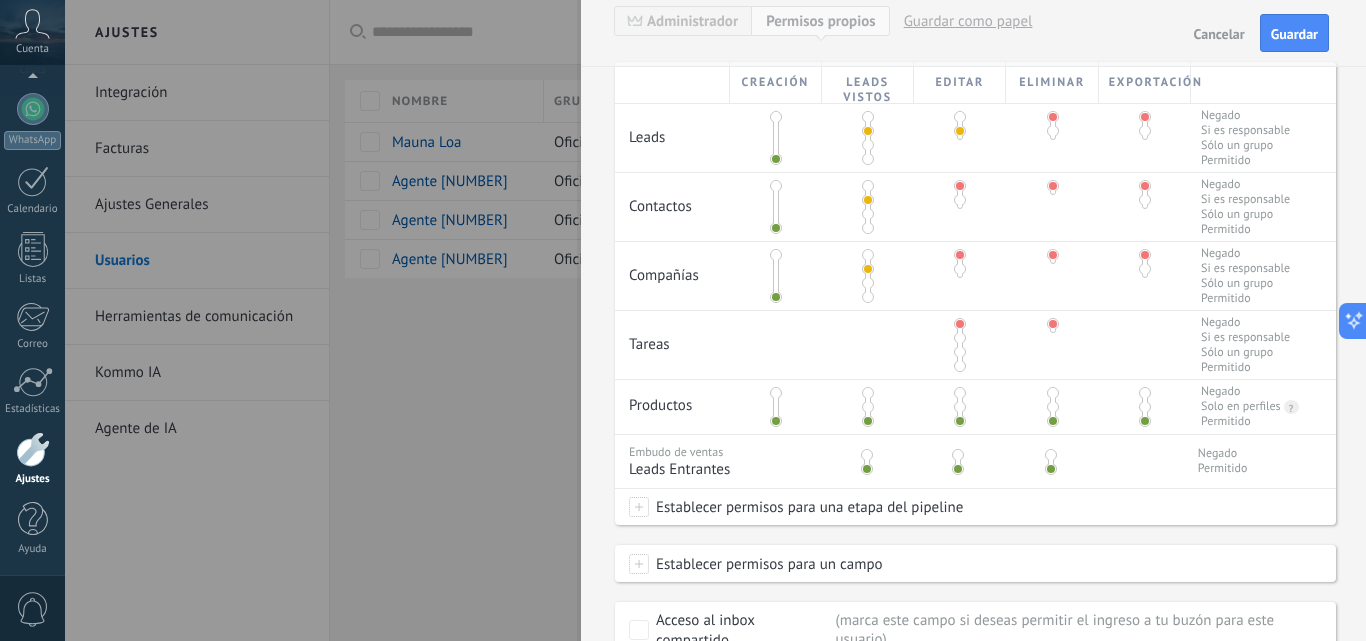 click at bounding box center (868, 393) 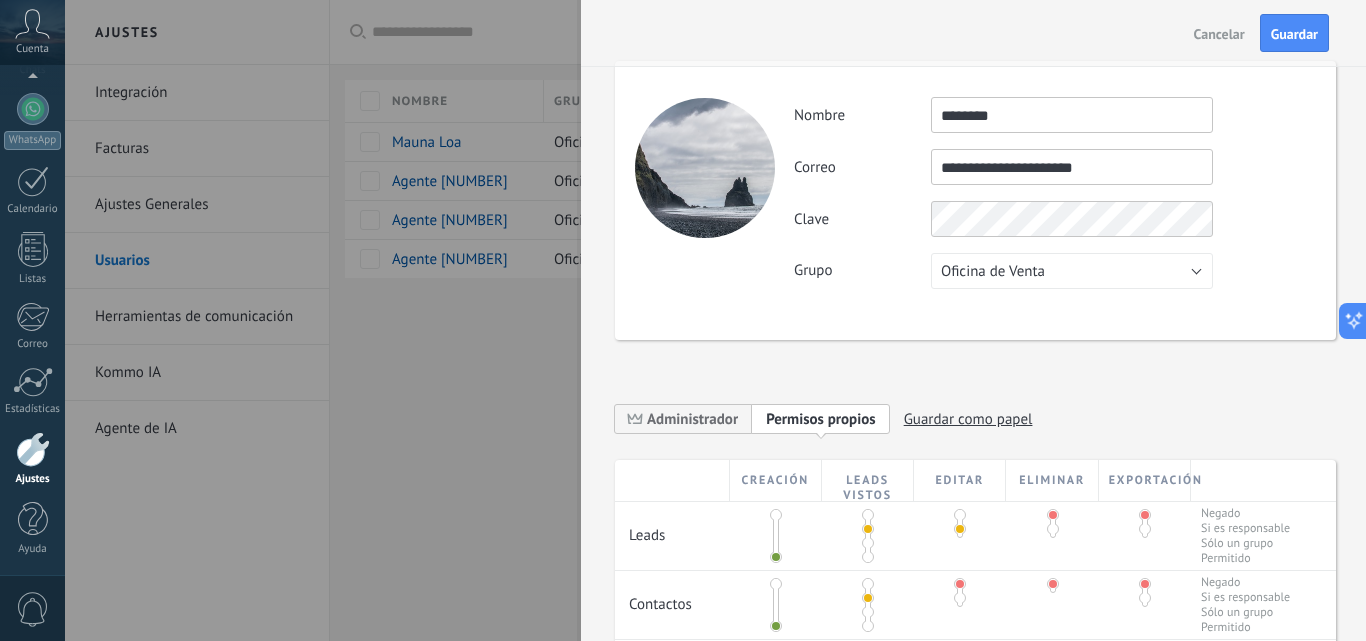 scroll, scrollTop: 0, scrollLeft: 0, axis: both 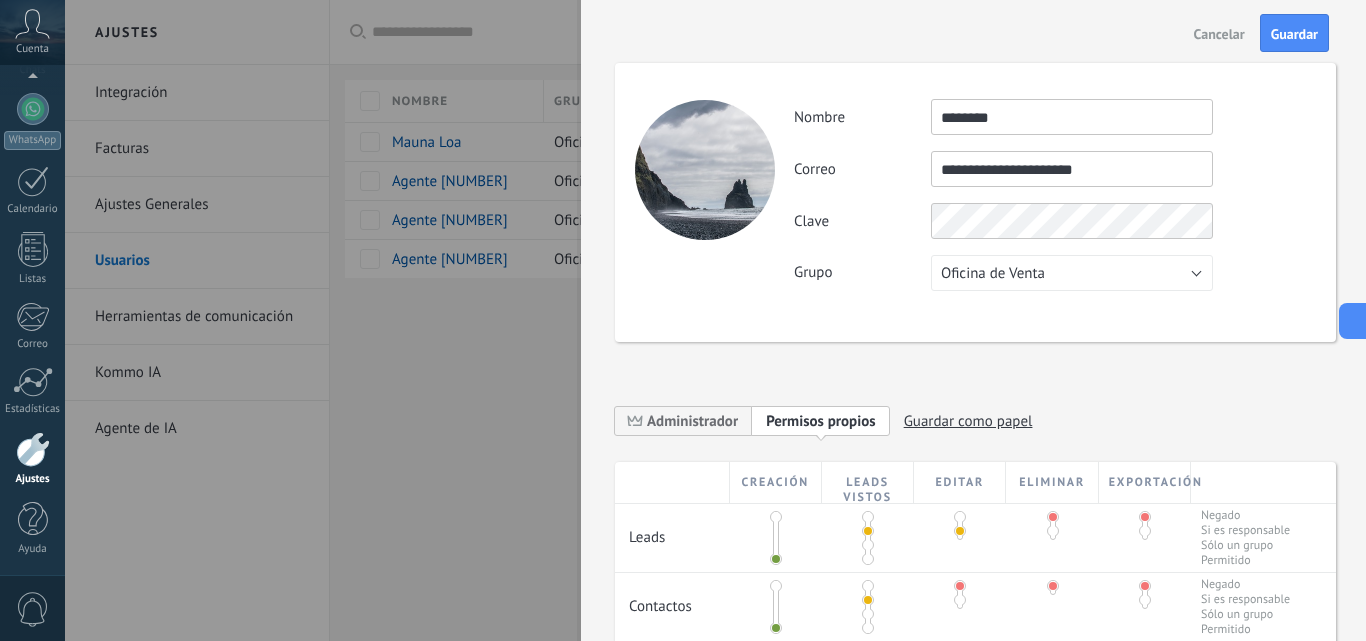 click on "Guardar" at bounding box center (1294, 34) 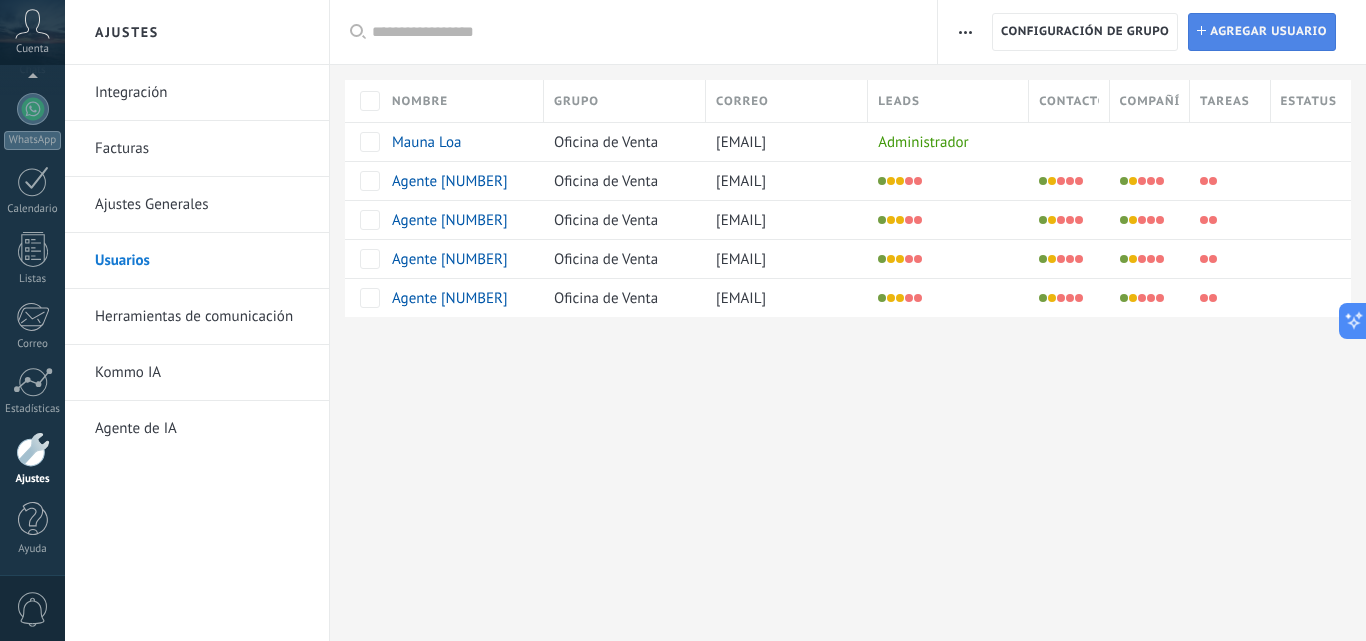 click on "Agregar usuario" at bounding box center (1268, 32) 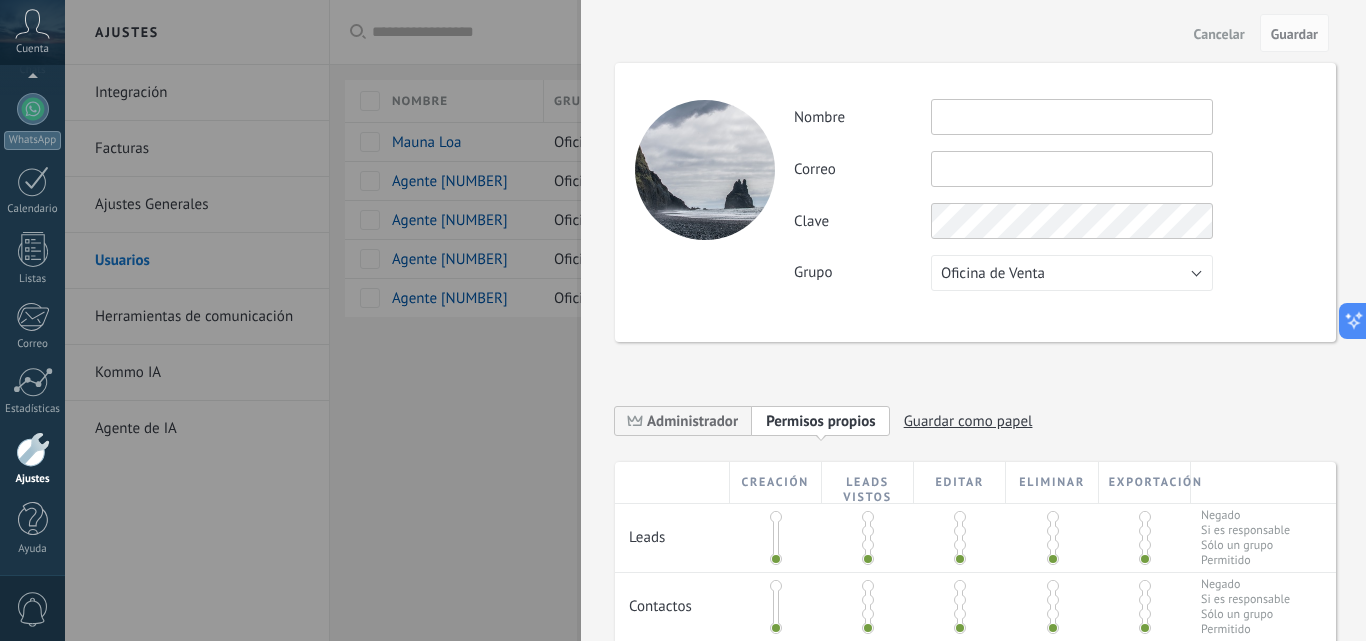 click at bounding box center [1072, 117] 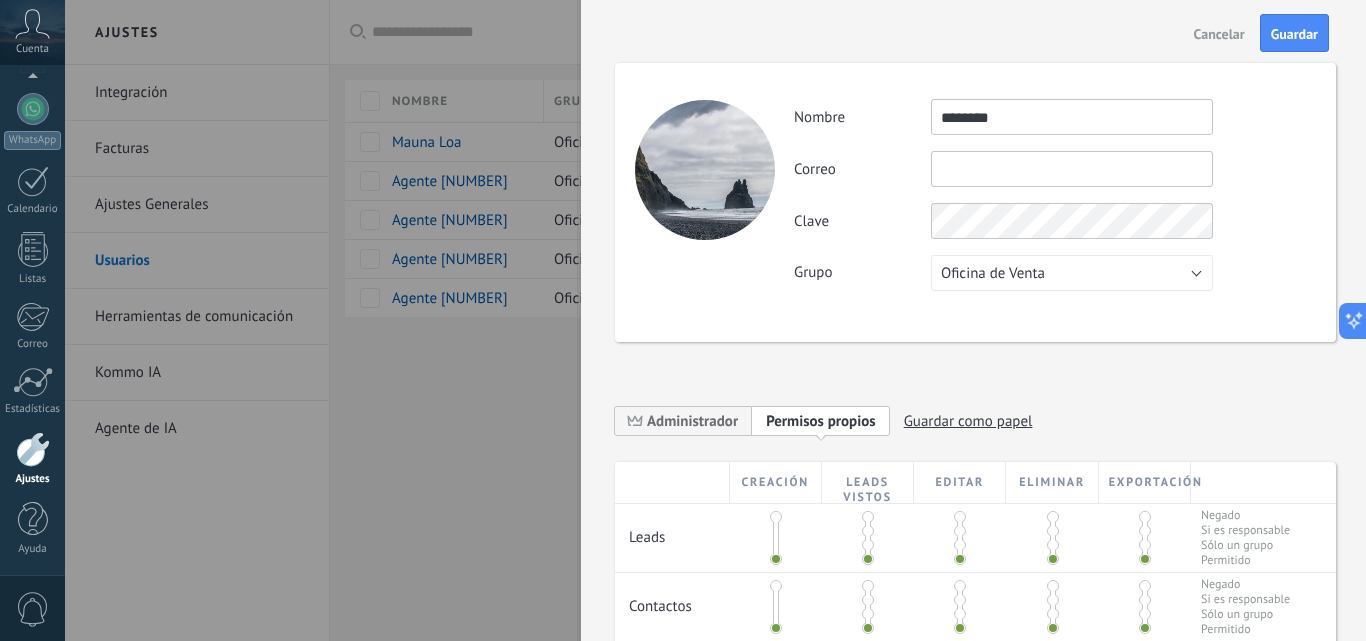 type on "********" 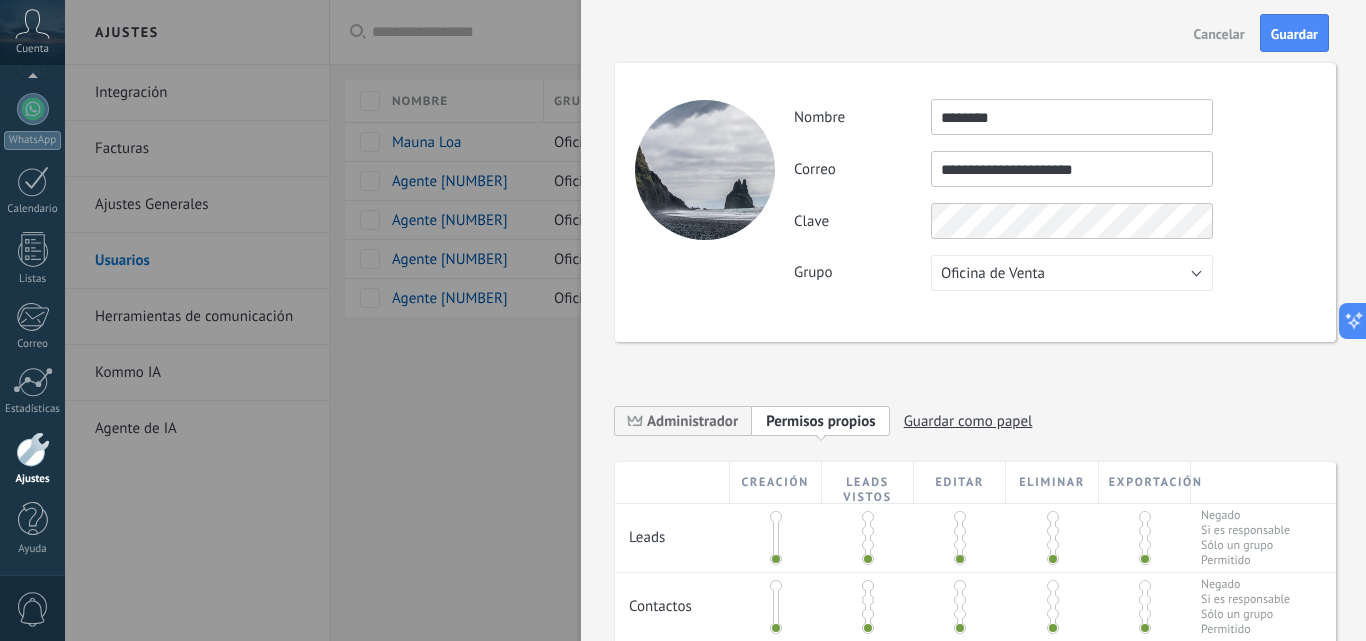 type on "**********" 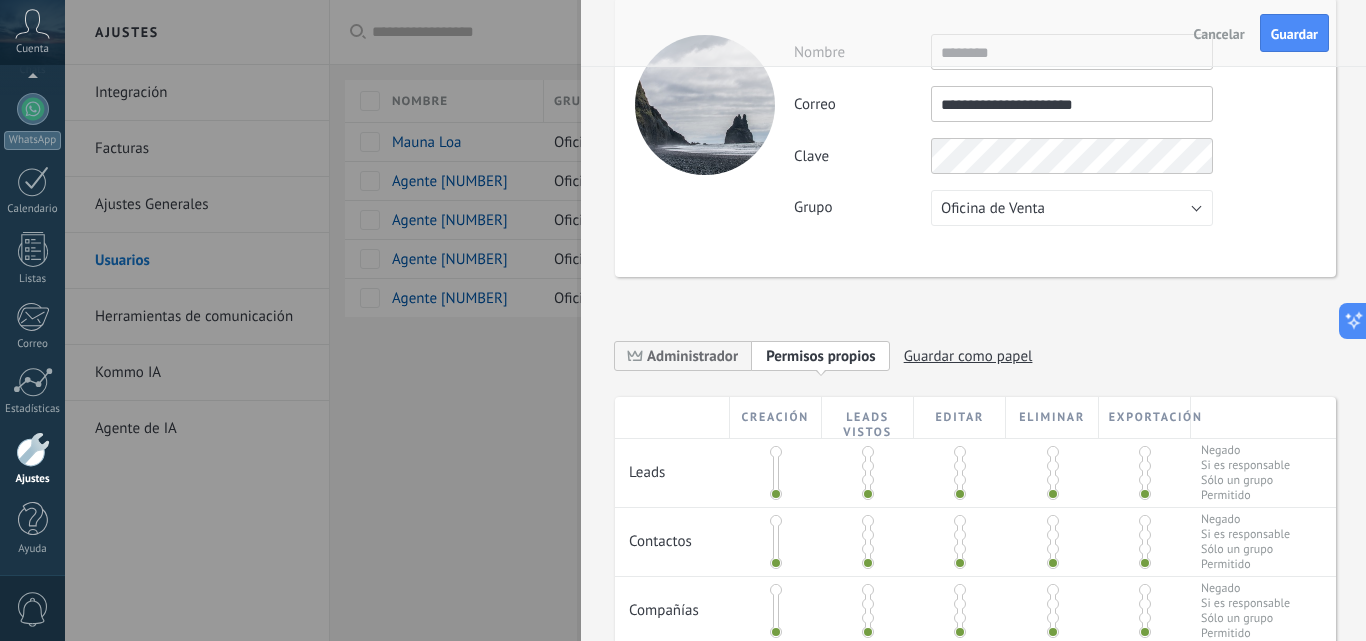 scroll, scrollTop: 100, scrollLeft: 0, axis: vertical 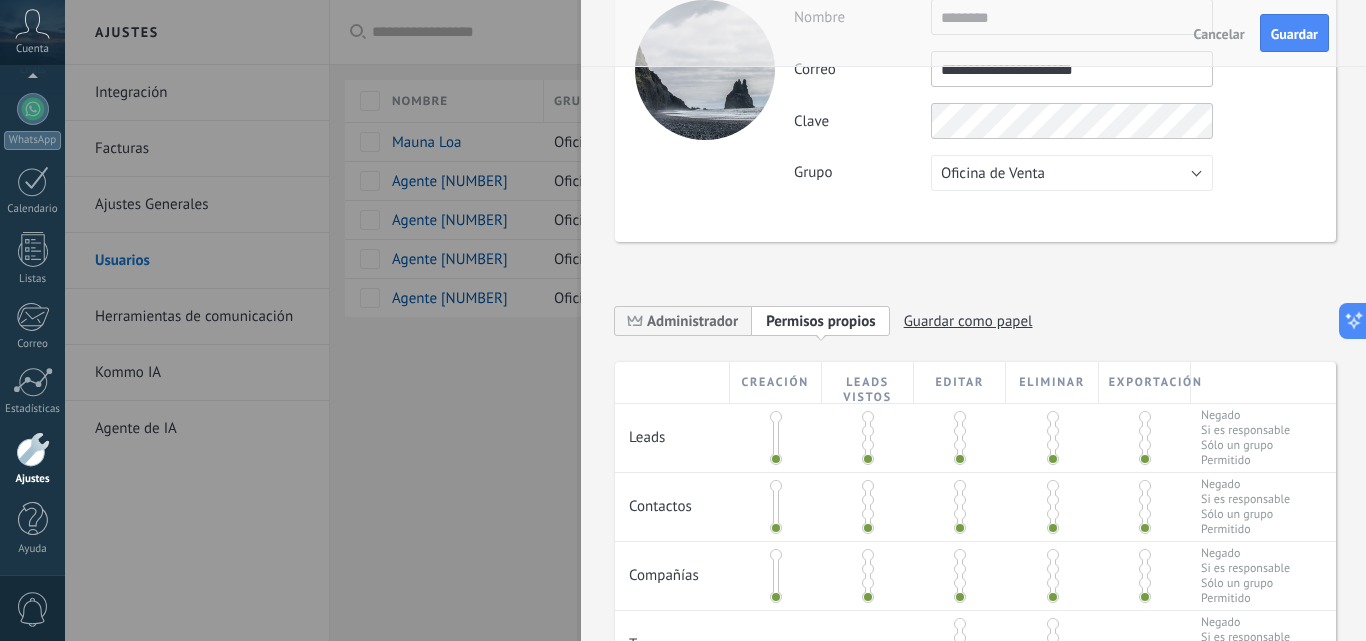 click at bounding box center [868, 431] 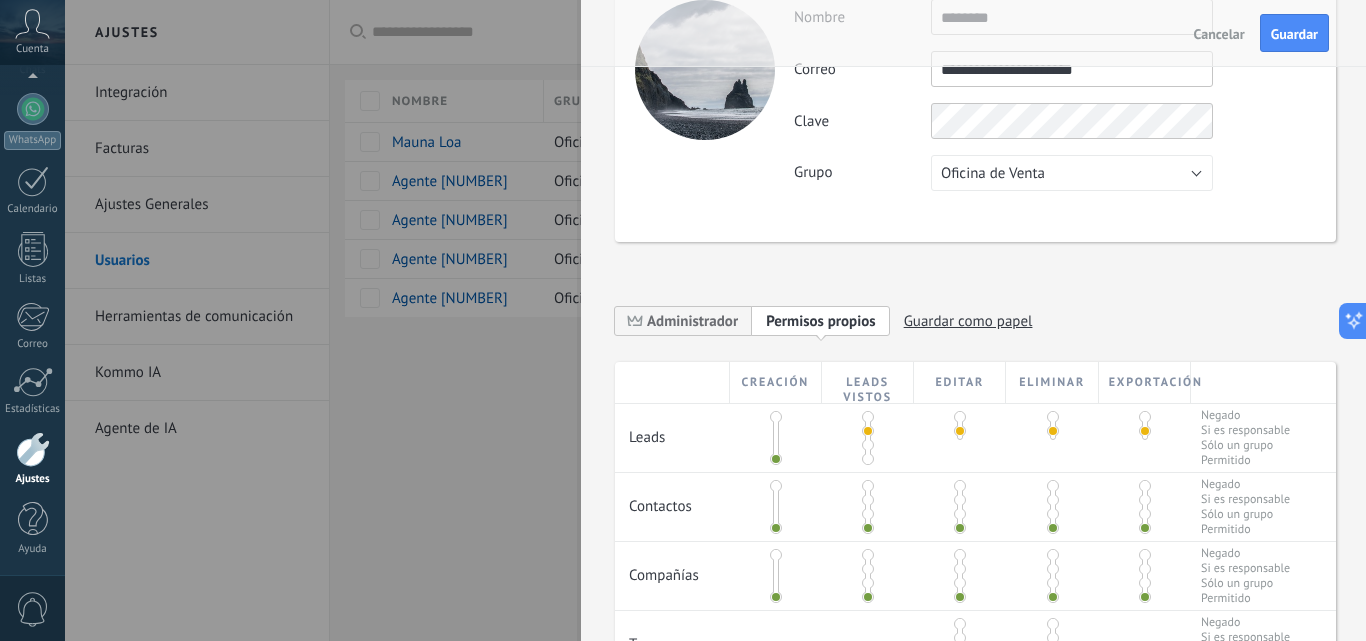 drag, startPoint x: 1043, startPoint y: 420, endPoint x: 1135, endPoint y: 427, distance: 92.26592 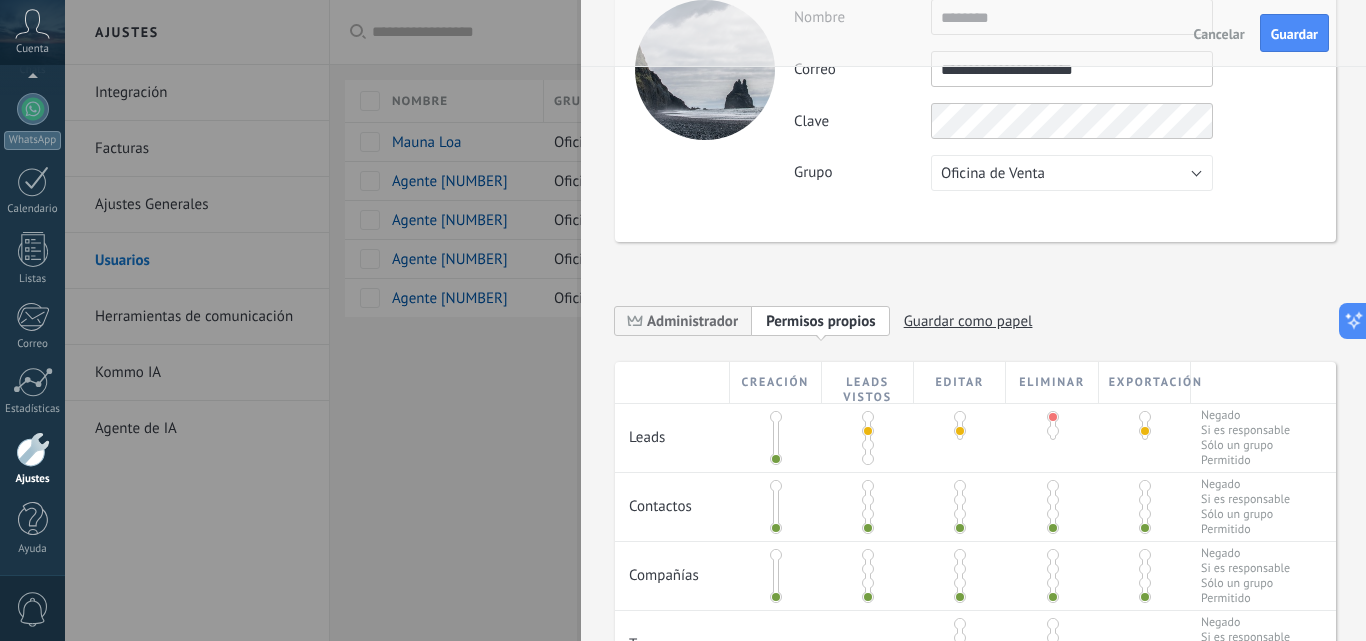 click at bounding box center (1145, 417) 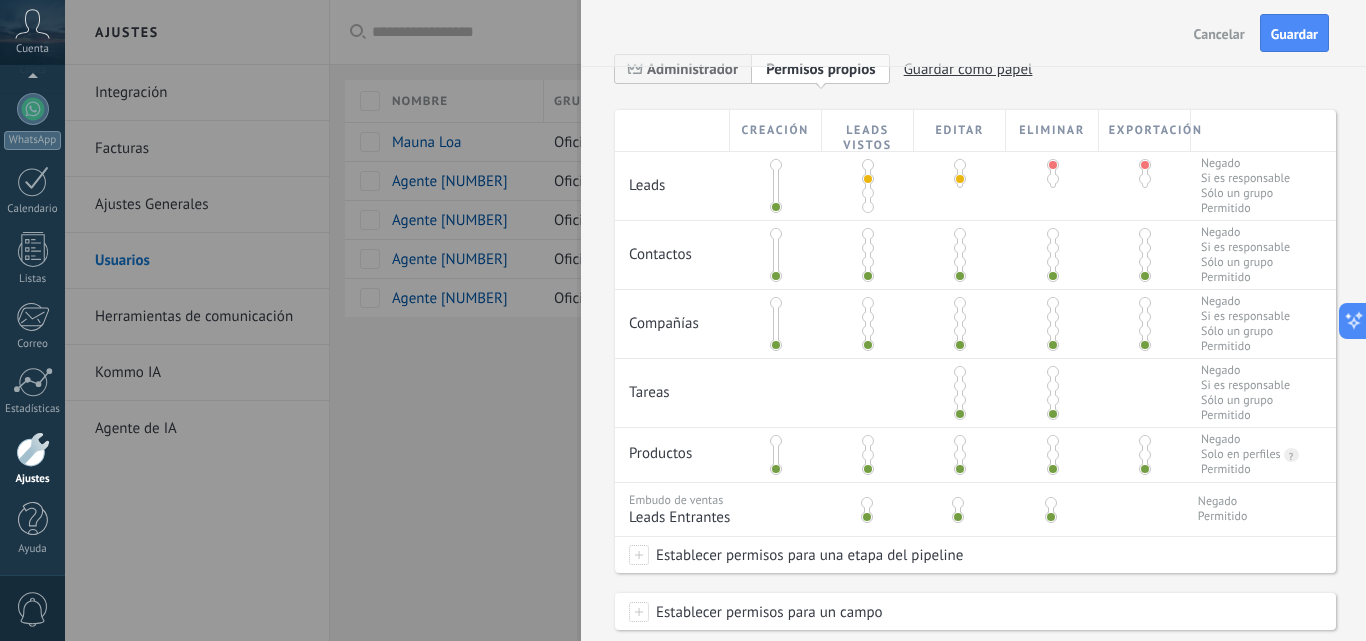 scroll, scrollTop: 400, scrollLeft: 0, axis: vertical 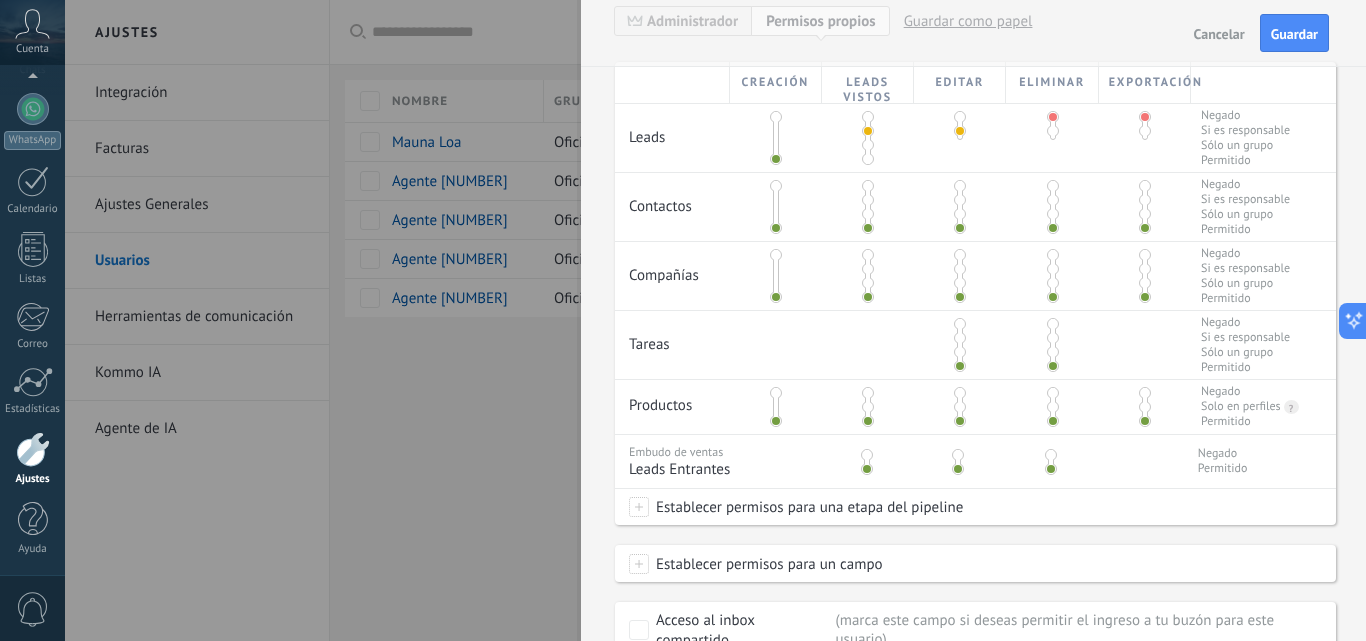 click at bounding box center [868, 200] 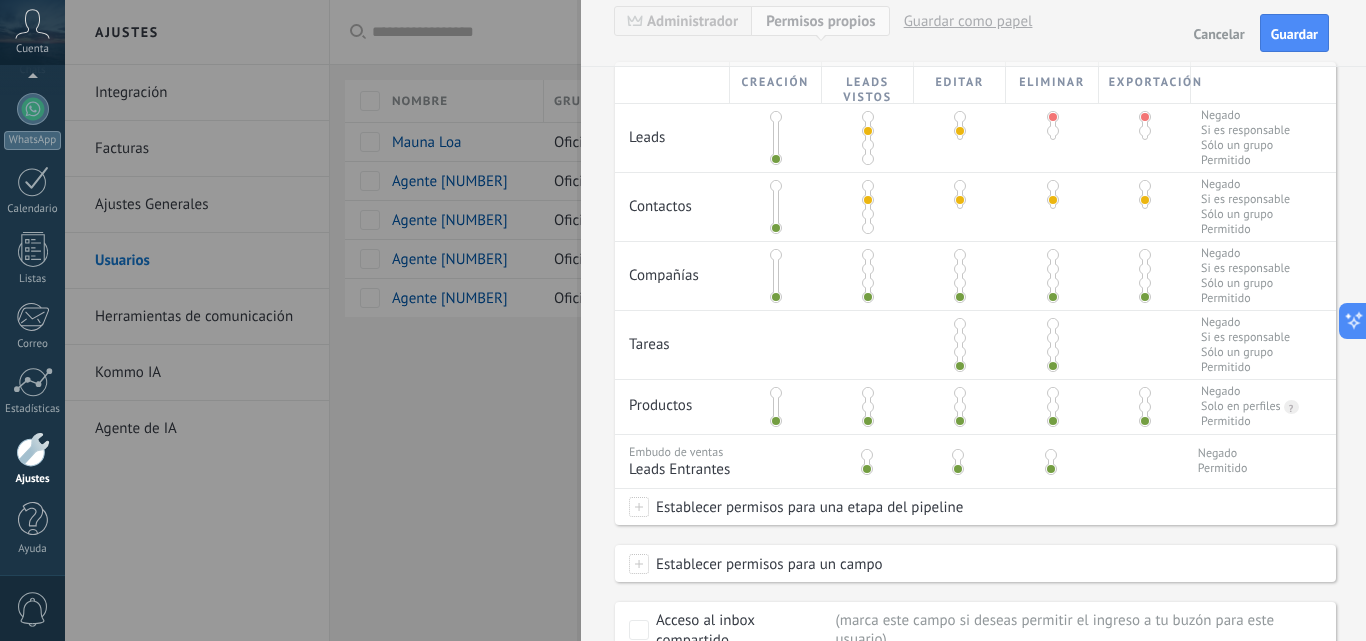 click at bounding box center [960, 186] 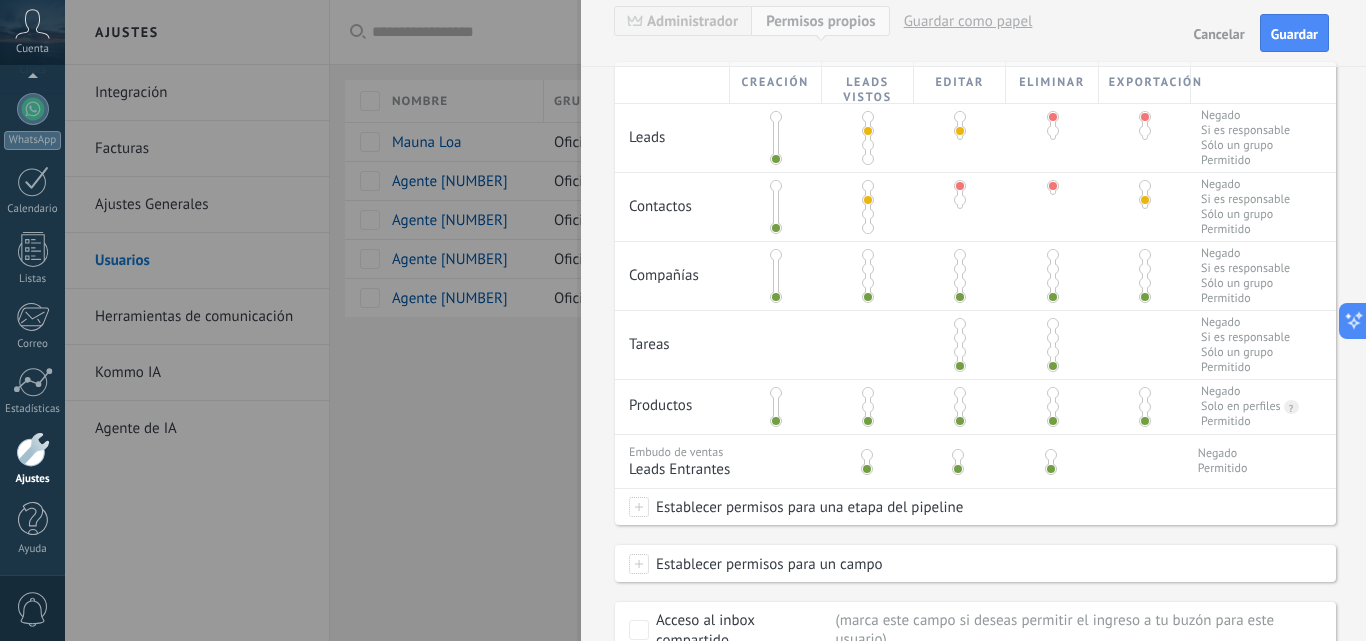 click at bounding box center [1145, 186] 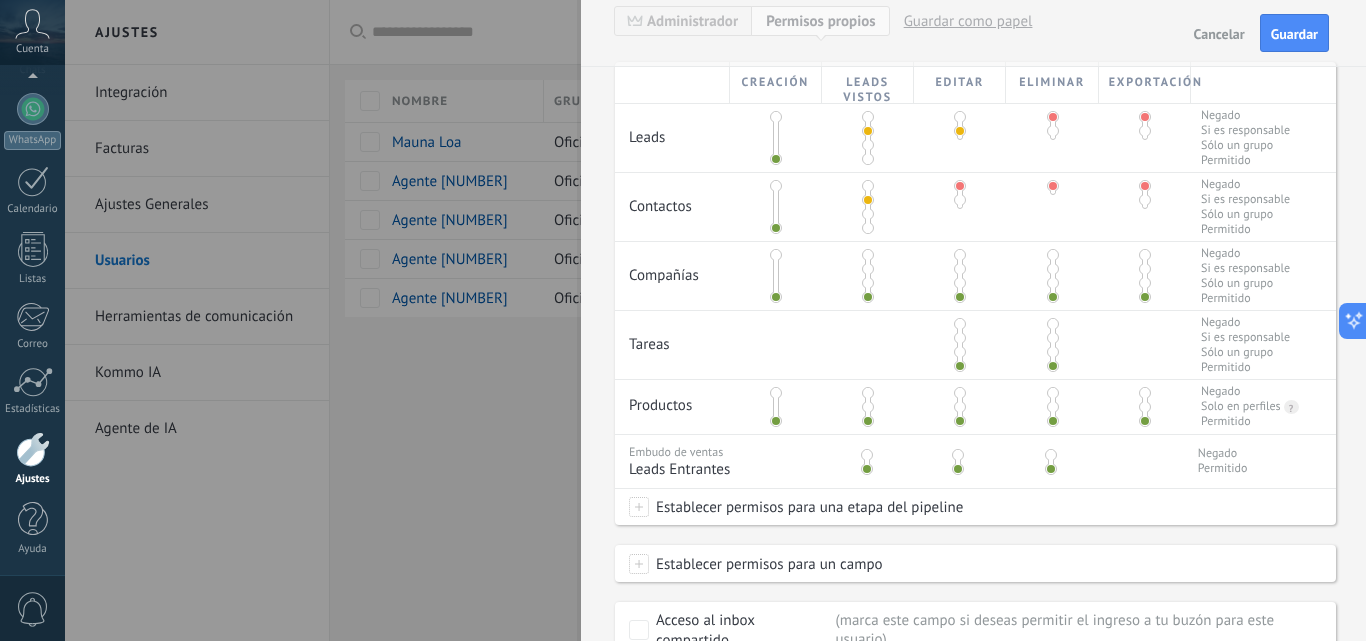 click at bounding box center [868, 269] 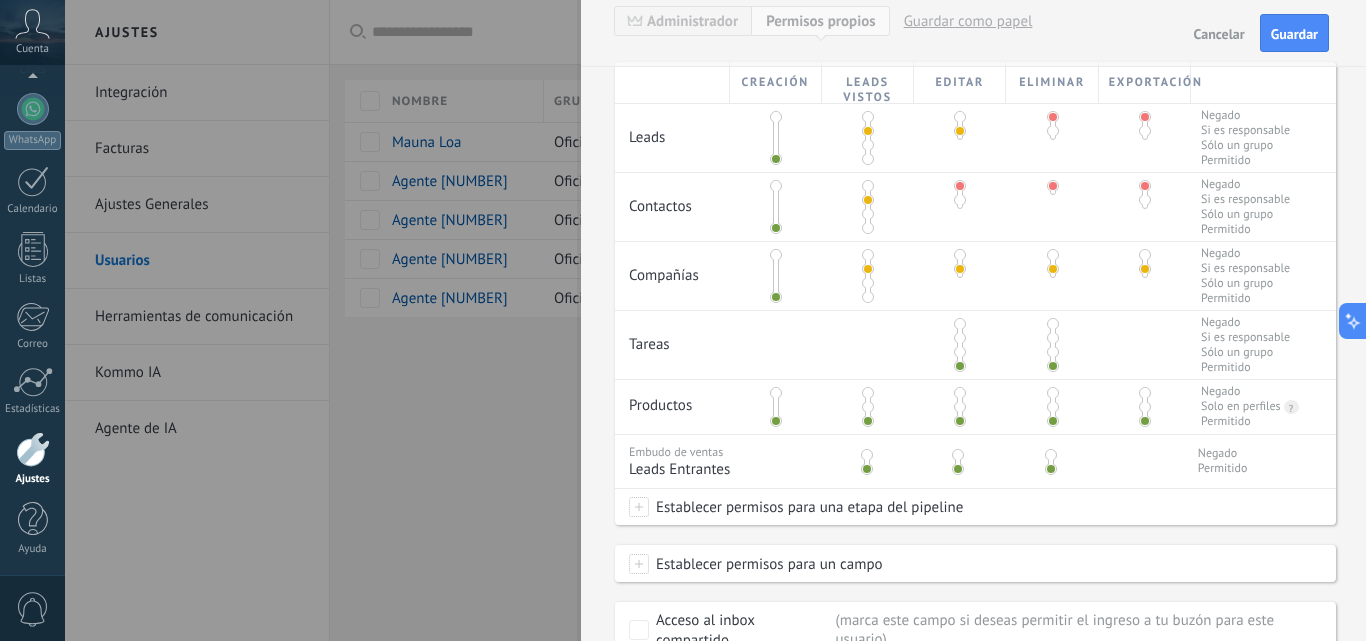 click at bounding box center (960, 255) 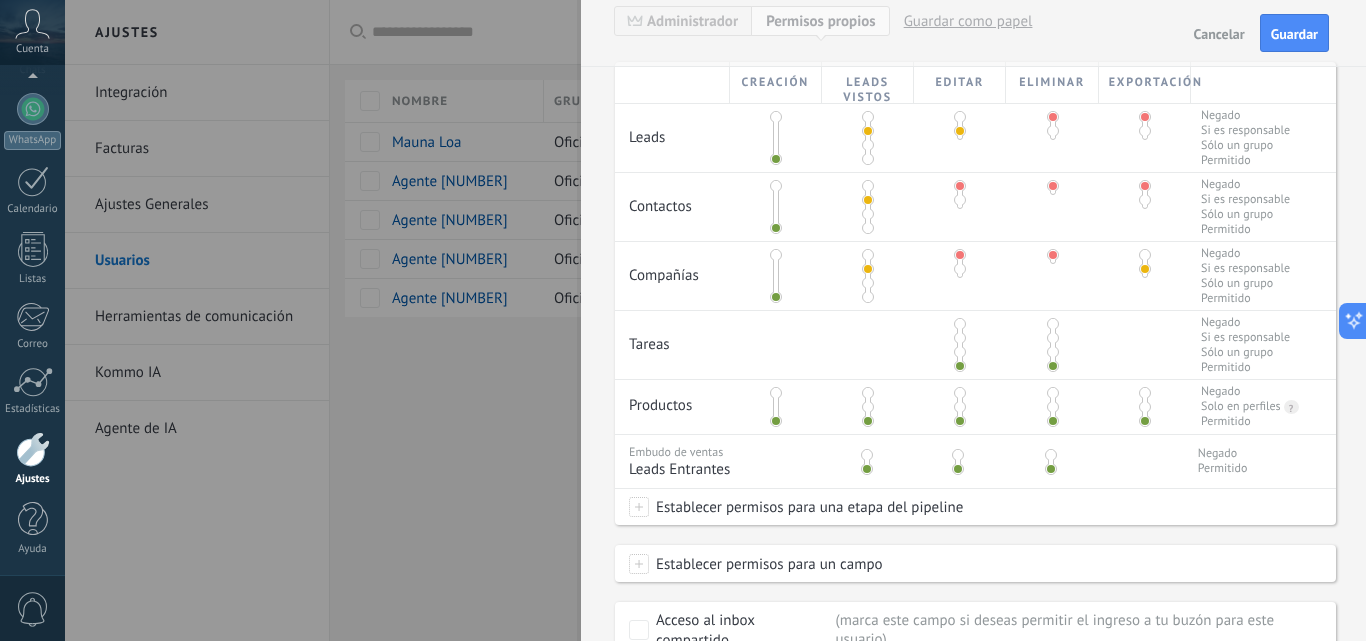 click at bounding box center (1145, 255) 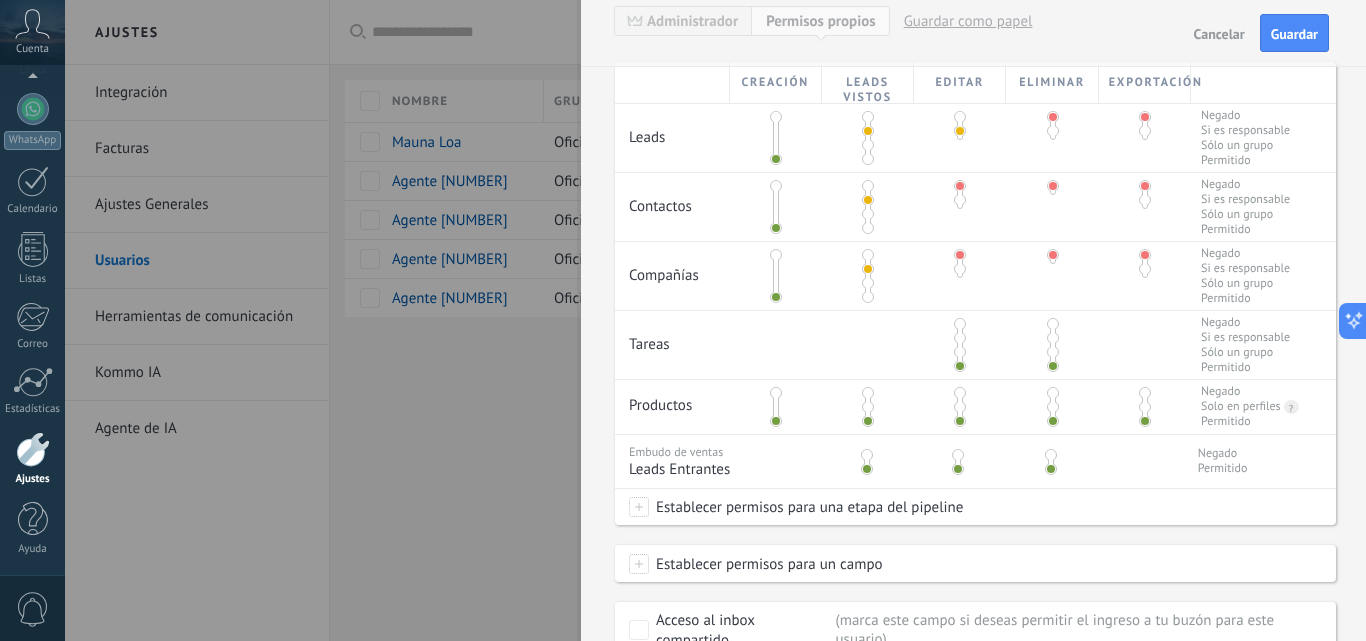 click at bounding box center (960, 338) 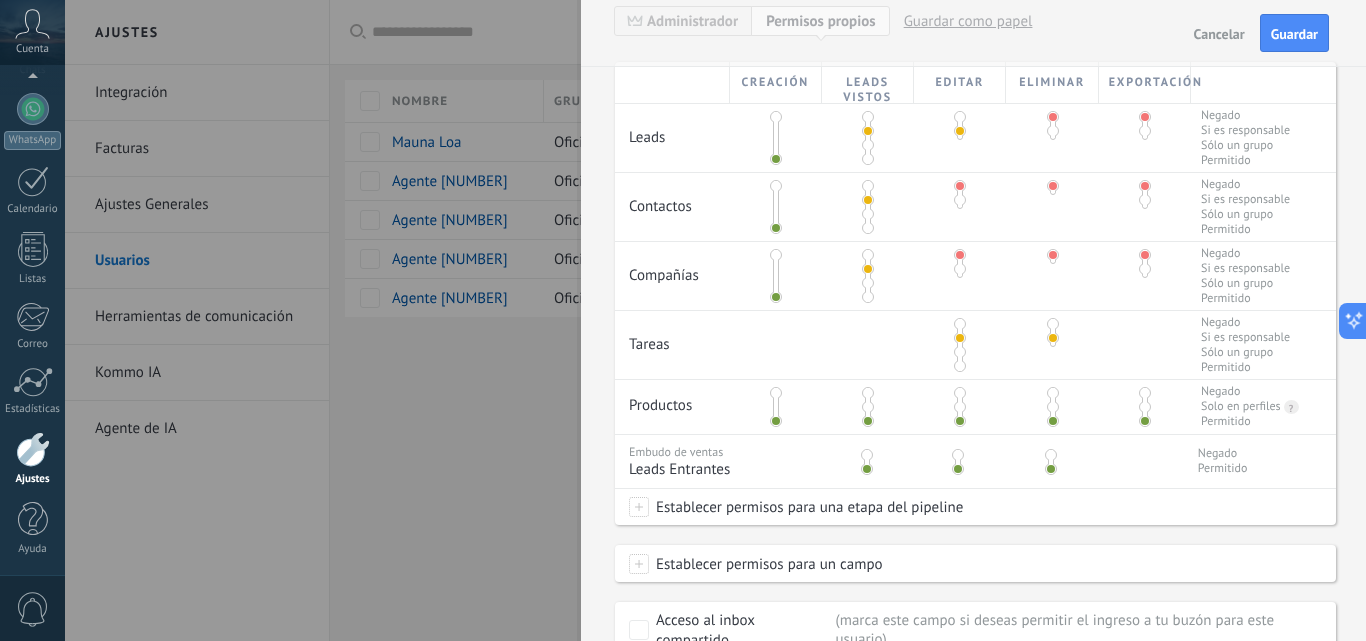 drag, startPoint x: 1051, startPoint y: 321, endPoint x: 983, endPoint y: 324, distance: 68.06615 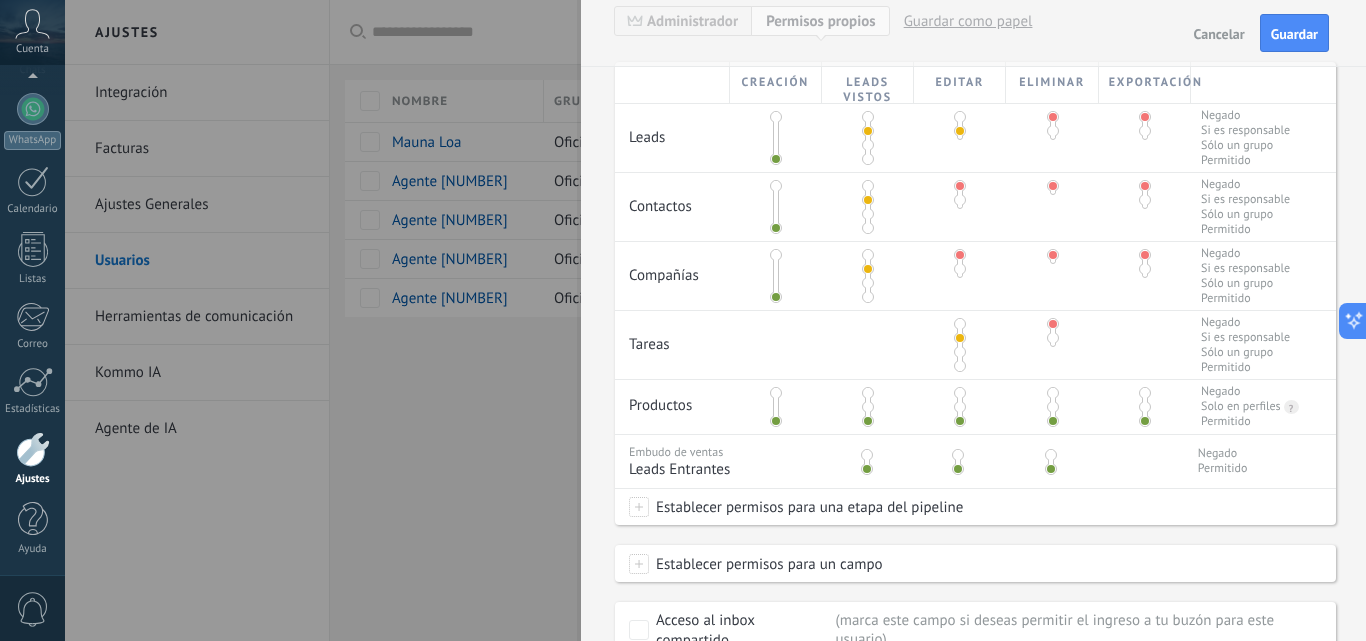 click at bounding box center [960, 324] 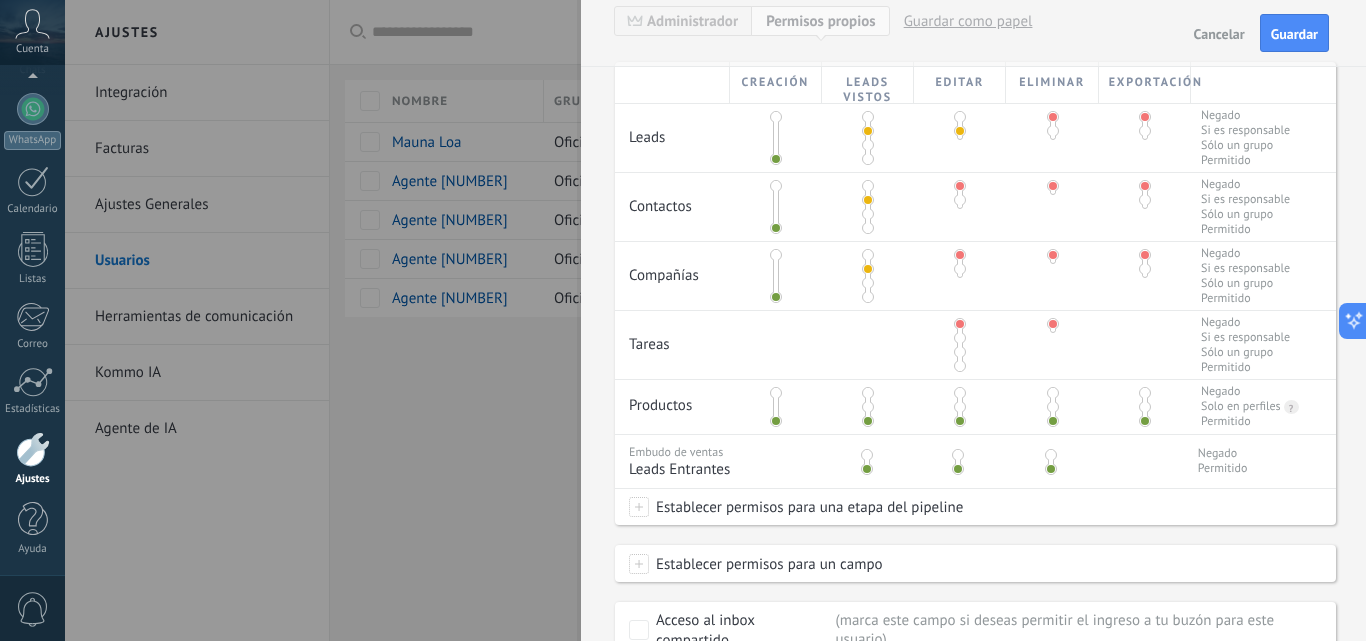 click at bounding box center (868, 393) 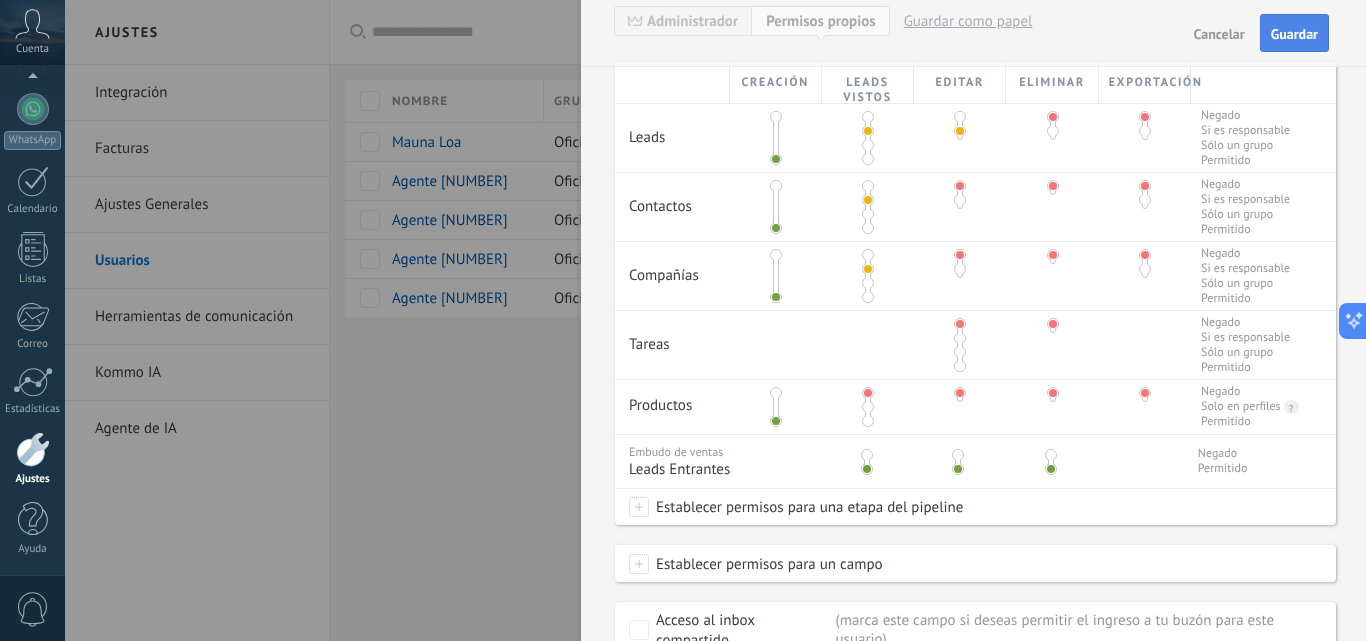 click on "Guardar" at bounding box center [1294, 33] 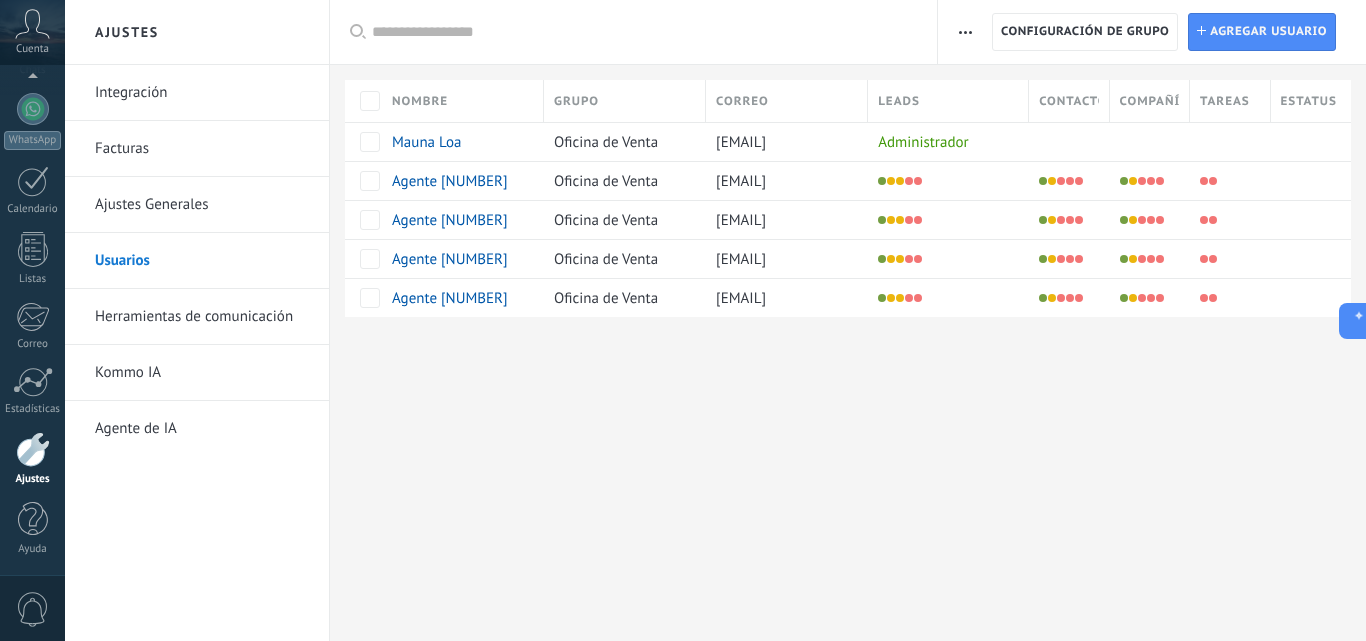 scroll, scrollTop: 0, scrollLeft: 0, axis: both 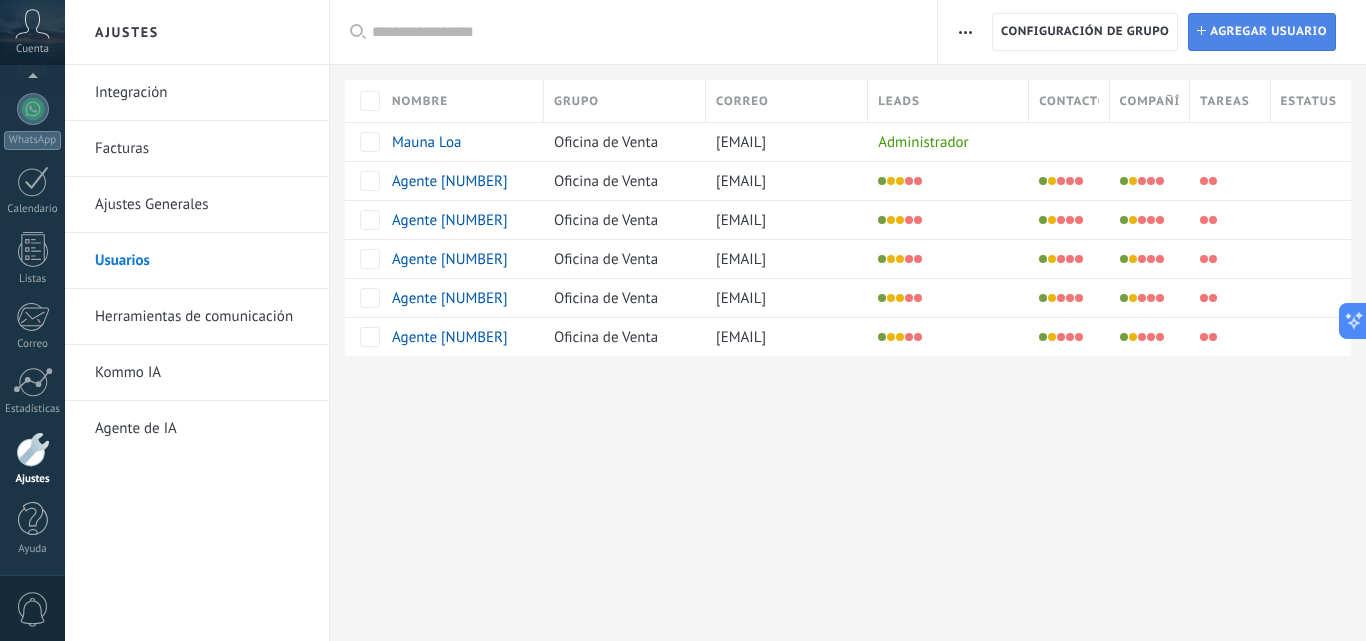 click on "Agregar usuario" at bounding box center [1268, 32] 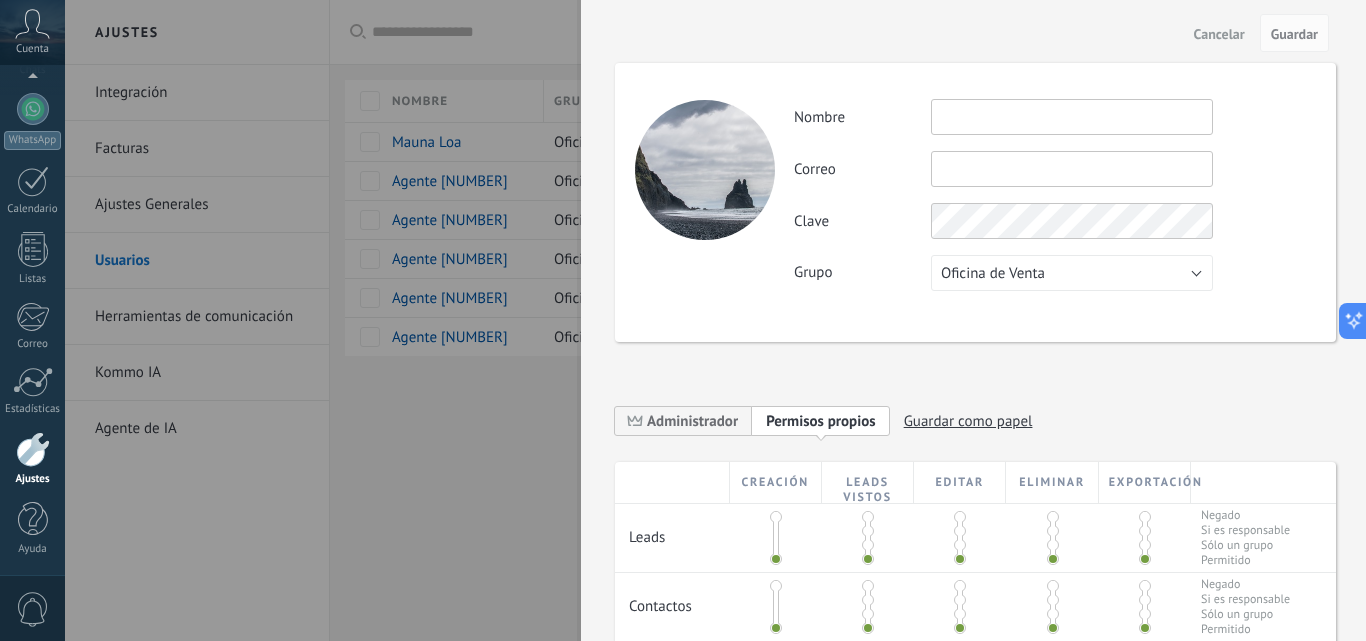 click at bounding box center (1072, 117) 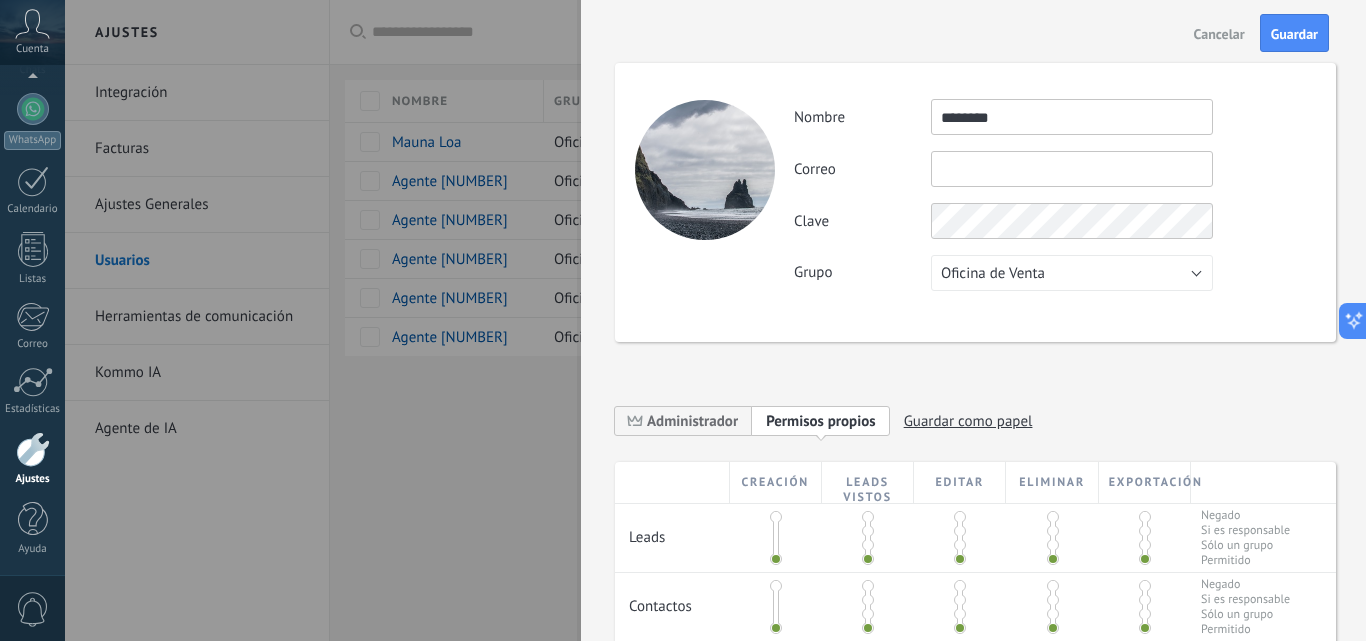 type on "********" 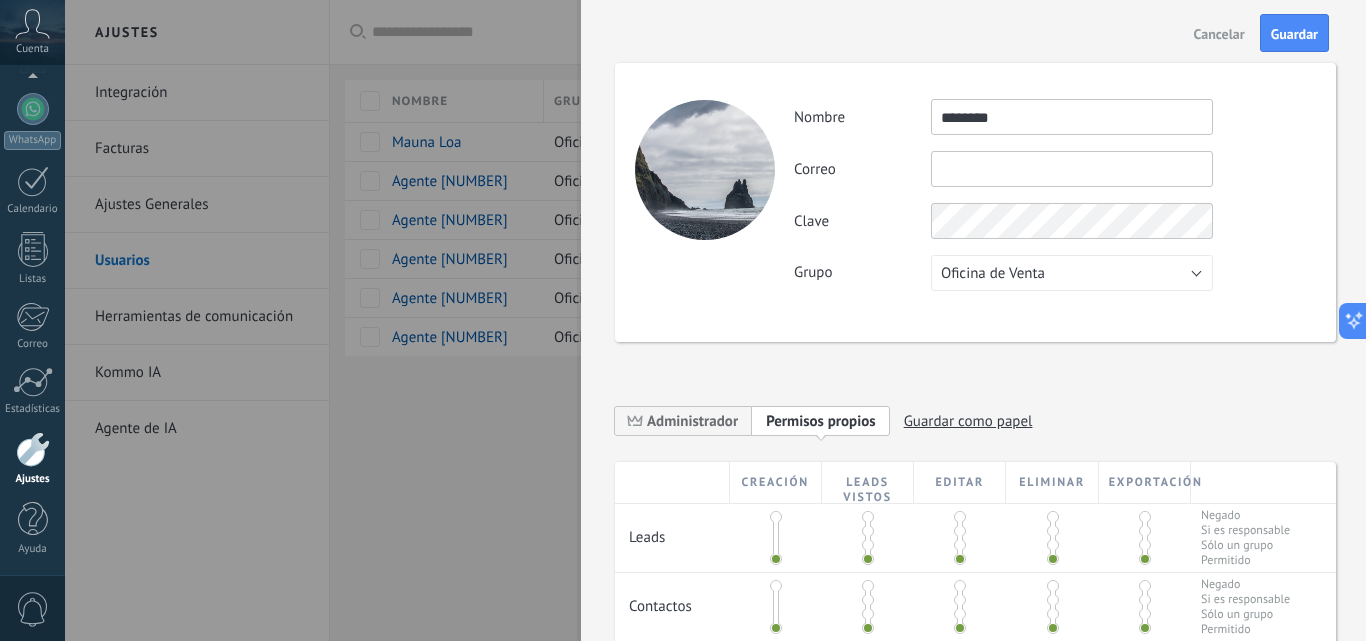click at bounding box center (1072, 169) 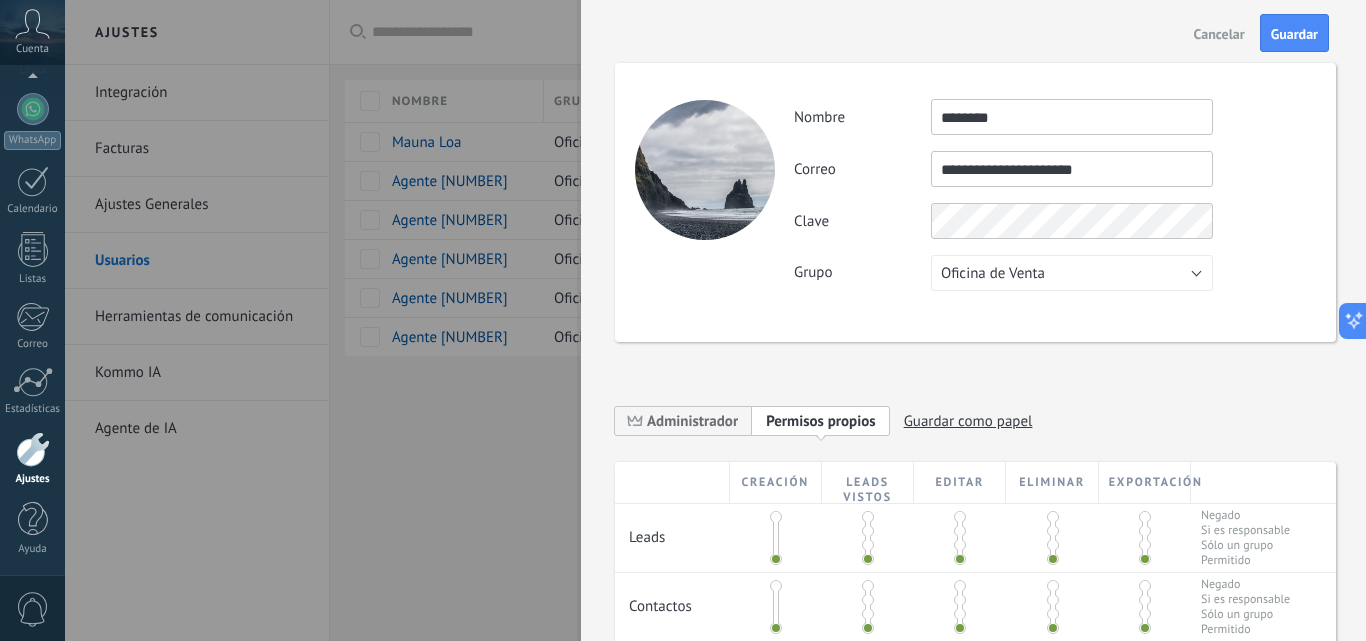 type on "**********" 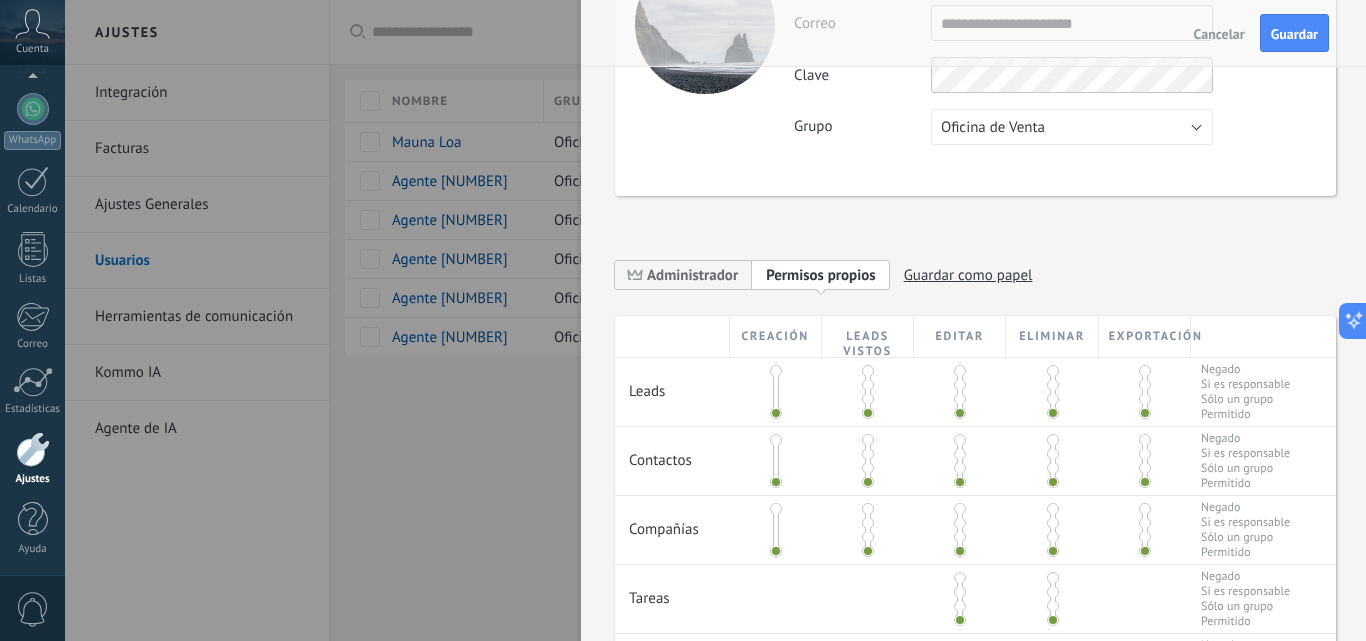 scroll, scrollTop: 300, scrollLeft: 0, axis: vertical 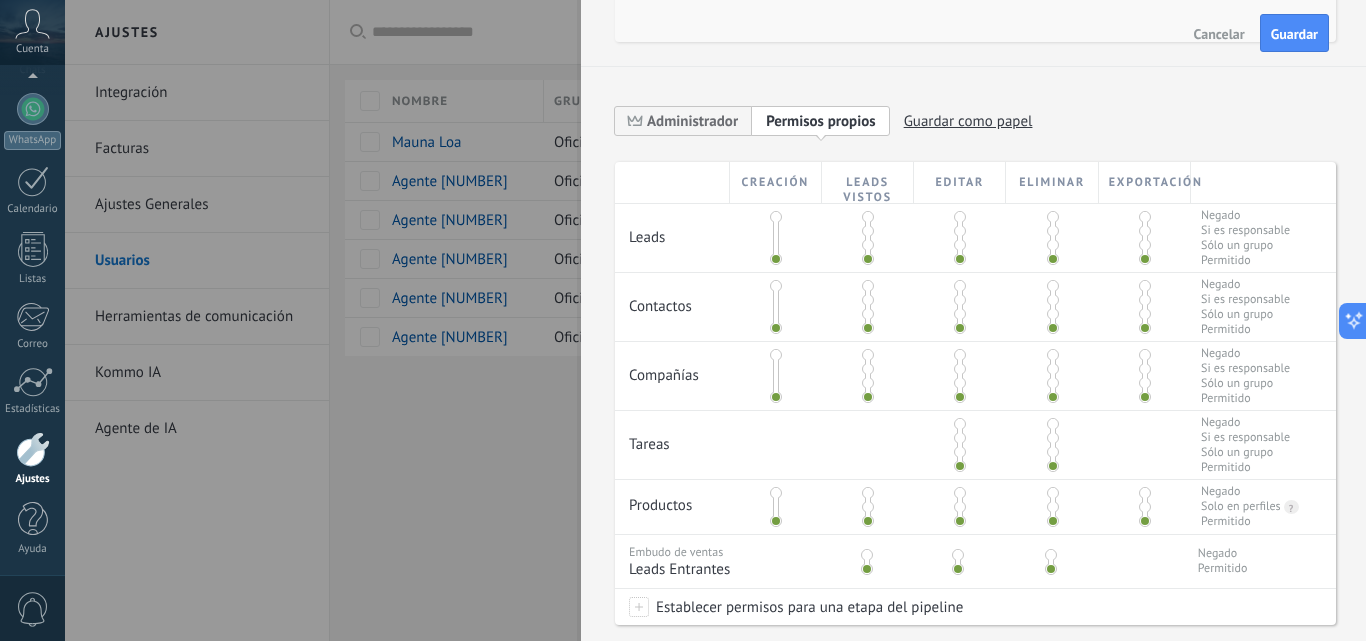 click at bounding box center [868, 231] 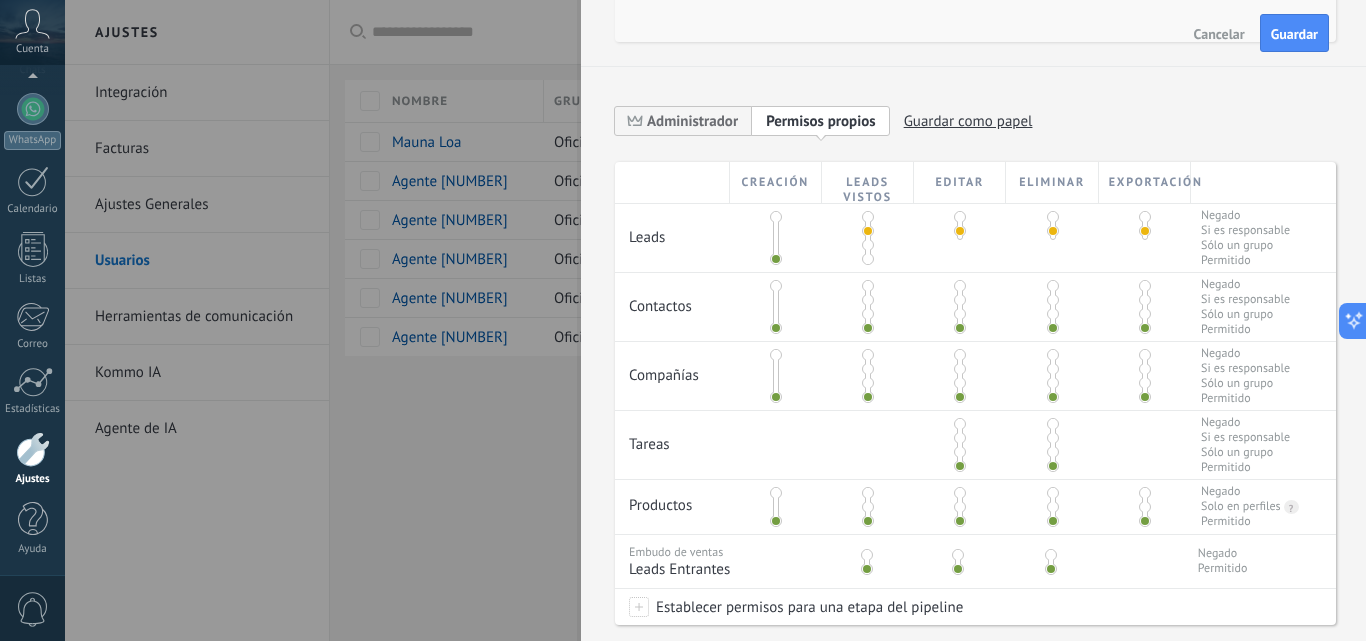 click at bounding box center [1053, 217] 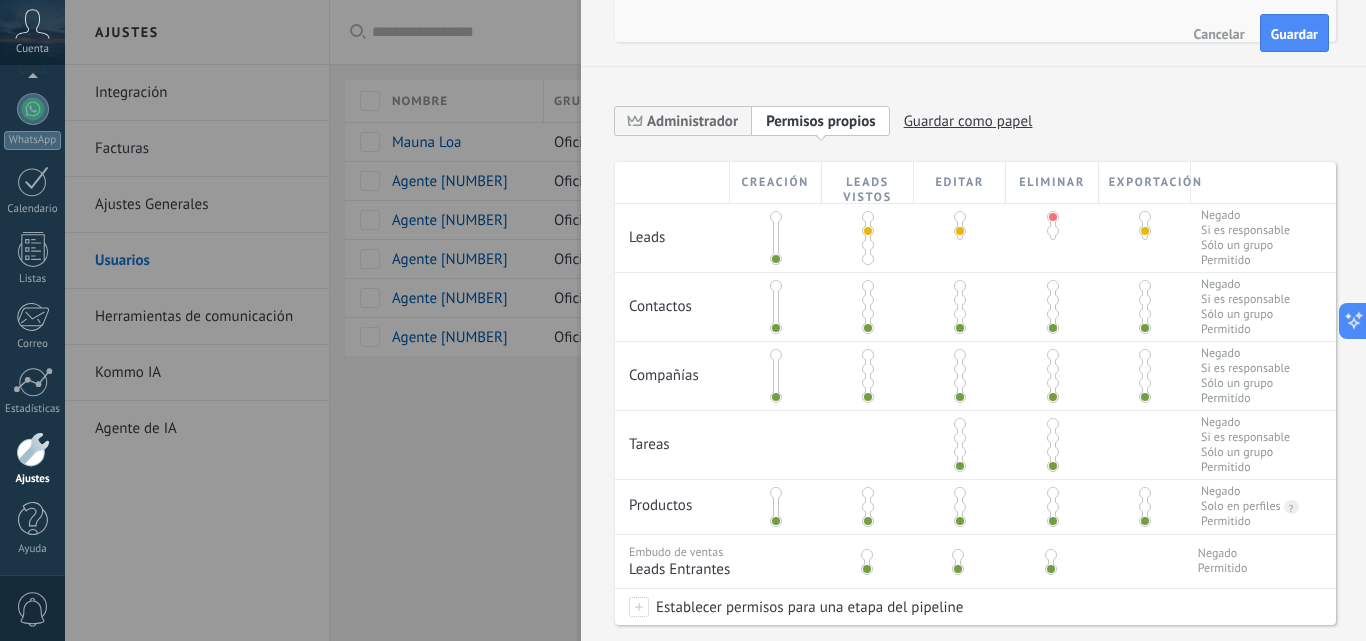 click at bounding box center [1145, 217] 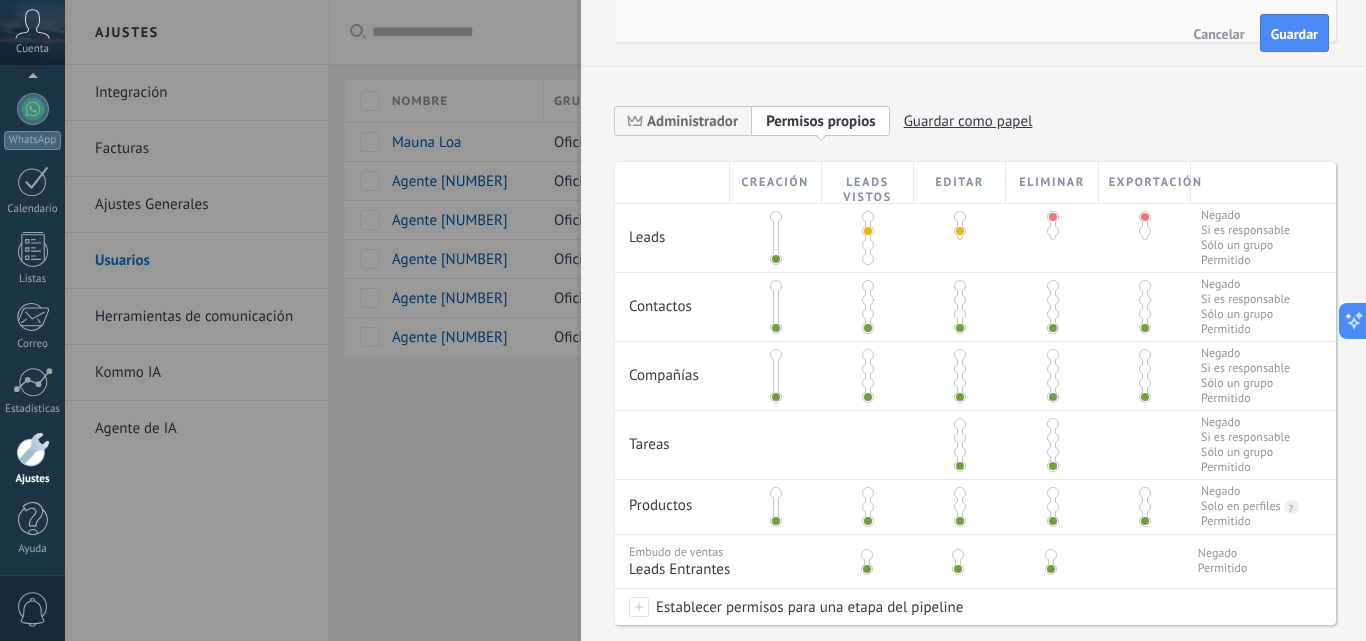 click at bounding box center [868, 300] 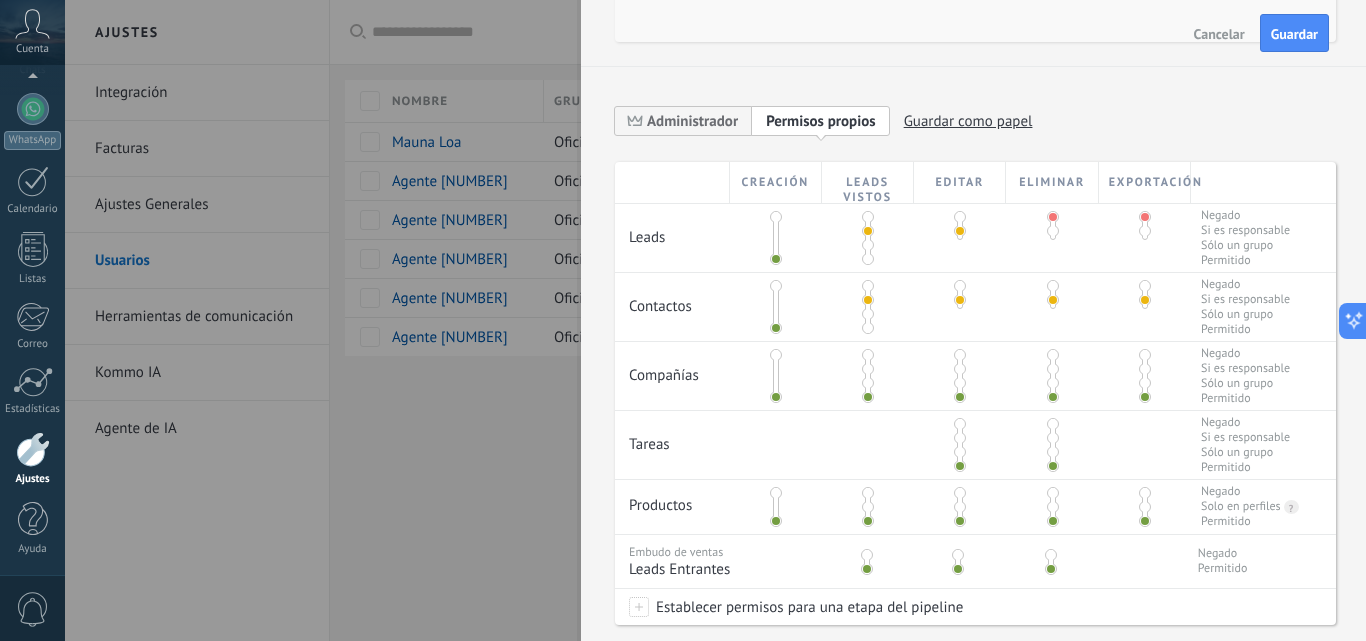 click at bounding box center (960, 286) 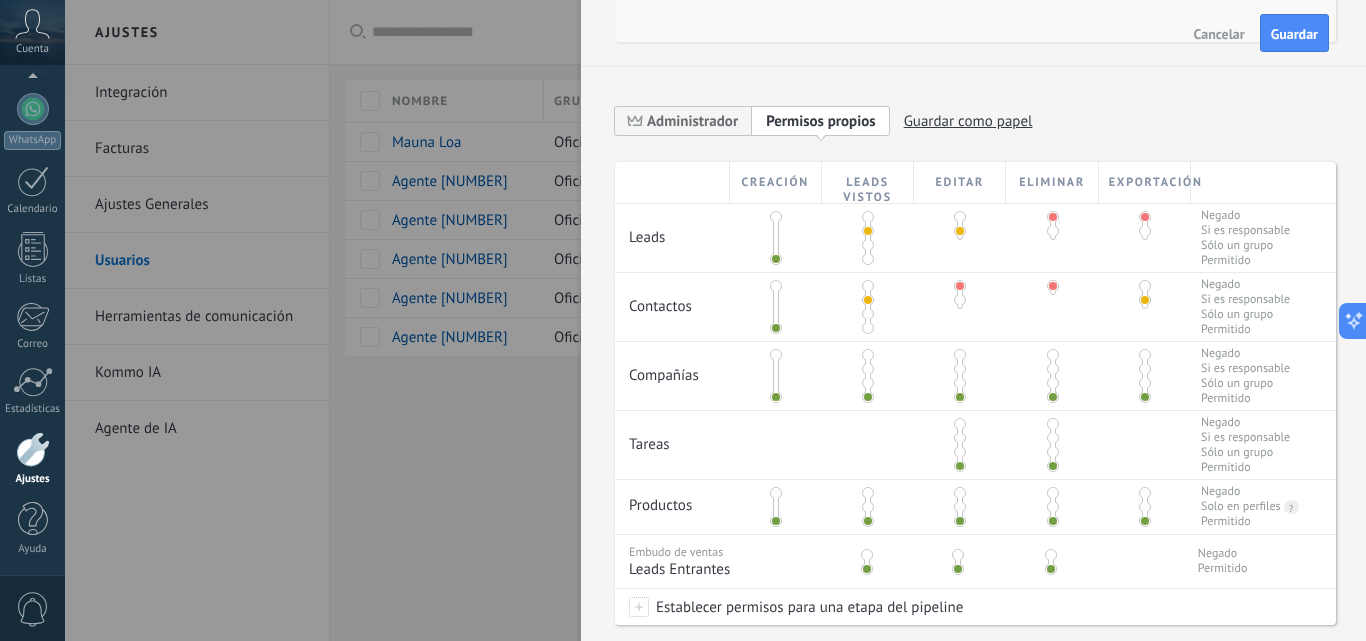 click at bounding box center [1145, 286] 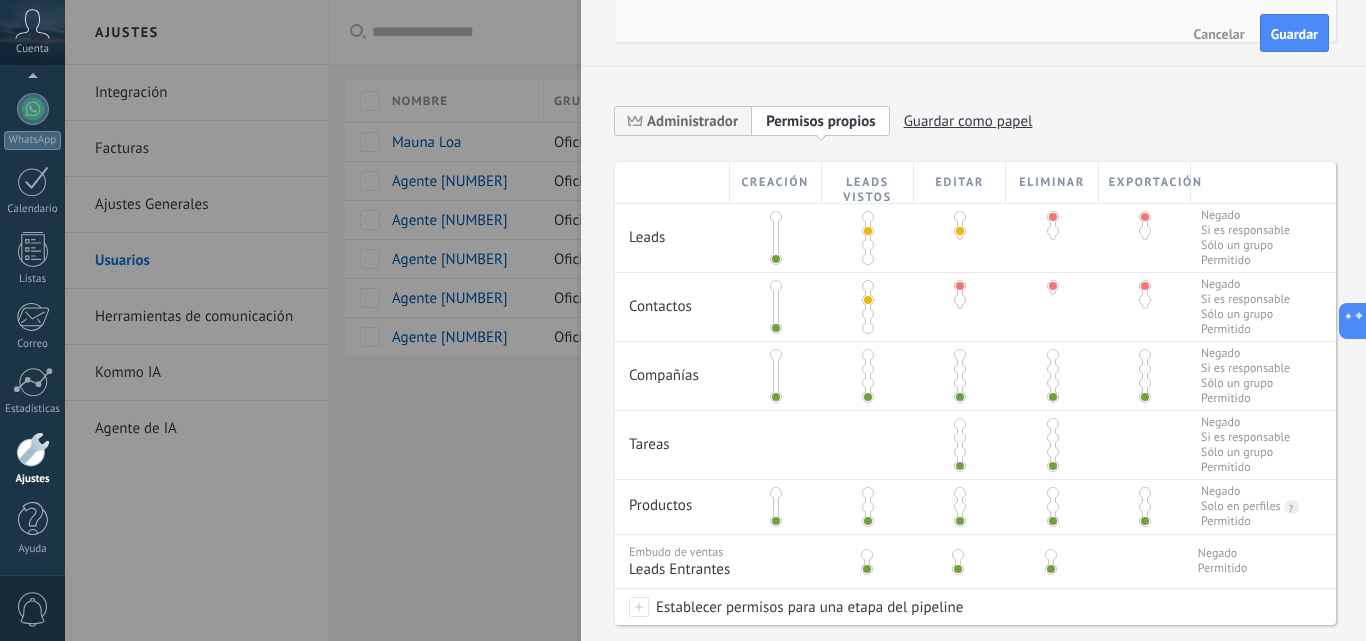 click at bounding box center [868, 369] 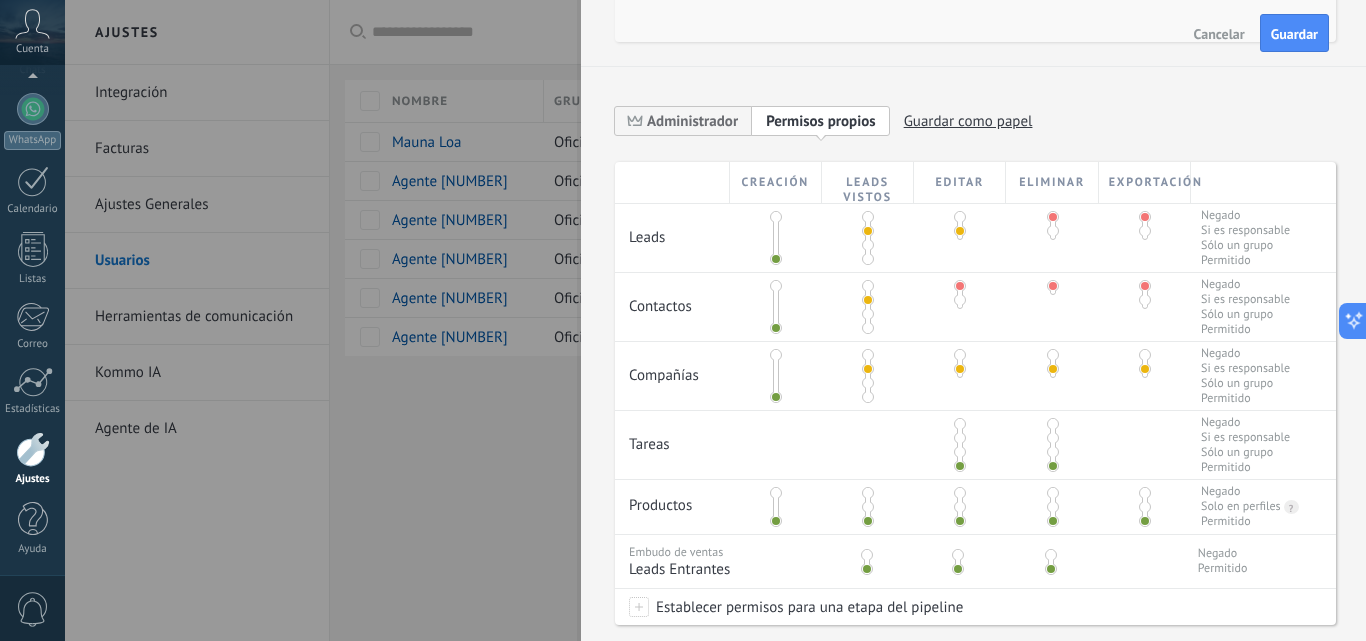 click at bounding box center (960, 355) 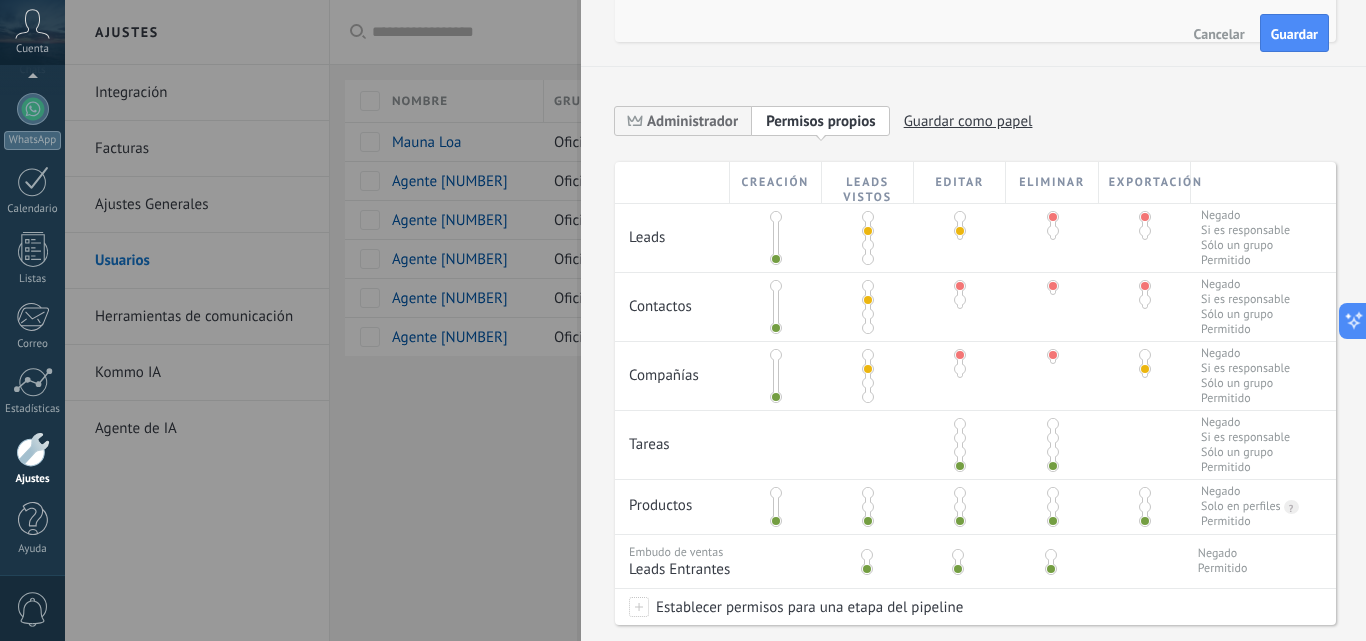 click at bounding box center [1145, 355] 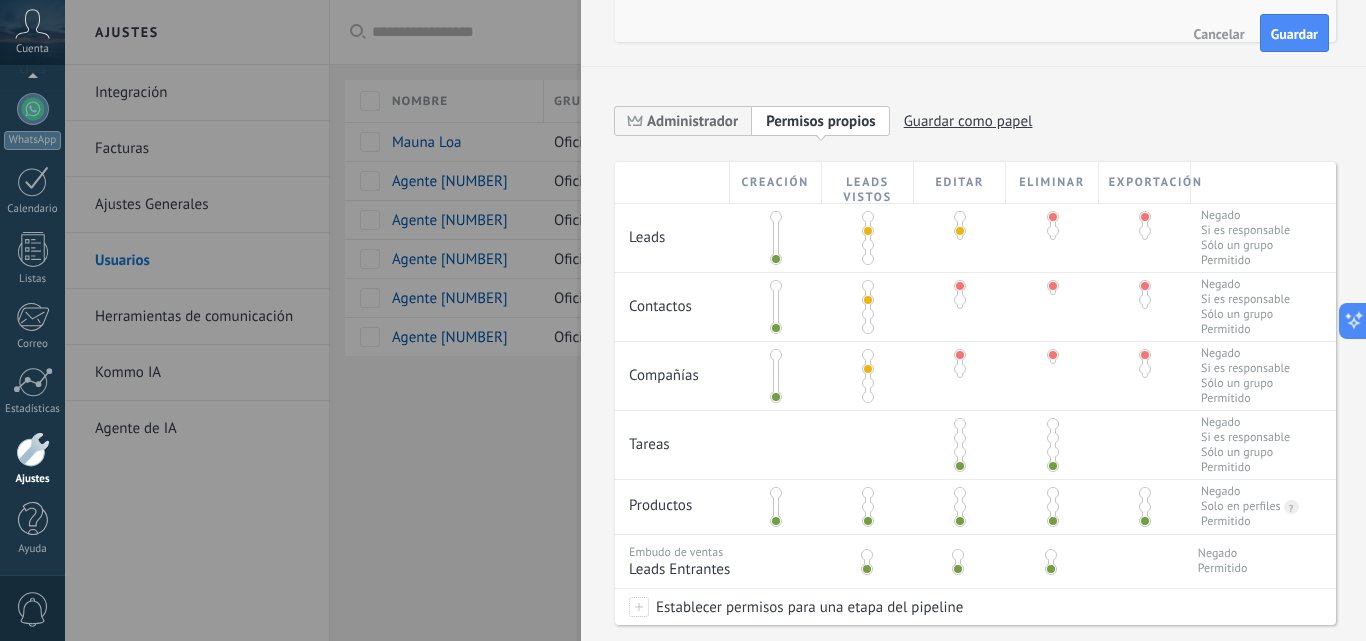 click at bounding box center (960, 424) 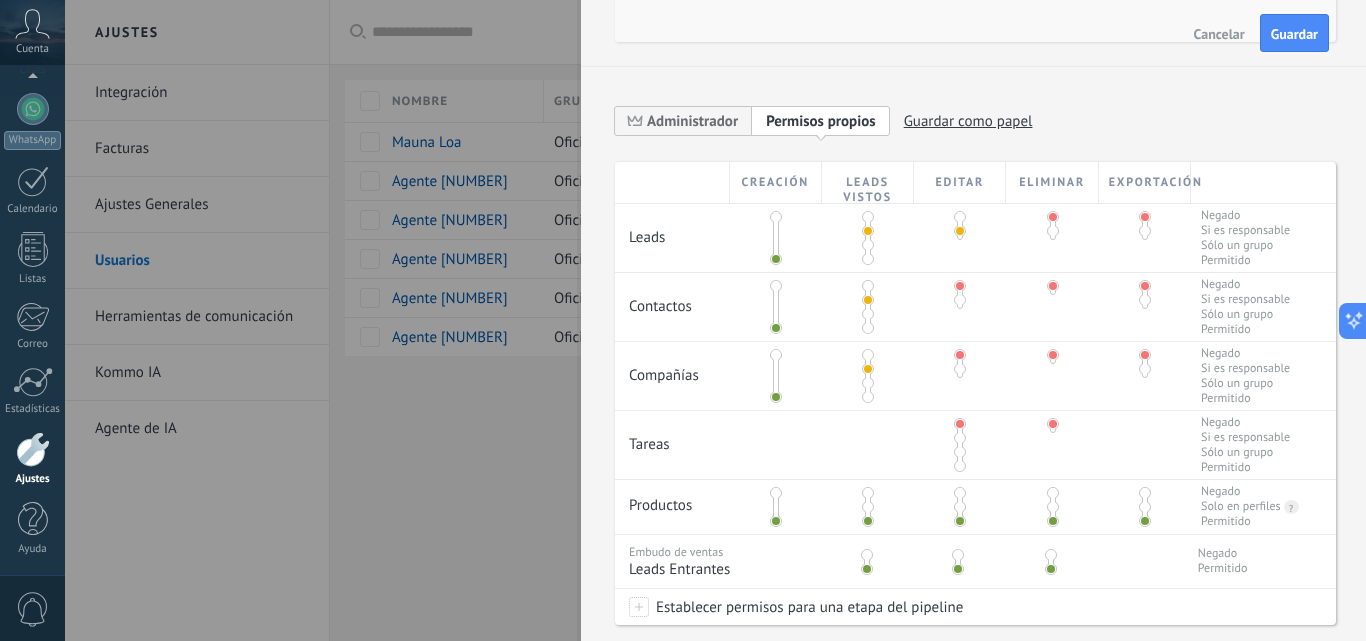 click at bounding box center [868, 493] 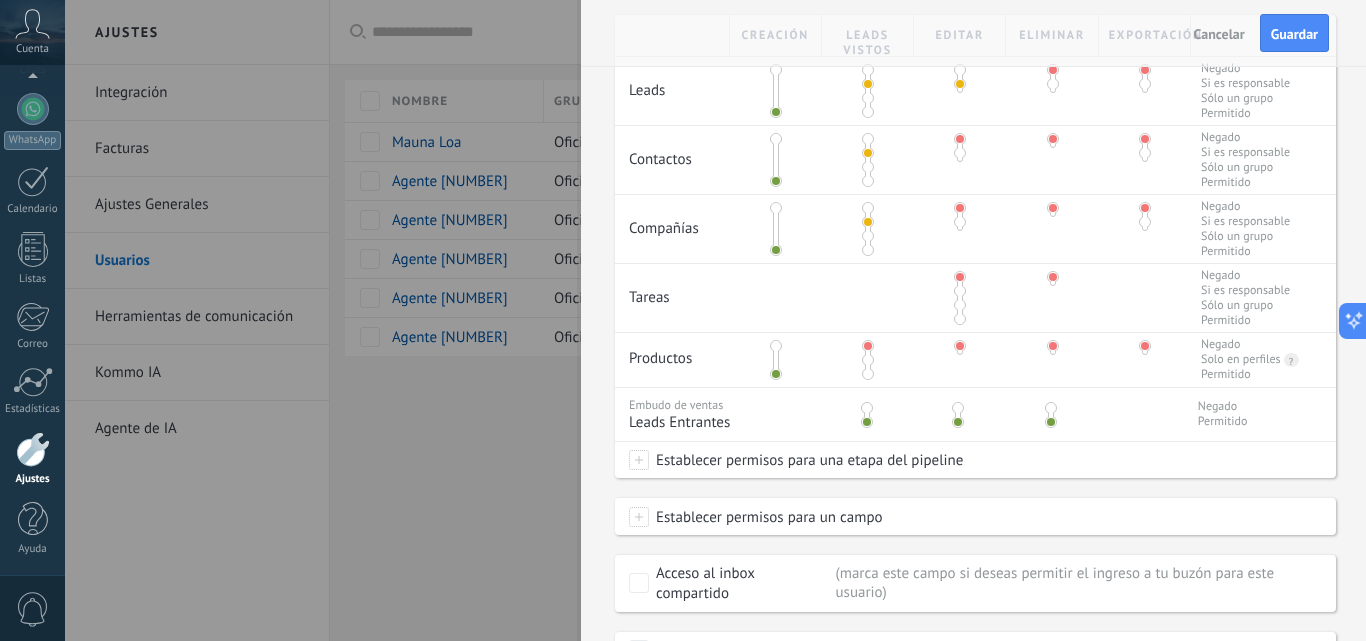 scroll, scrollTop: 245, scrollLeft: 0, axis: vertical 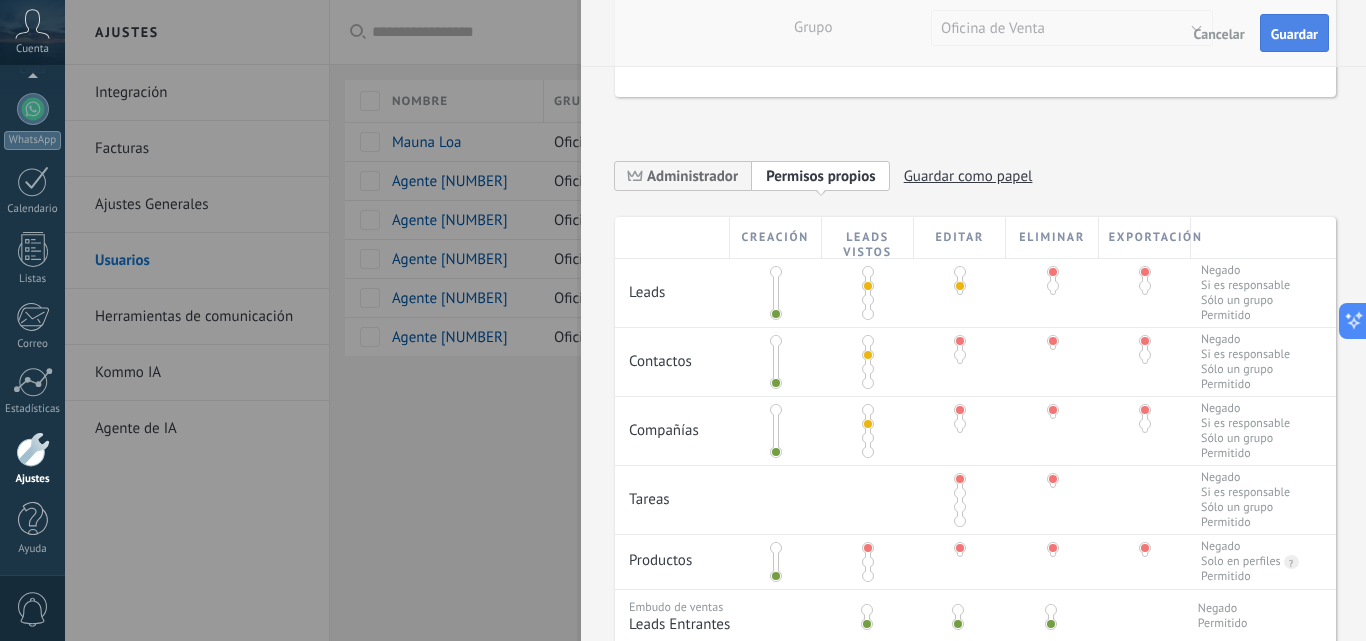 click on "Guardar" at bounding box center (1294, 34) 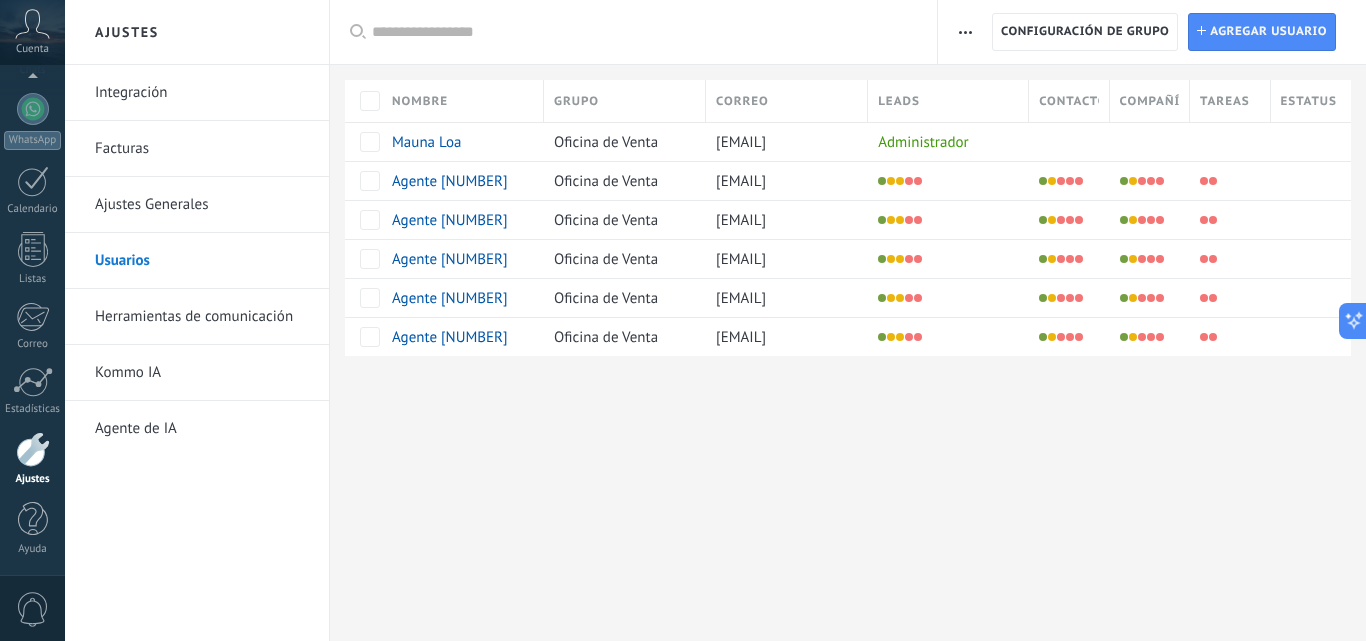 scroll, scrollTop: 0, scrollLeft: 0, axis: both 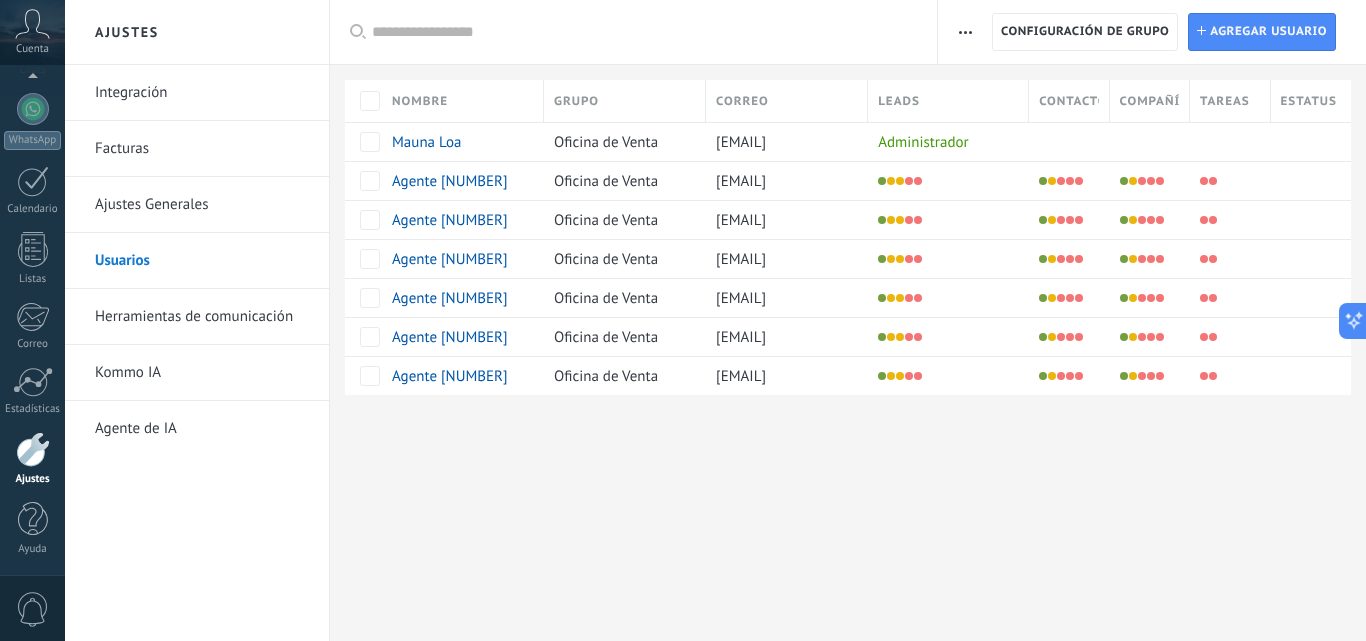 click on "Ajustes Integración Facturas Ajustes Generales Usuarios Herramientas de comunicación Kommo IA Agente de IA Registro de autorización Lista blanca de direcciones IP Límites de actividade Configuración de grupo Configuración de grupo Instalar Agregar usuario Aplicar Usuarios activos Usuarios inactivos Todo usuarios Administrador Usuarios libres Verificación en 2-pasos Guardar Seleccionar todo Oficina de Venta Usuarios libres Todos los grupos Seleccionar todo Administrador Todos los roles Ninguno Usuarios activos Usuarios inactivos Usuarios activos Seleccionar todo Usuarios con verificación en 2 pasos Usuarios sin verificación en 2 pasos Todos los tipos de verificación Aplicar Restablecer Nombre Grupo Correo Leads Contactos Compañías Tareas Estatus           Mauna Loa Oficina de Venta shelymarmachado03@gmail.com Administrador           Agente 1 Oficina de Venta agente1piso7@gmail.com           Agente 2 Oficina de Venta agente2piso7@gmail.com           Agente 3 Oficina de Venta agente3piso7@gmail.com" at bounding box center (715, 320) 